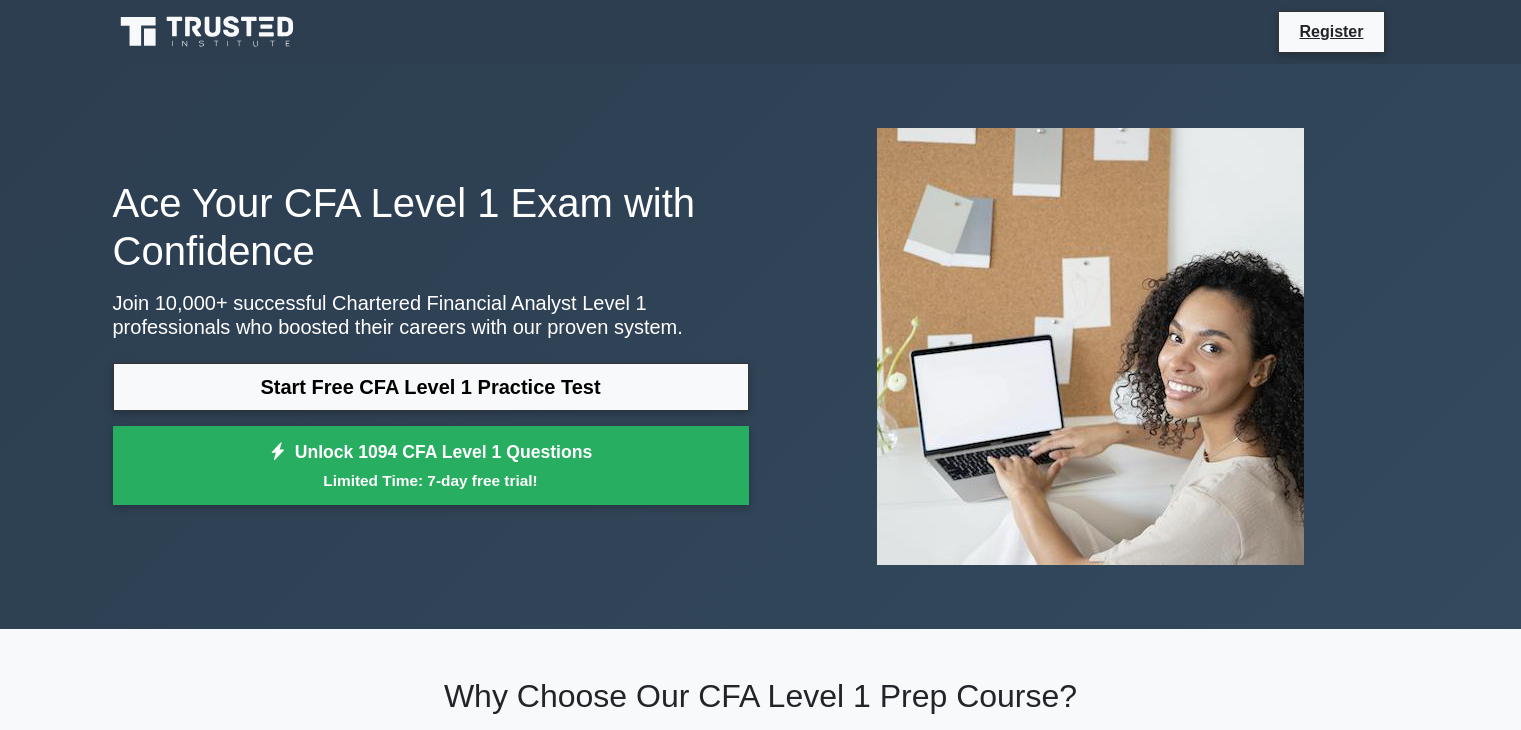 scroll, scrollTop: 0, scrollLeft: 0, axis: both 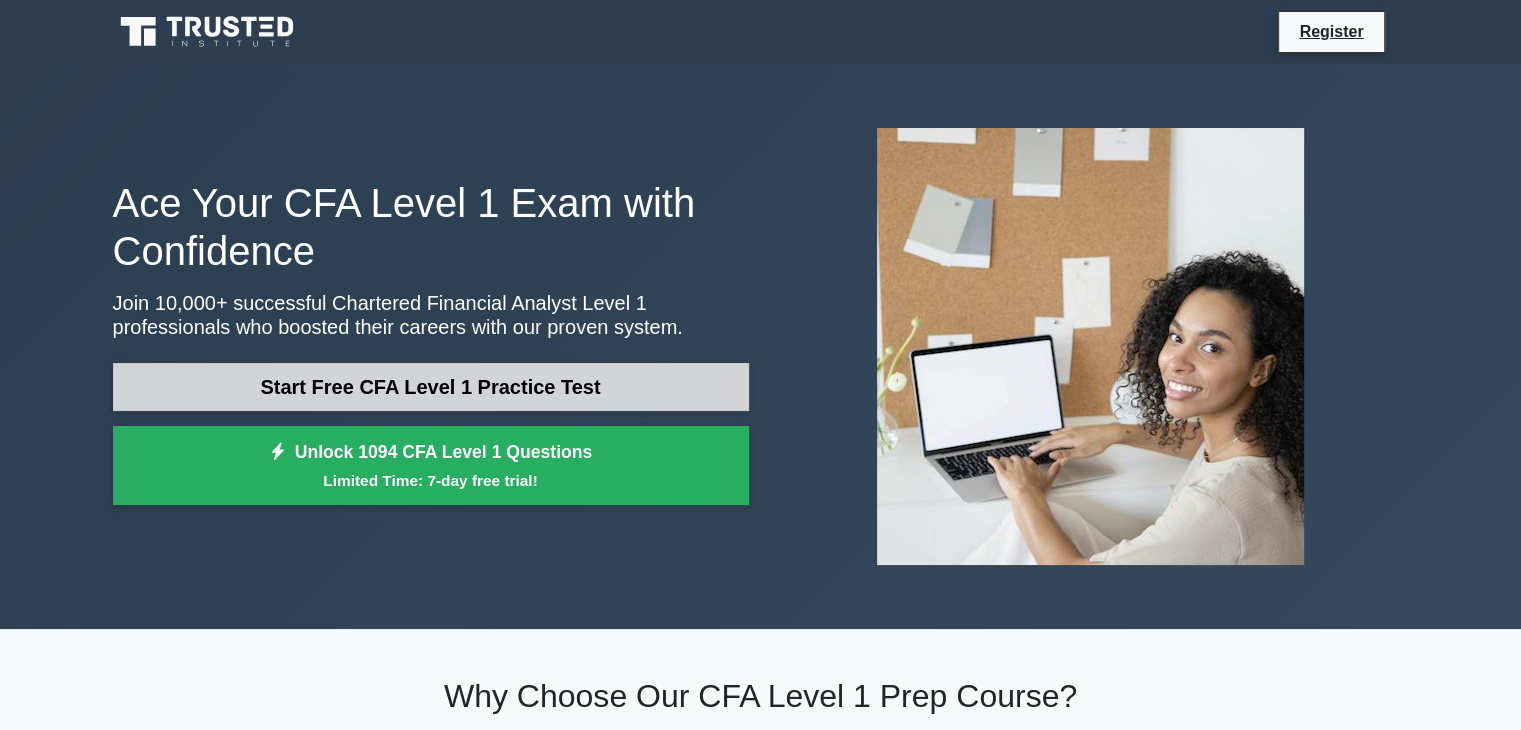 click on "Start Free CFA Level 1 Practice Test" at bounding box center [431, 387] 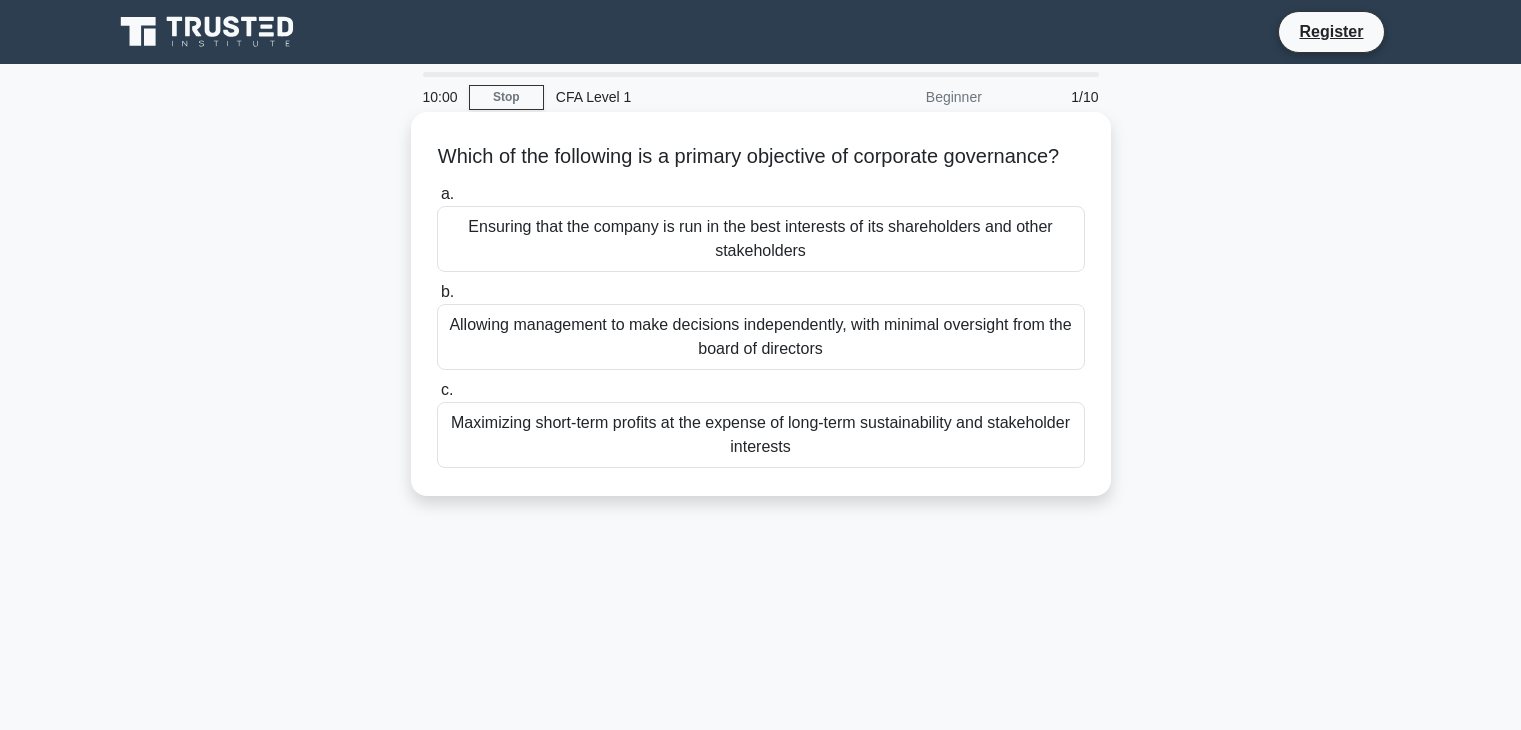 scroll, scrollTop: 0, scrollLeft: 0, axis: both 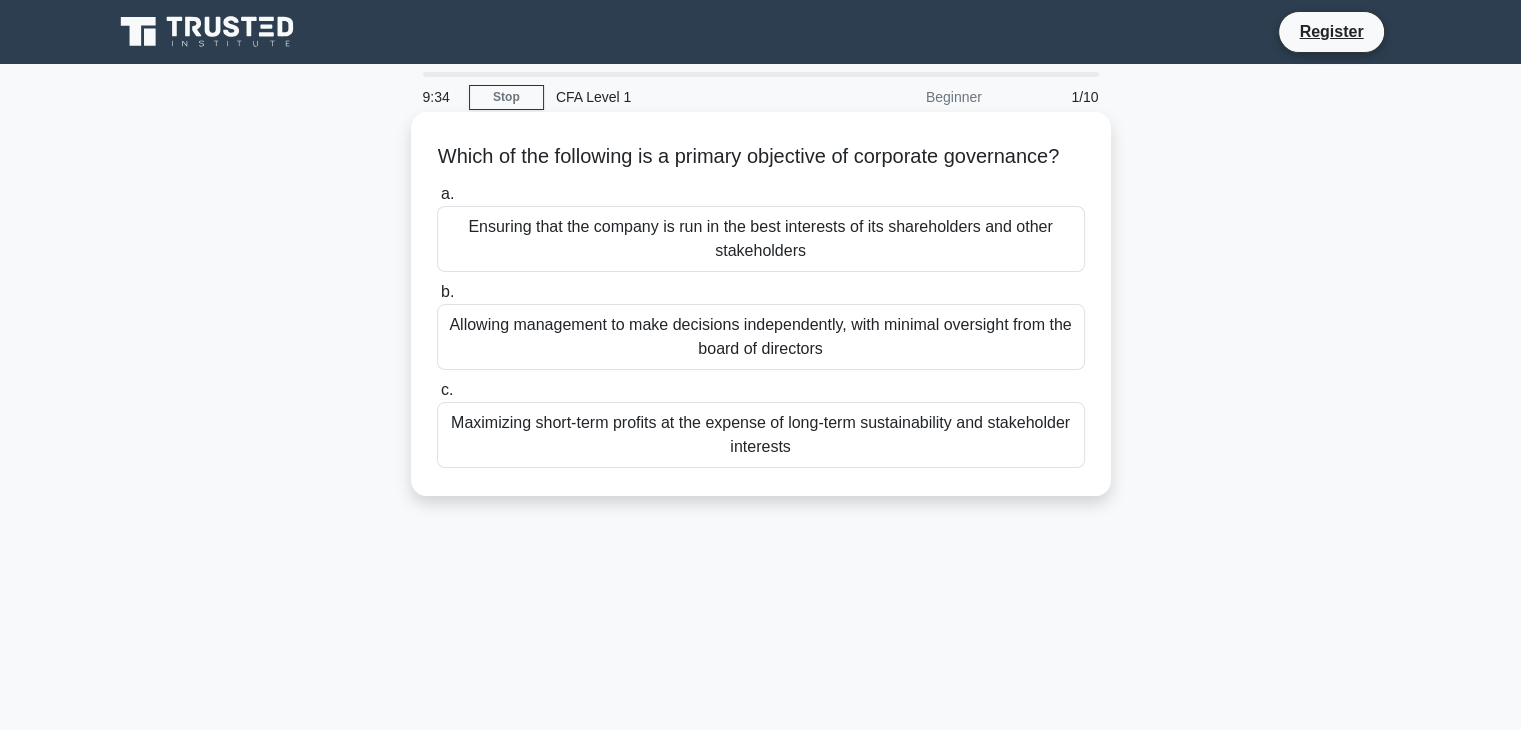 click on "Ensuring that the company is run in the best interests of its shareholders and other stakeholders" at bounding box center [761, 239] 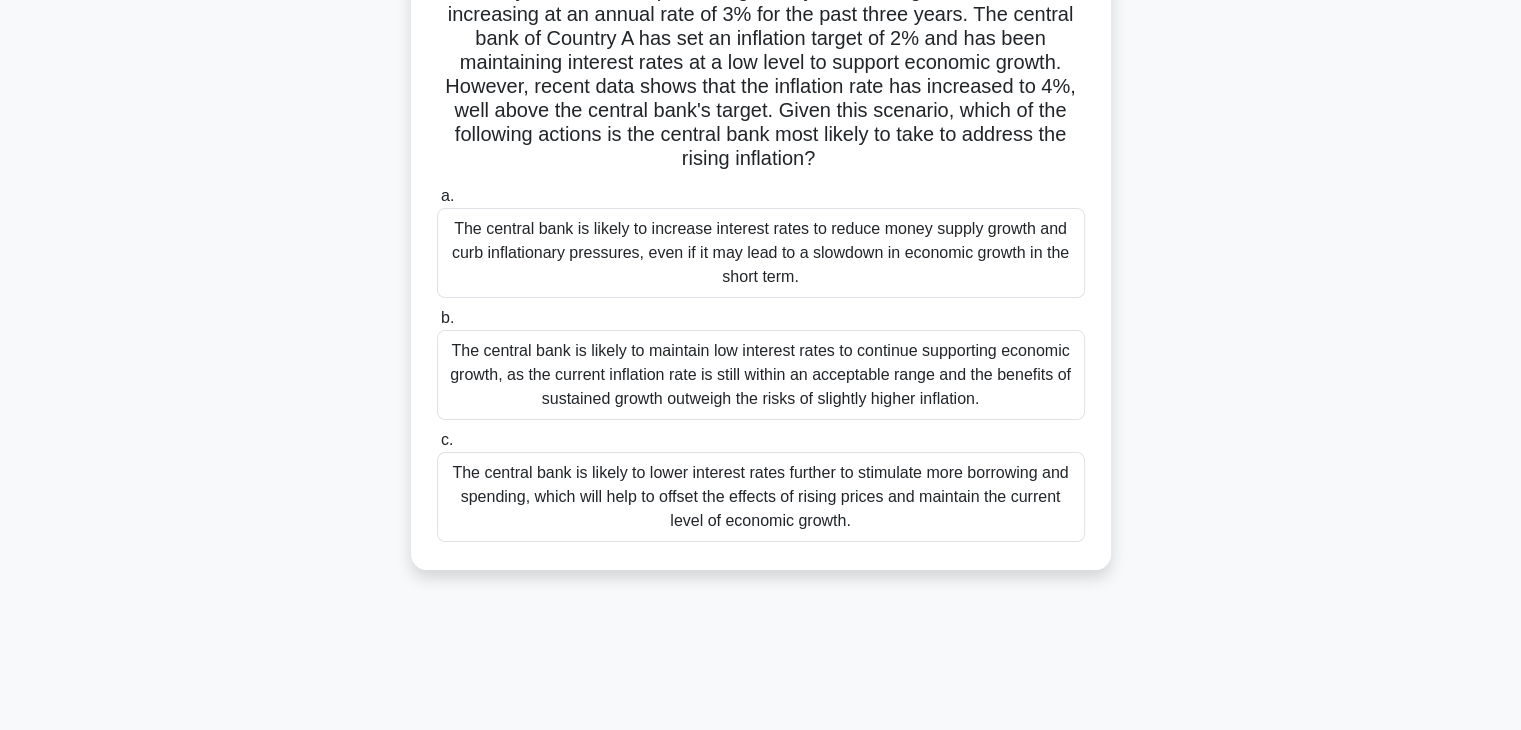 scroll, scrollTop: 200, scrollLeft: 0, axis: vertical 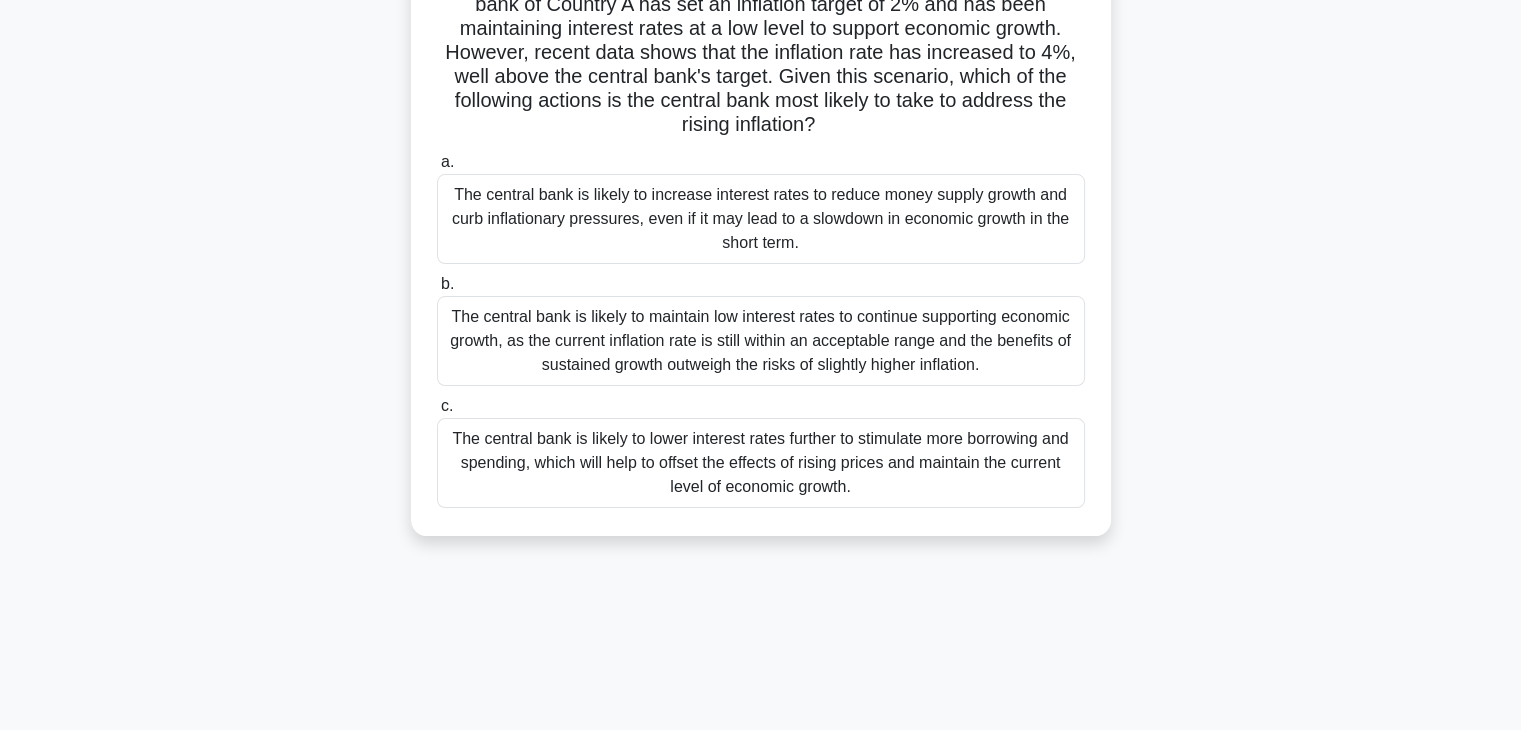 click on "The central bank is likely to increase interest rates to reduce money supply growth and curb inflationary pressures, even if it may lead to a slowdown in economic growth in the short term." at bounding box center [761, 219] 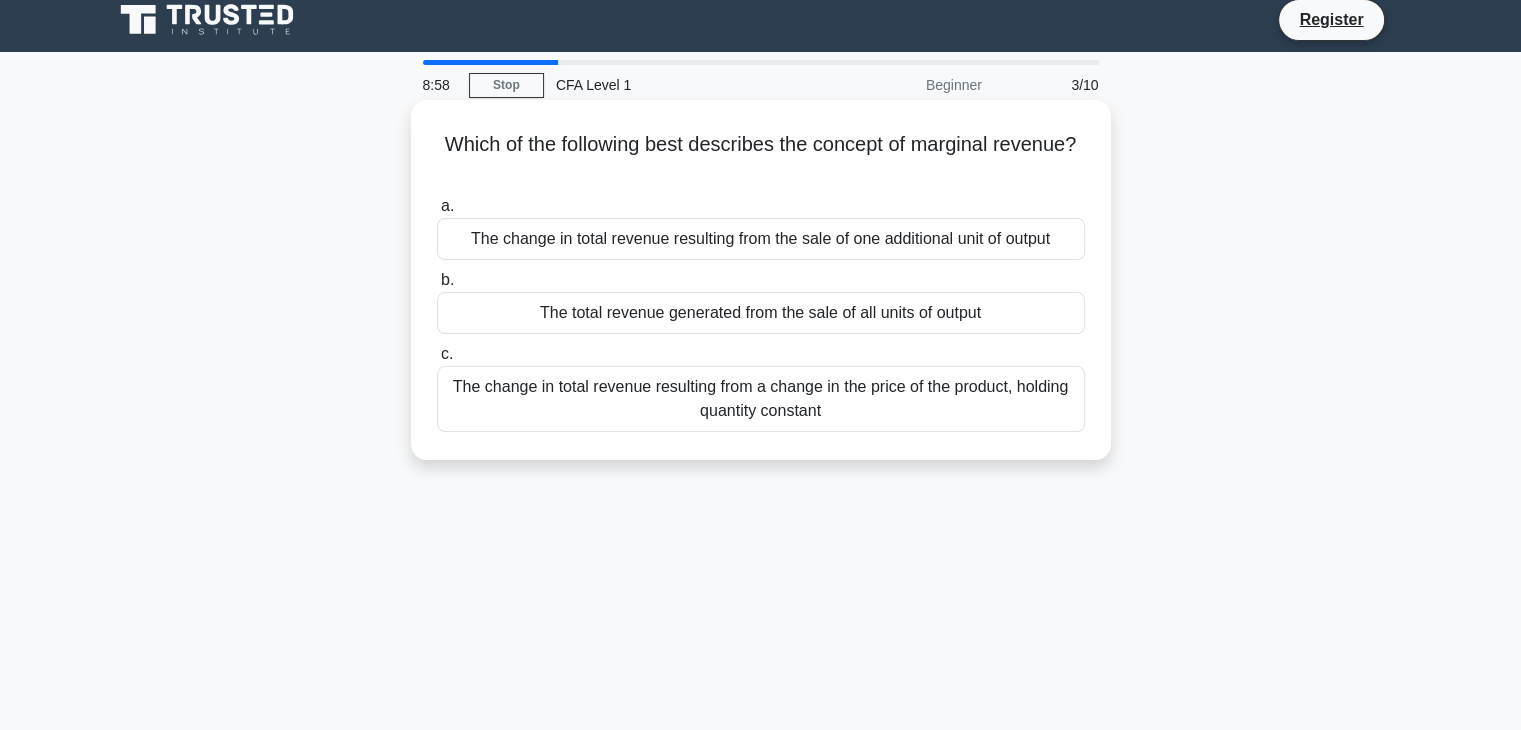 scroll, scrollTop: 0, scrollLeft: 0, axis: both 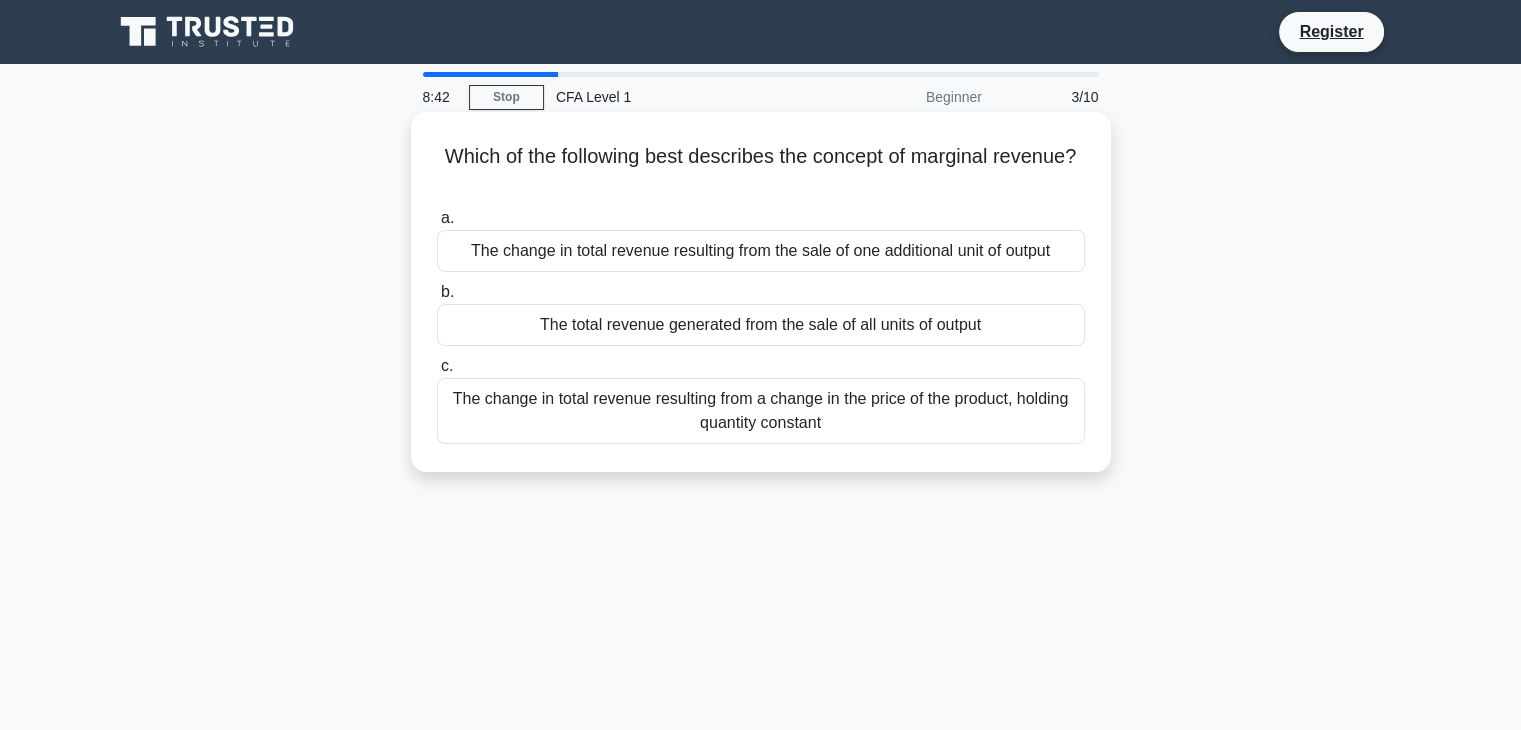 click on "The change in total revenue resulting from the sale of one additional unit of output" at bounding box center (761, 251) 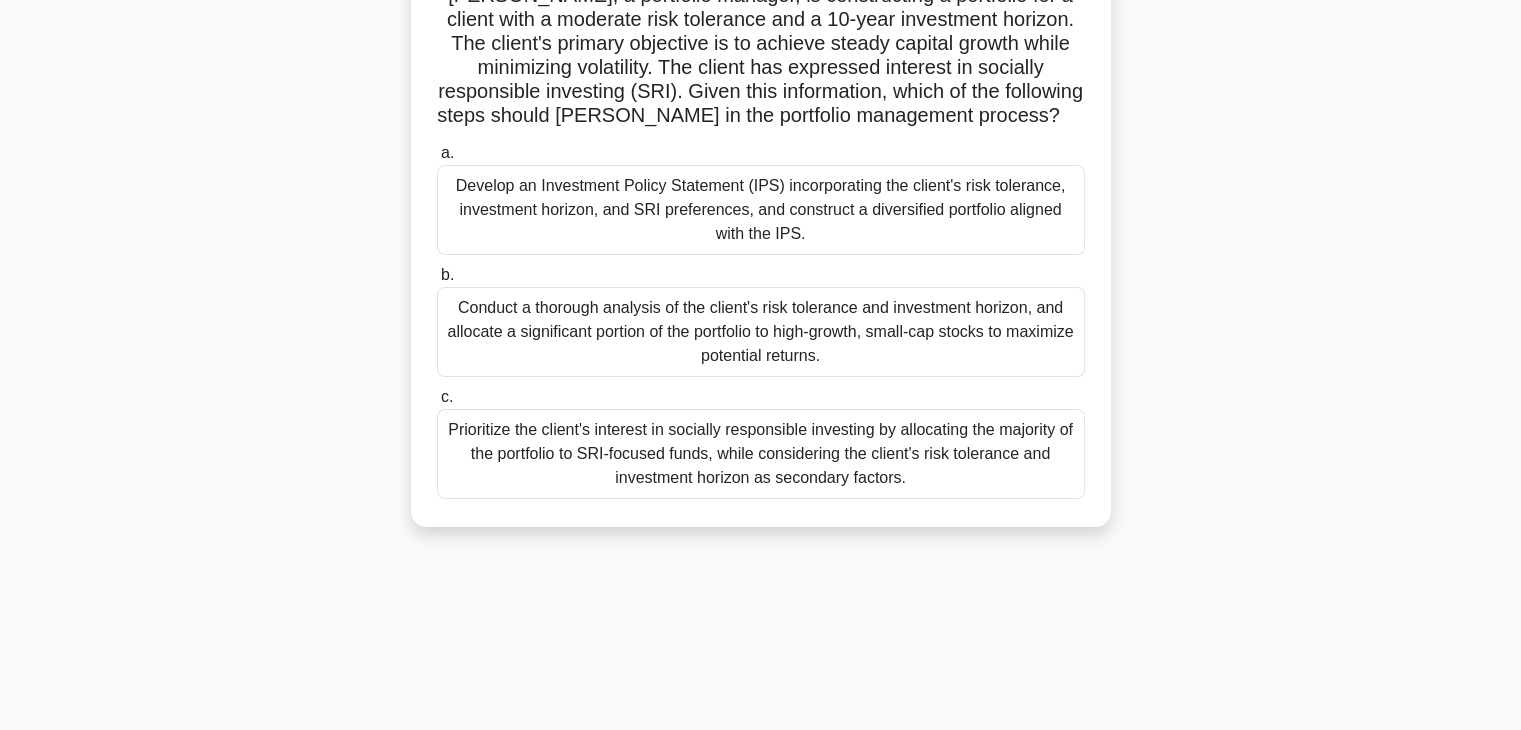 scroll, scrollTop: 200, scrollLeft: 0, axis: vertical 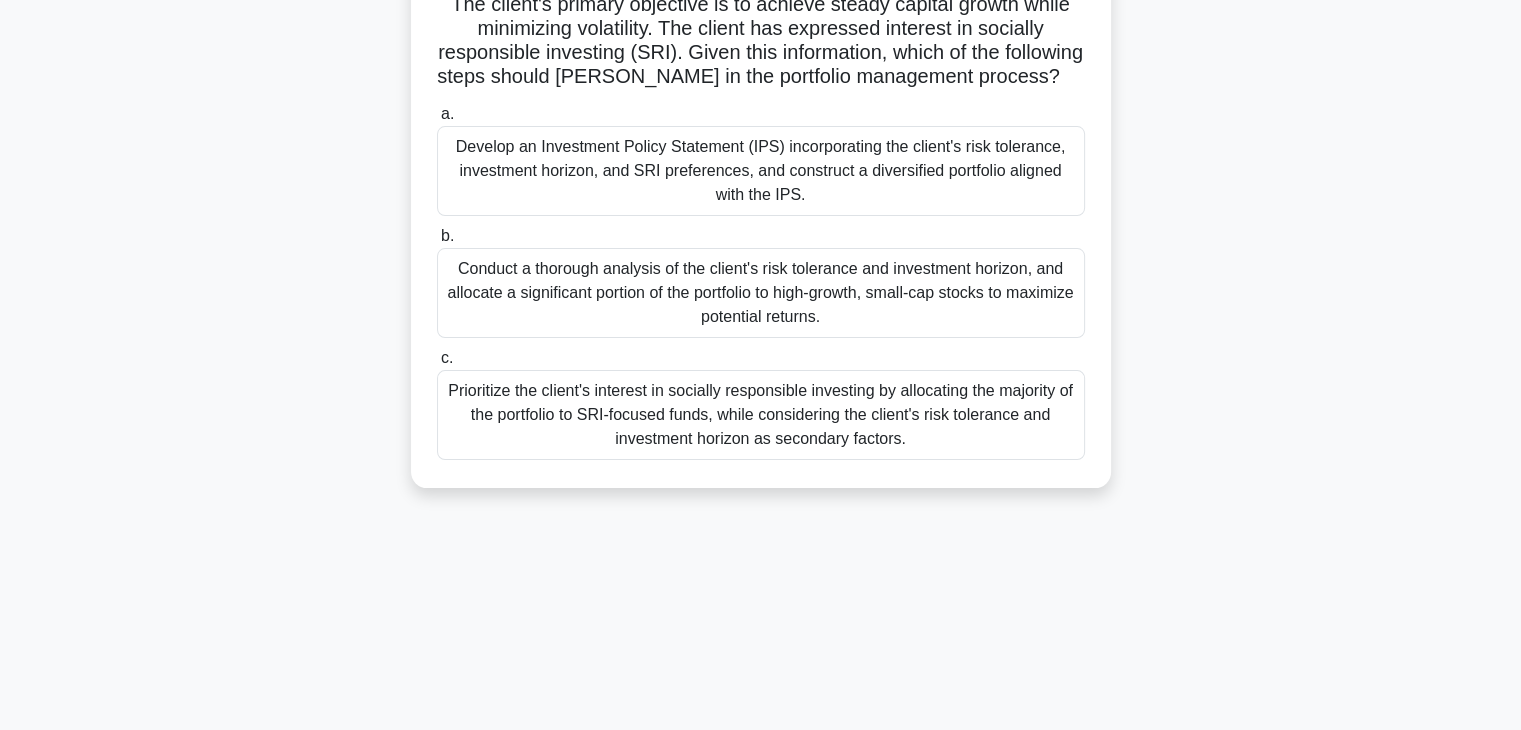click on "Develop an Investment Policy Statement (IPS) incorporating the client's risk tolerance, investment horizon, and SRI preferences, and construct a diversified portfolio aligned with the IPS." at bounding box center [761, 171] 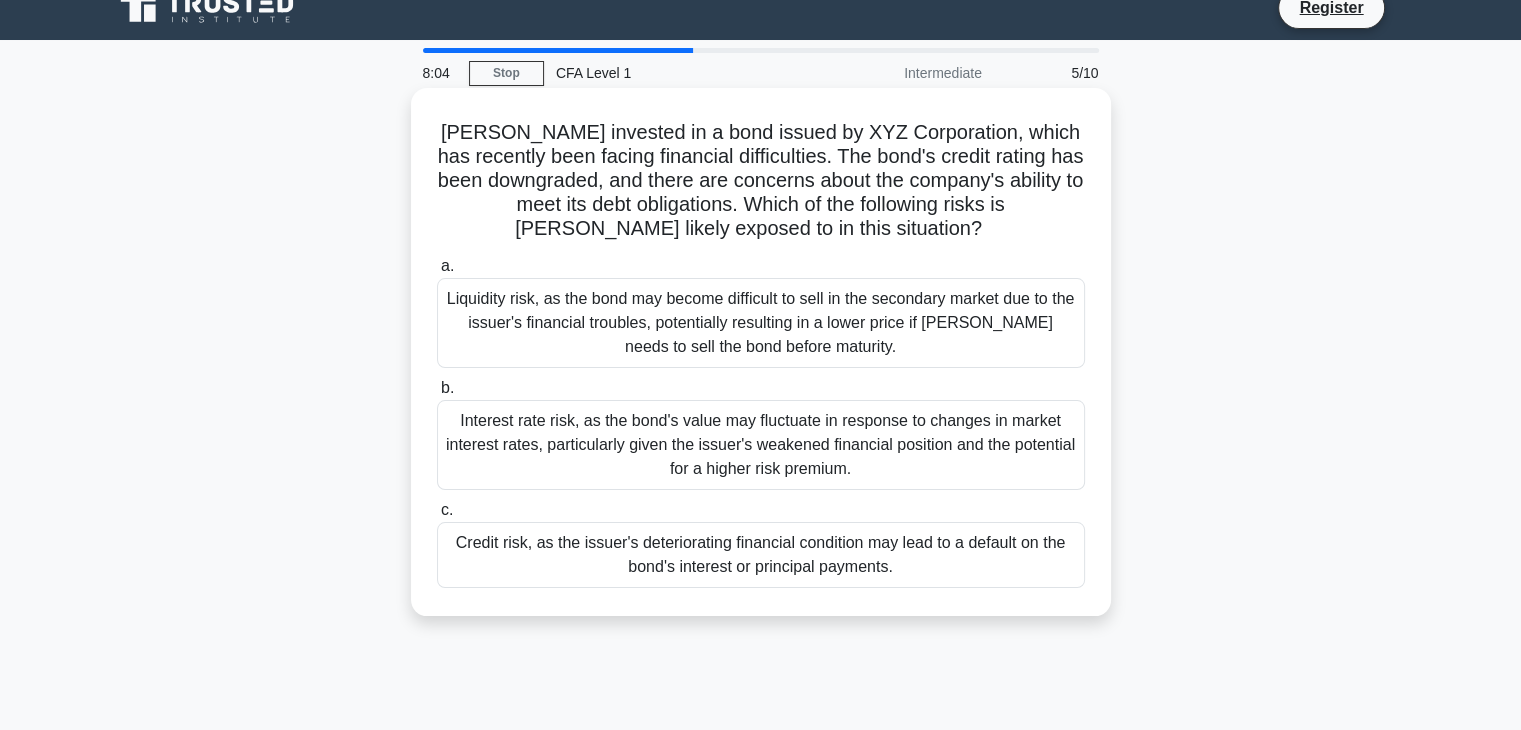 scroll, scrollTop: 0, scrollLeft: 0, axis: both 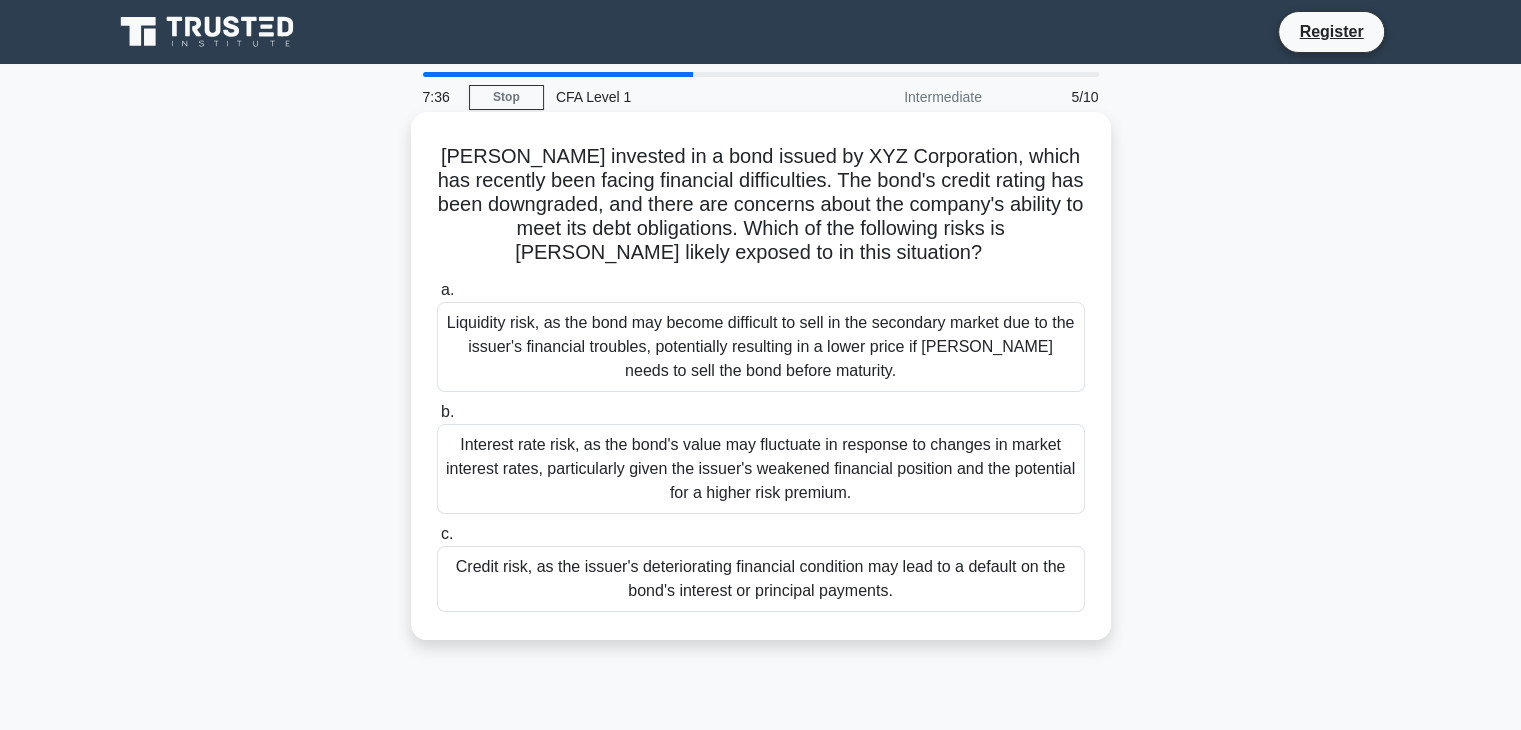 click on "Liquidity risk, as the bond may become difficult to sell in the secondary market due to the issuer's financial troubles, potentially resulting in a lower price if [PERSON_NAME] needs to sell the bond before maturity." at bounding box center [761, 347] 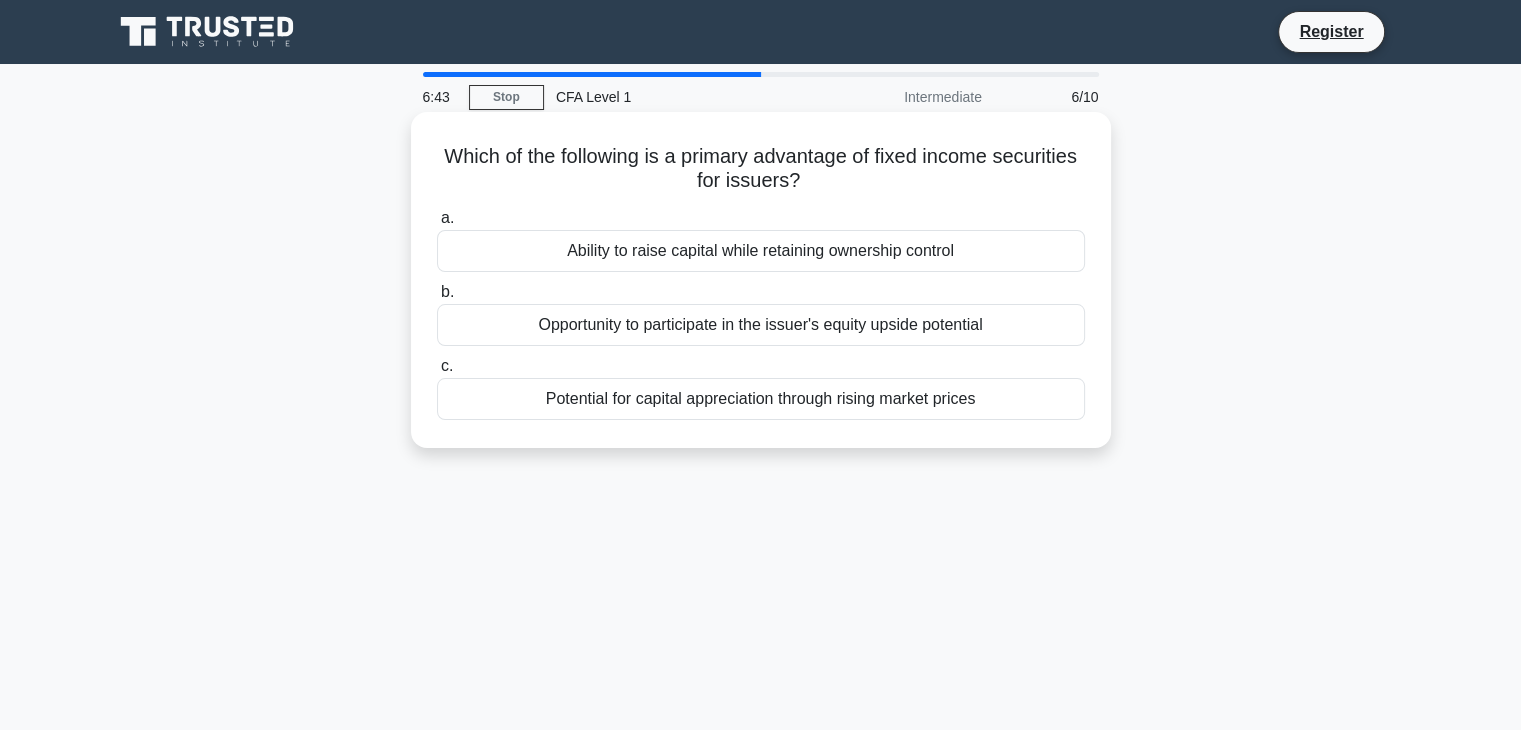 click on "Potential for capital appreciation through rising market prices" at bounding box center (761, 399) 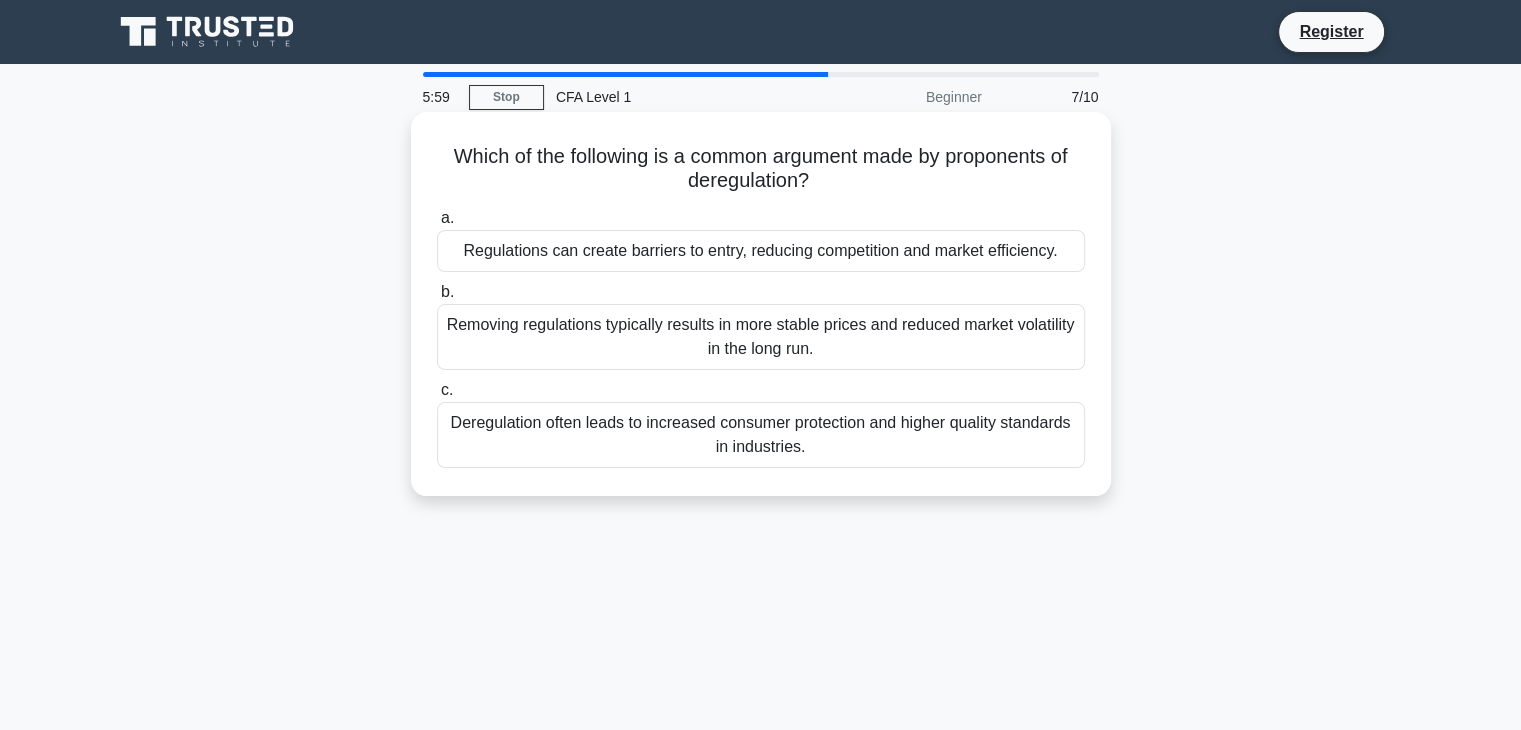 click on "Regulations can create barriers to entry, reducing competition and market efficiency." at bounding box center [761, 251] 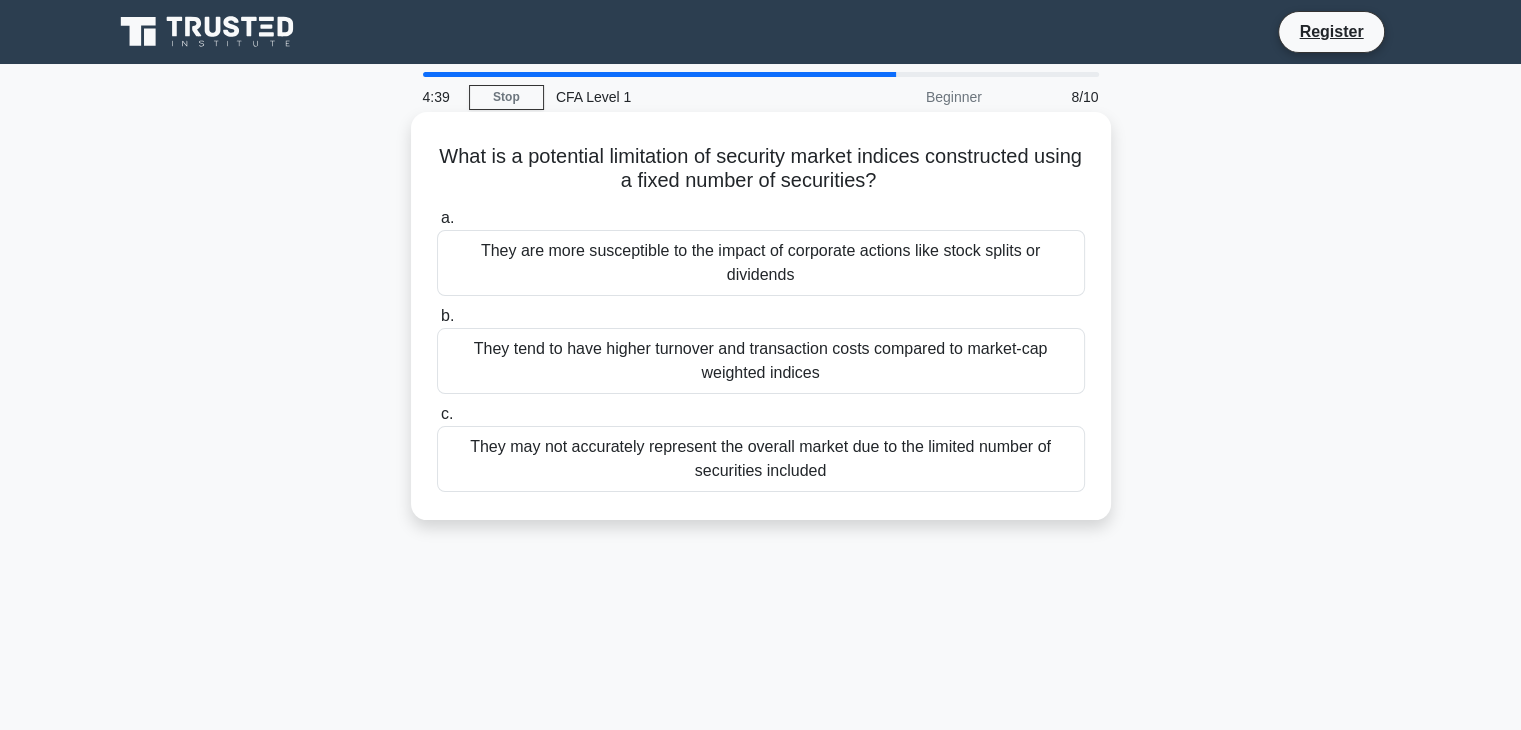 click on "They may not accurately represent the overall market due to the limited number of securities included" at bounding box center [761, 459] 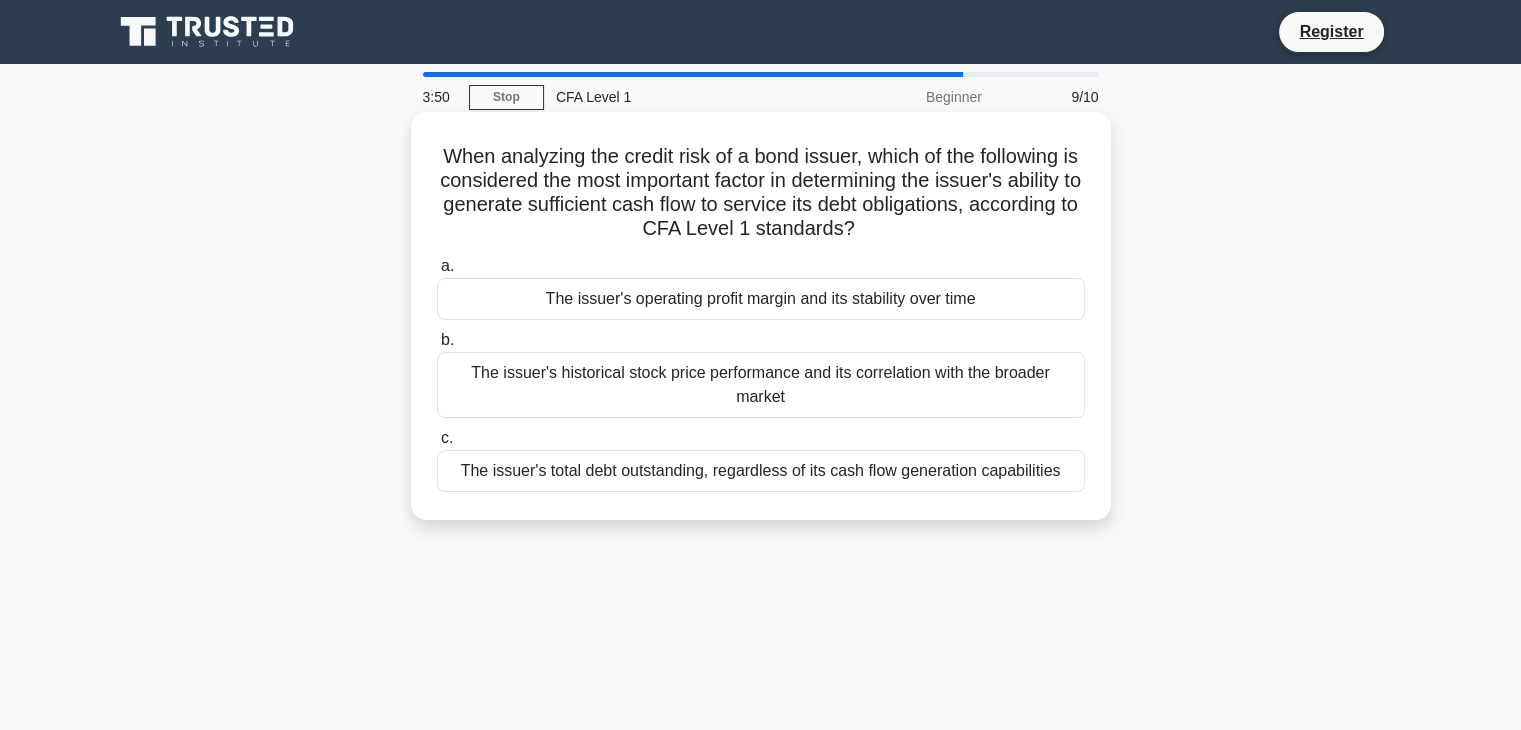 click on "The issuer's operating profit margin and its stability over time" at bounding box center (761, 299) 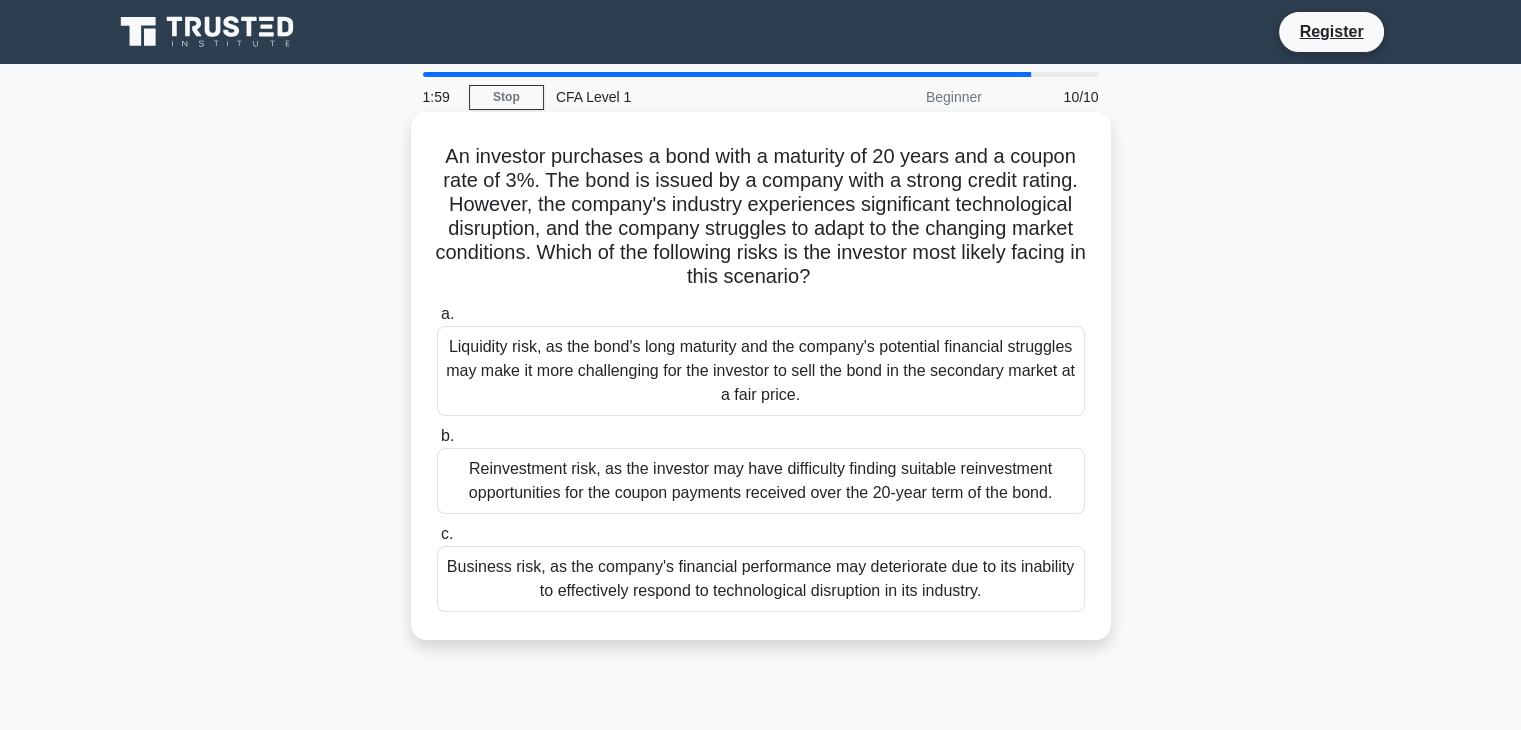 click on "Business risk, as the company's financial performance may deteriorate due to its inability to effectively respond to technological disruption in its industry." at bounding box center [761, 579] 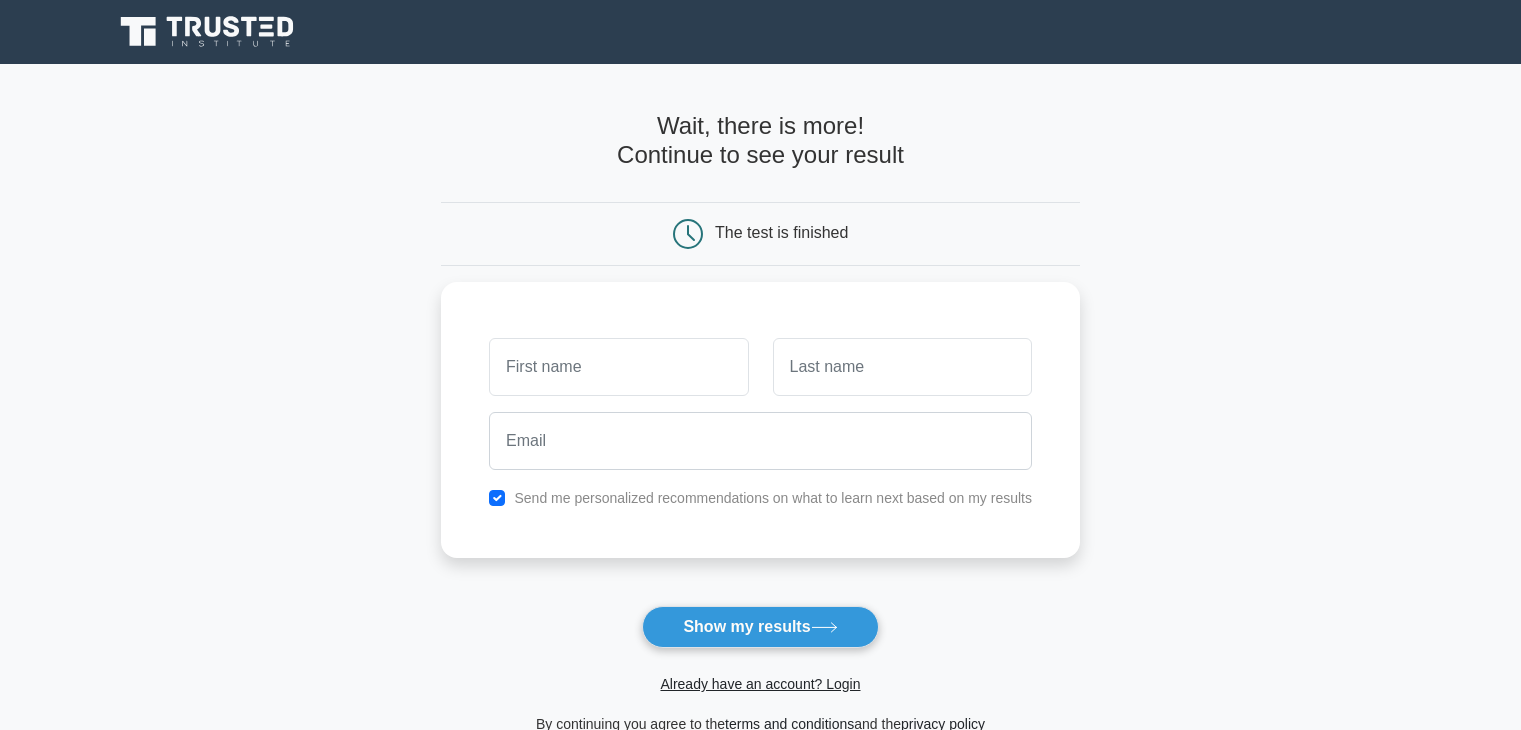 scroll, scrollTop: 0, scrollLeft: 0, axis: both 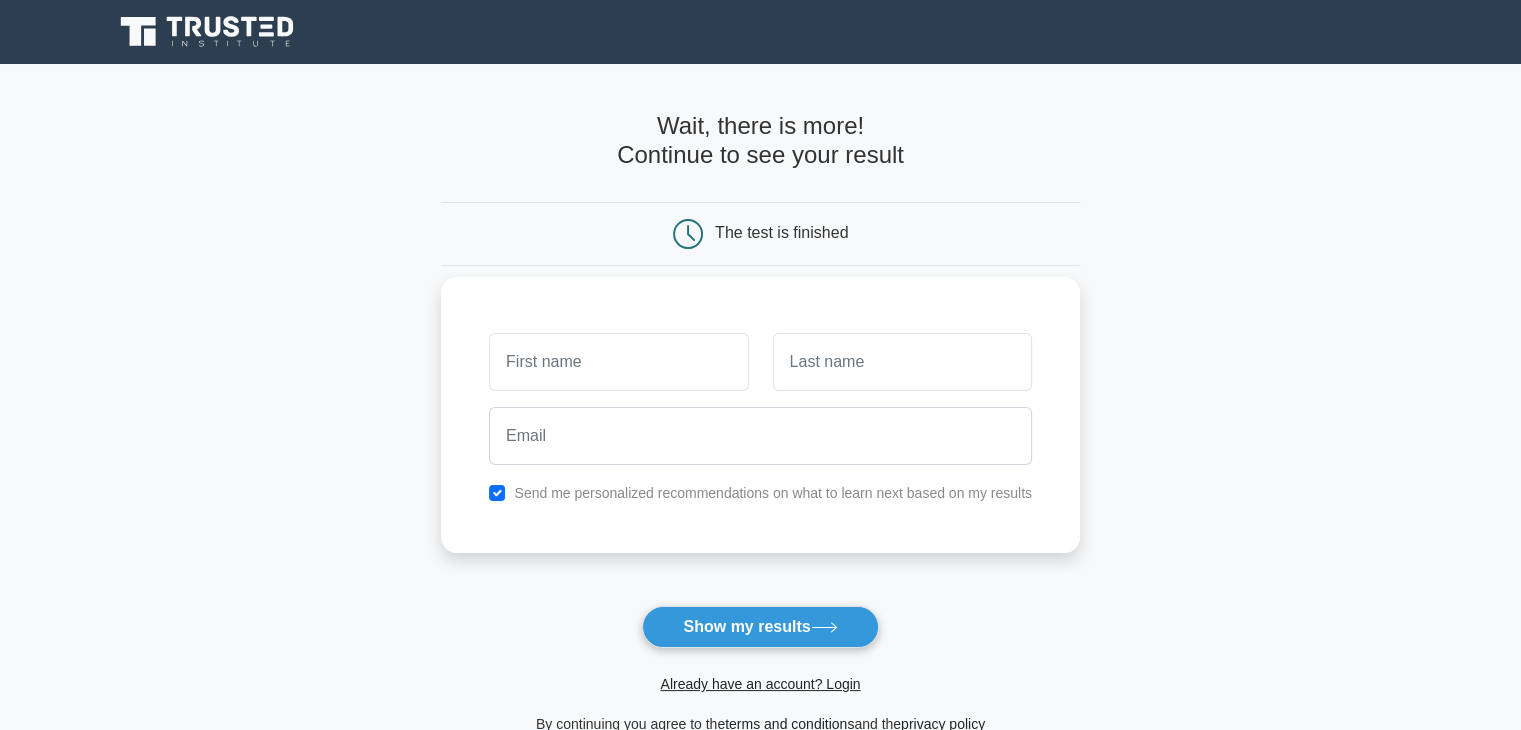 click at bounding box center (618, 362) 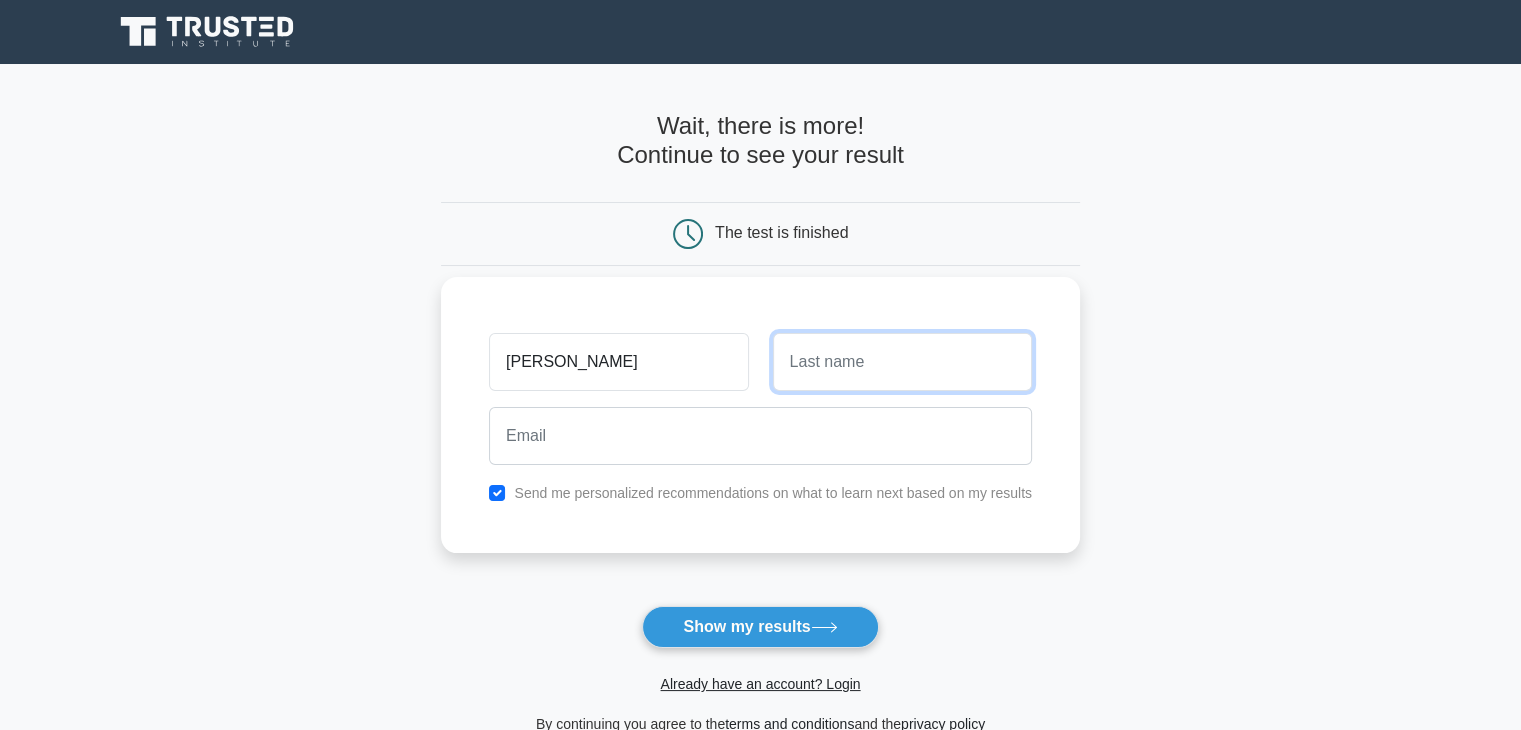 click at bounding box center (902, 362) 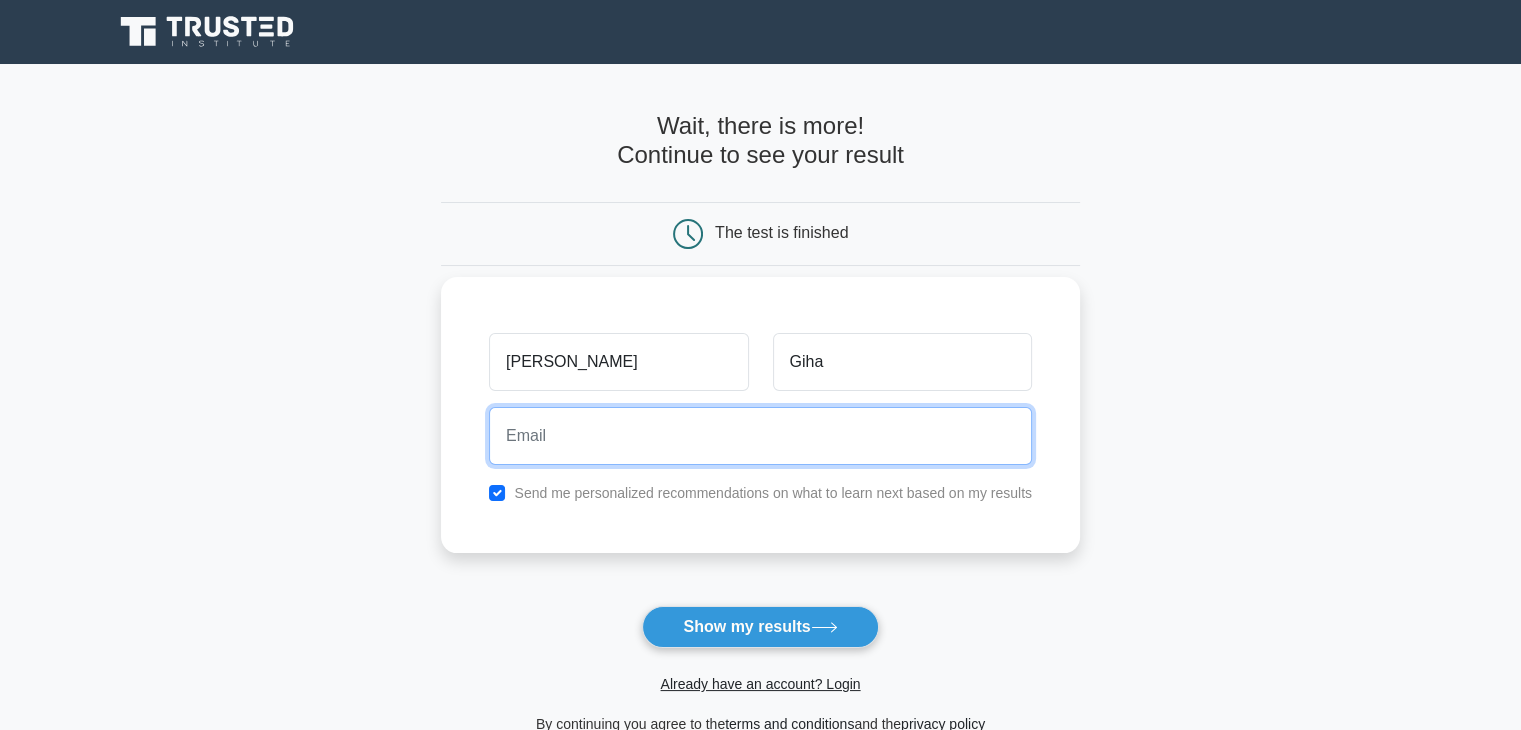 click at bounding box center (760, 436) 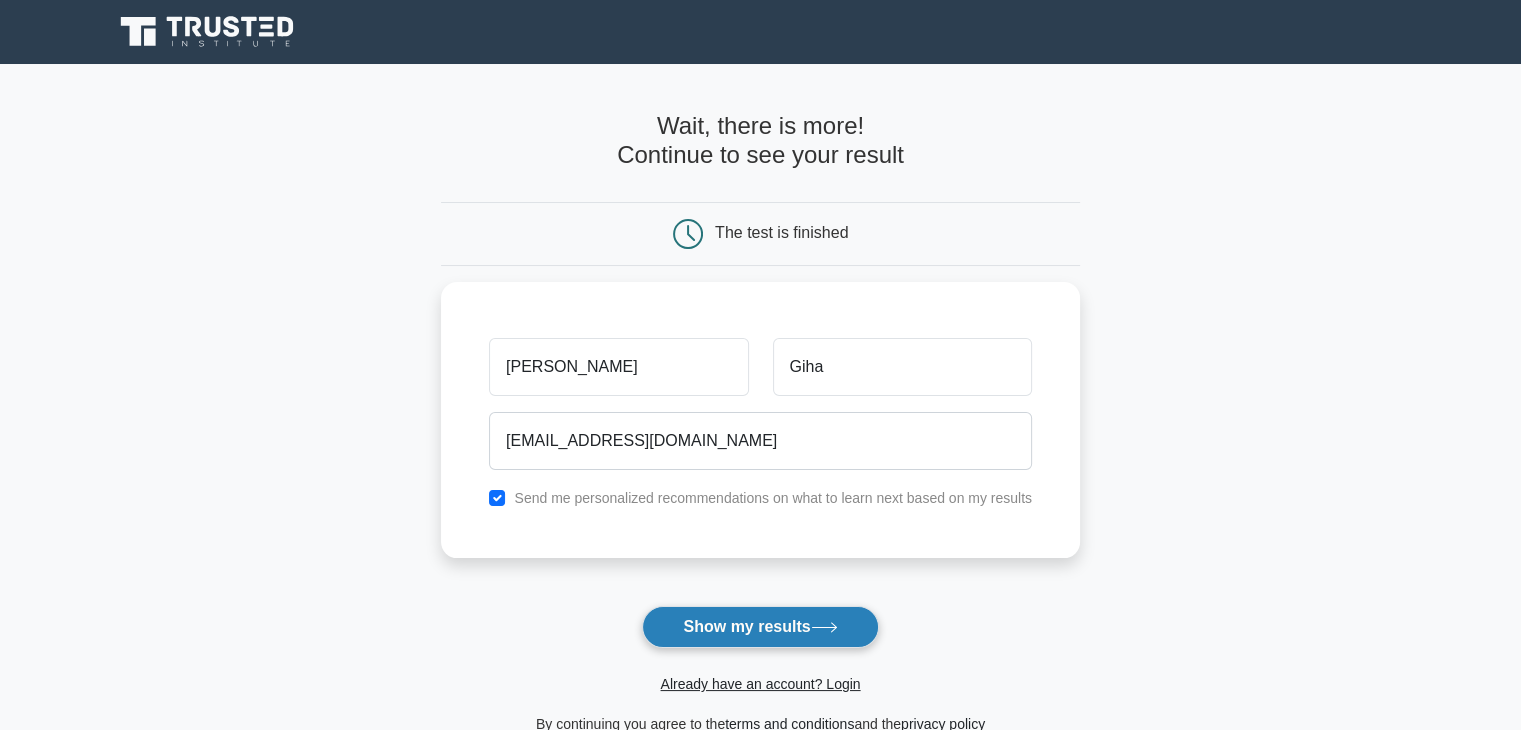 click on "Show my results" at bounding box center (760, 627) 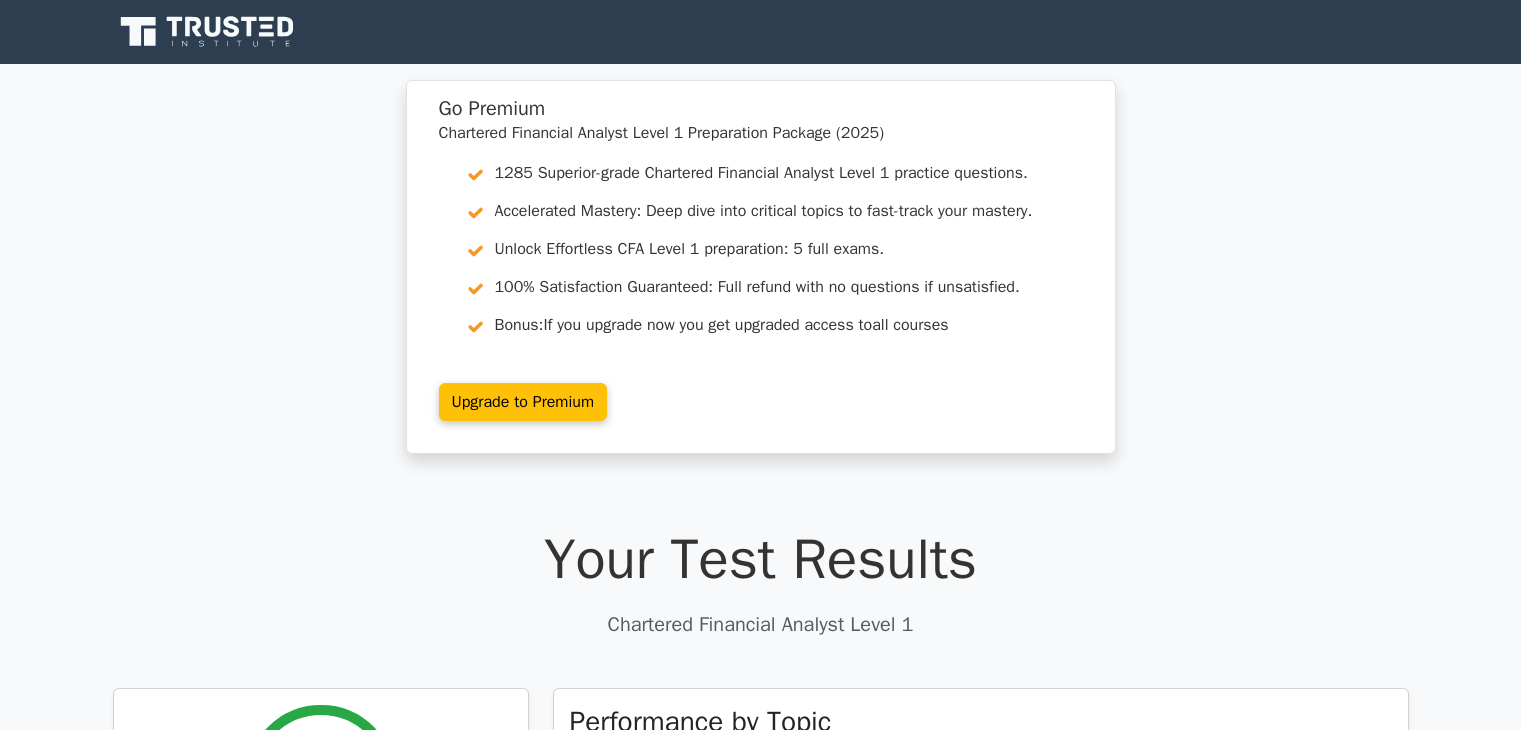 scroll, scrollTop: 0, scrollLeft: 0, axis: both 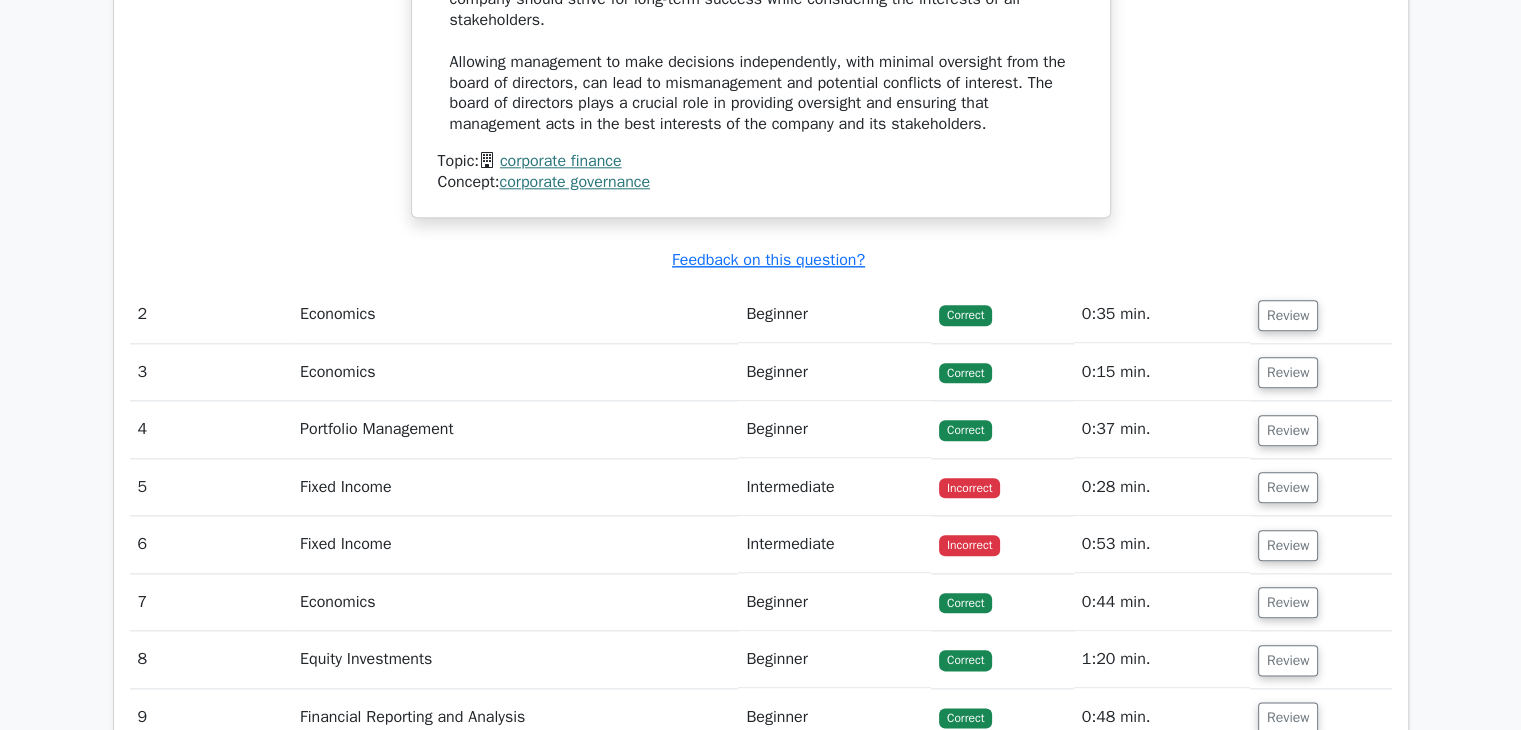 click on "Fixed Income" at bounding box center (515, 487) 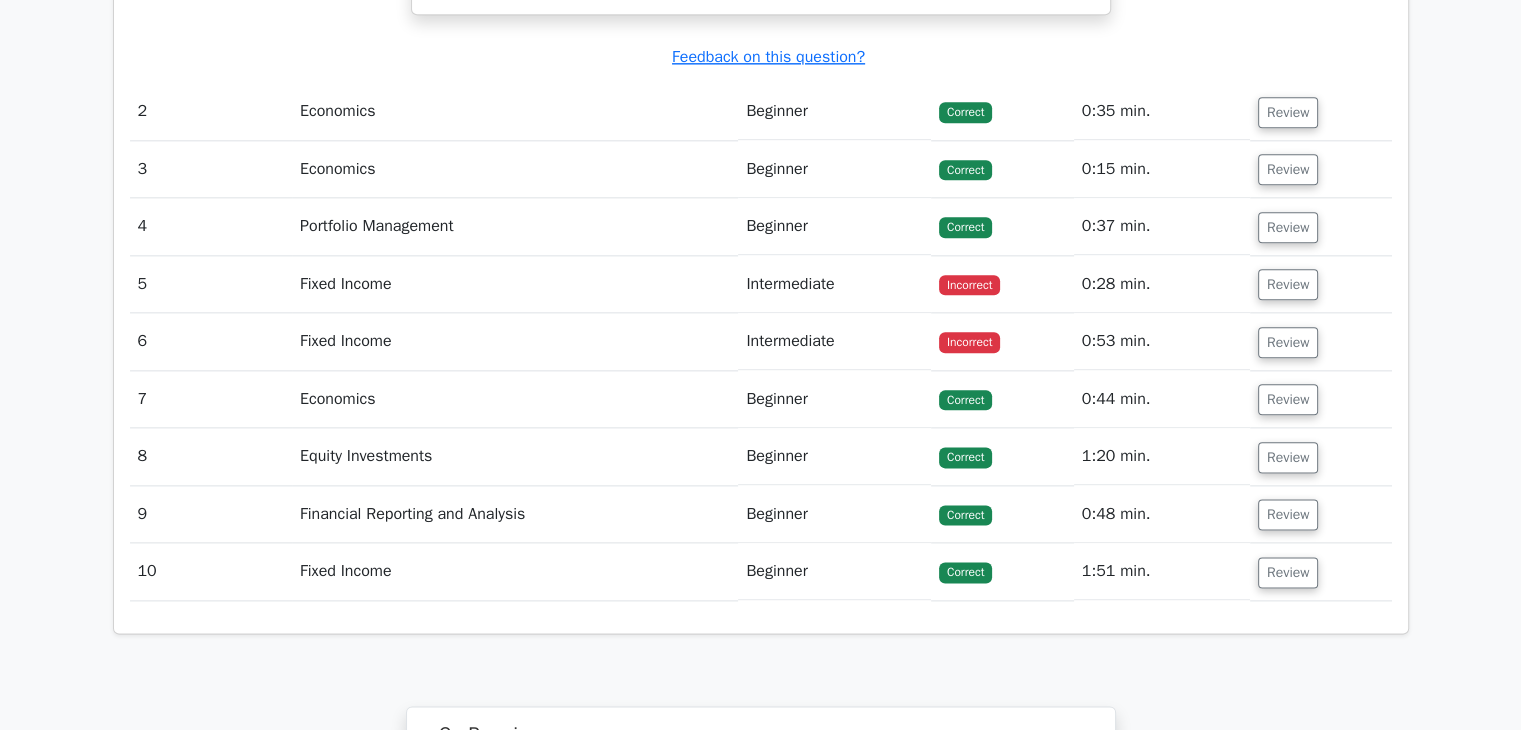 scroll, scrollTop: 2600, scrollLeft: 0, axis: vertical 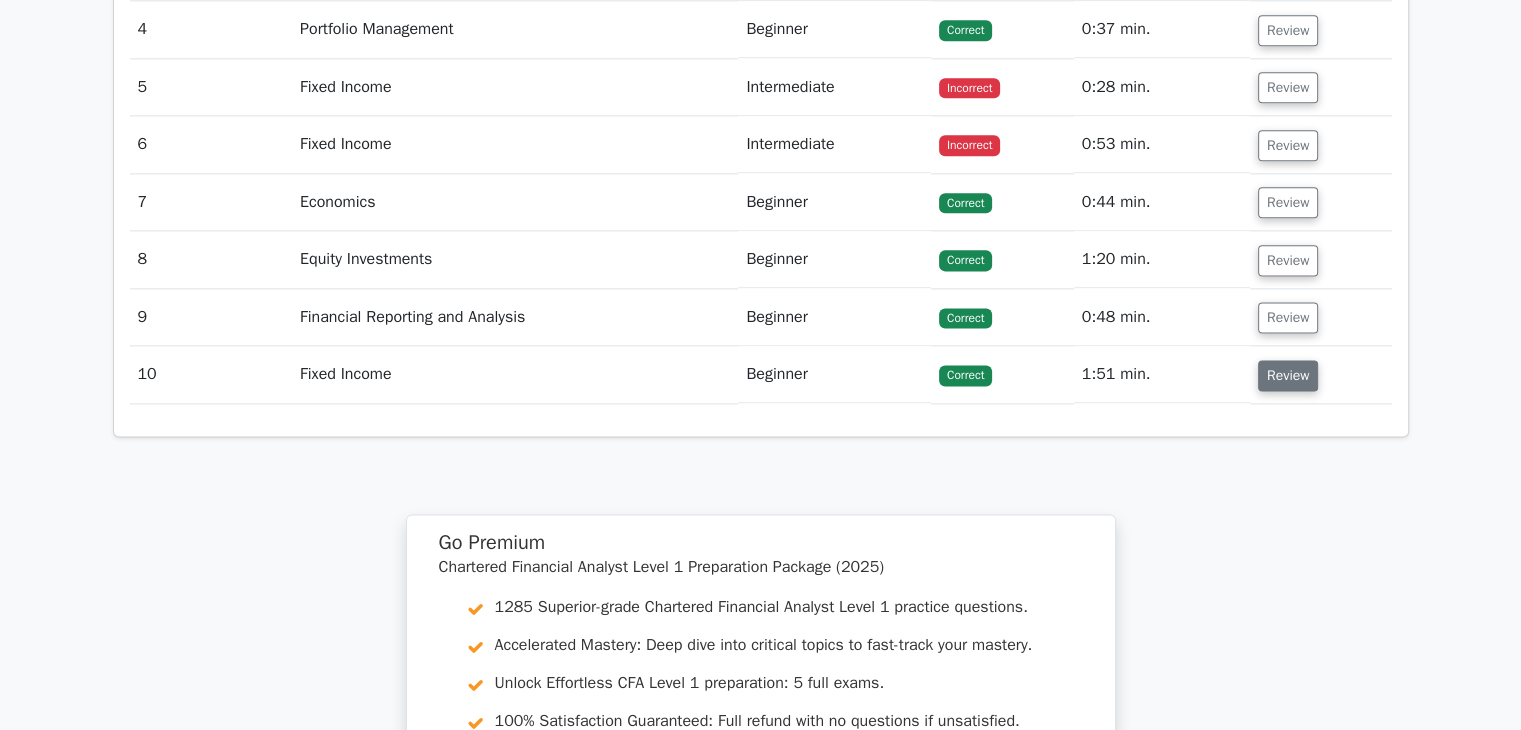 click on "Review" at bounding box center [1288, 375] 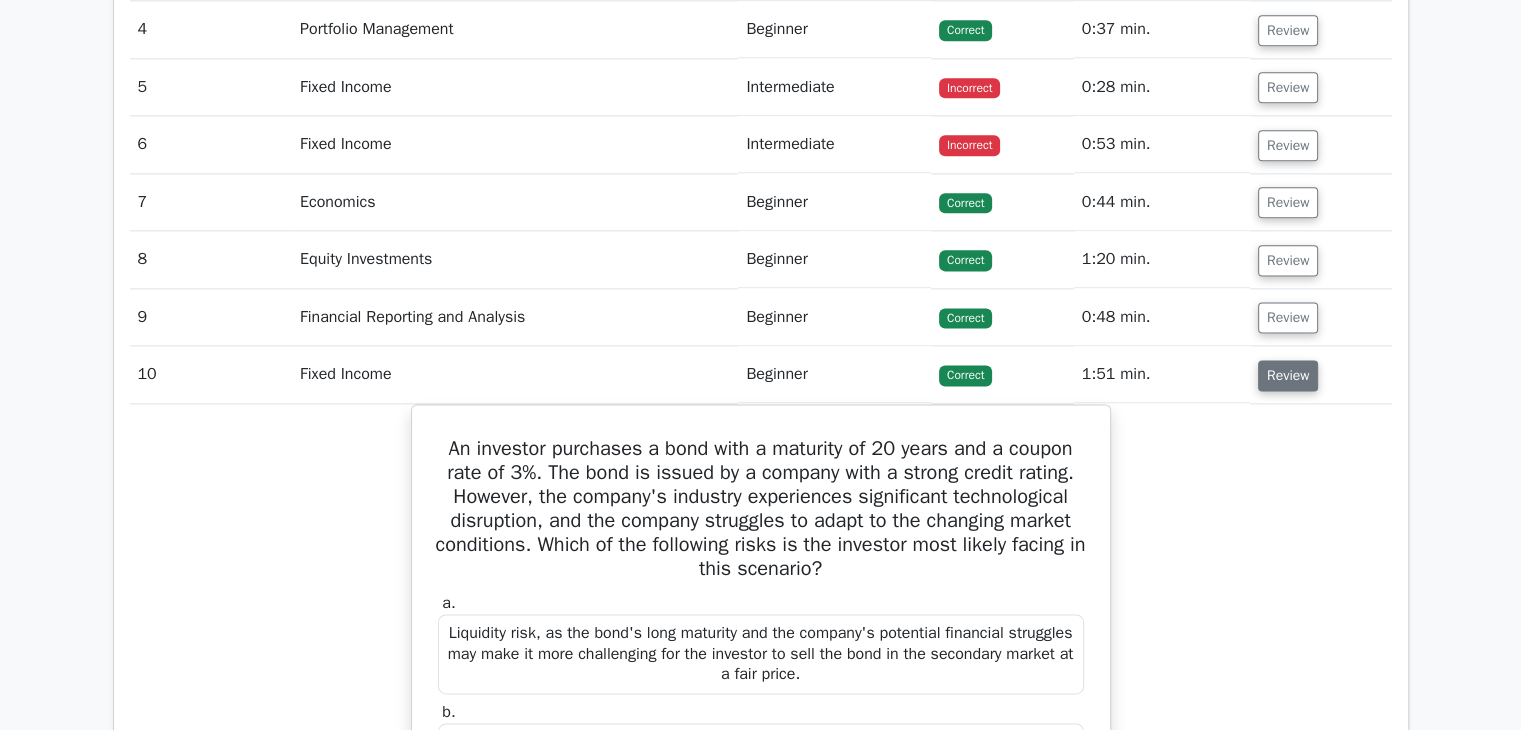 click on "Review" at bounding box center [1288, 375] 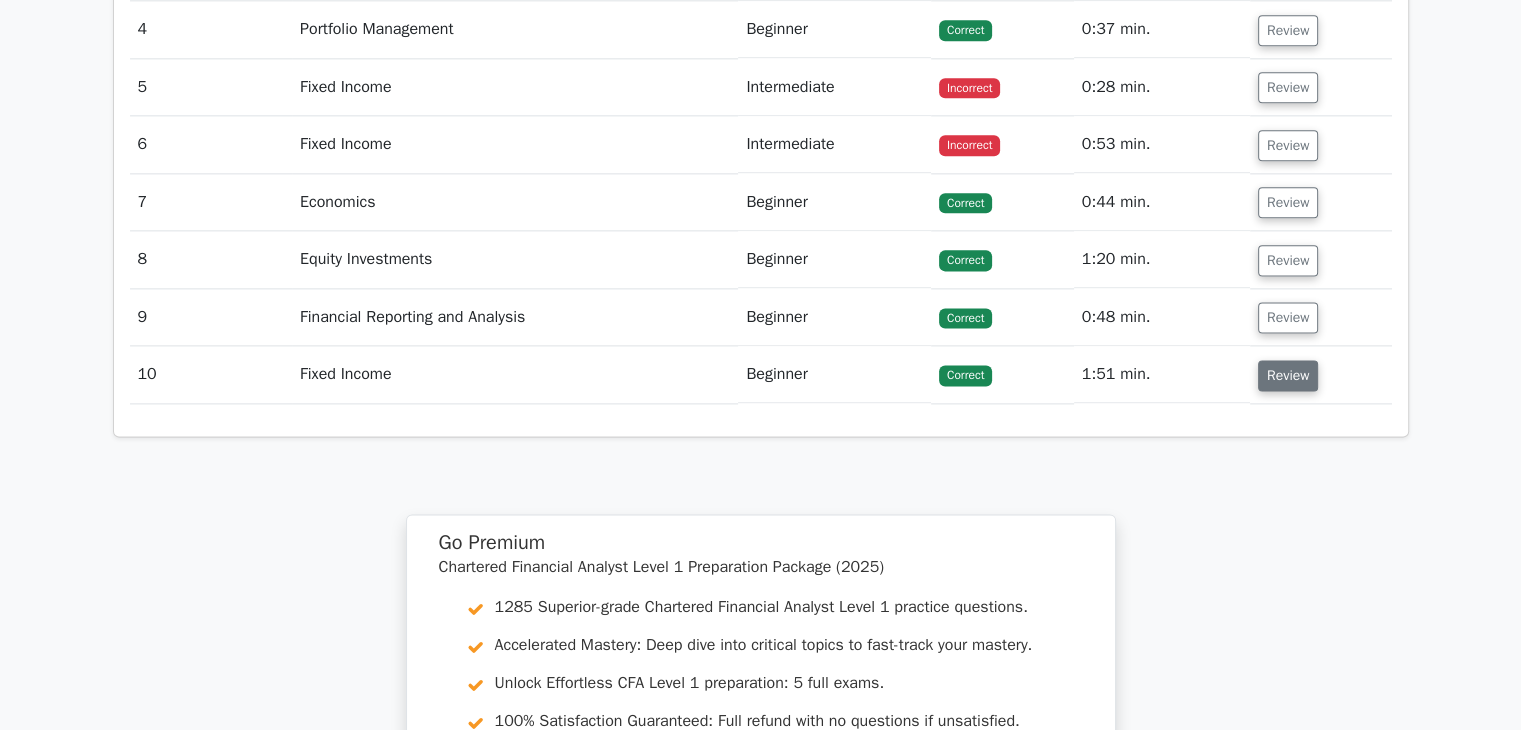 click on "Review" at bounding box center (1288, 375) 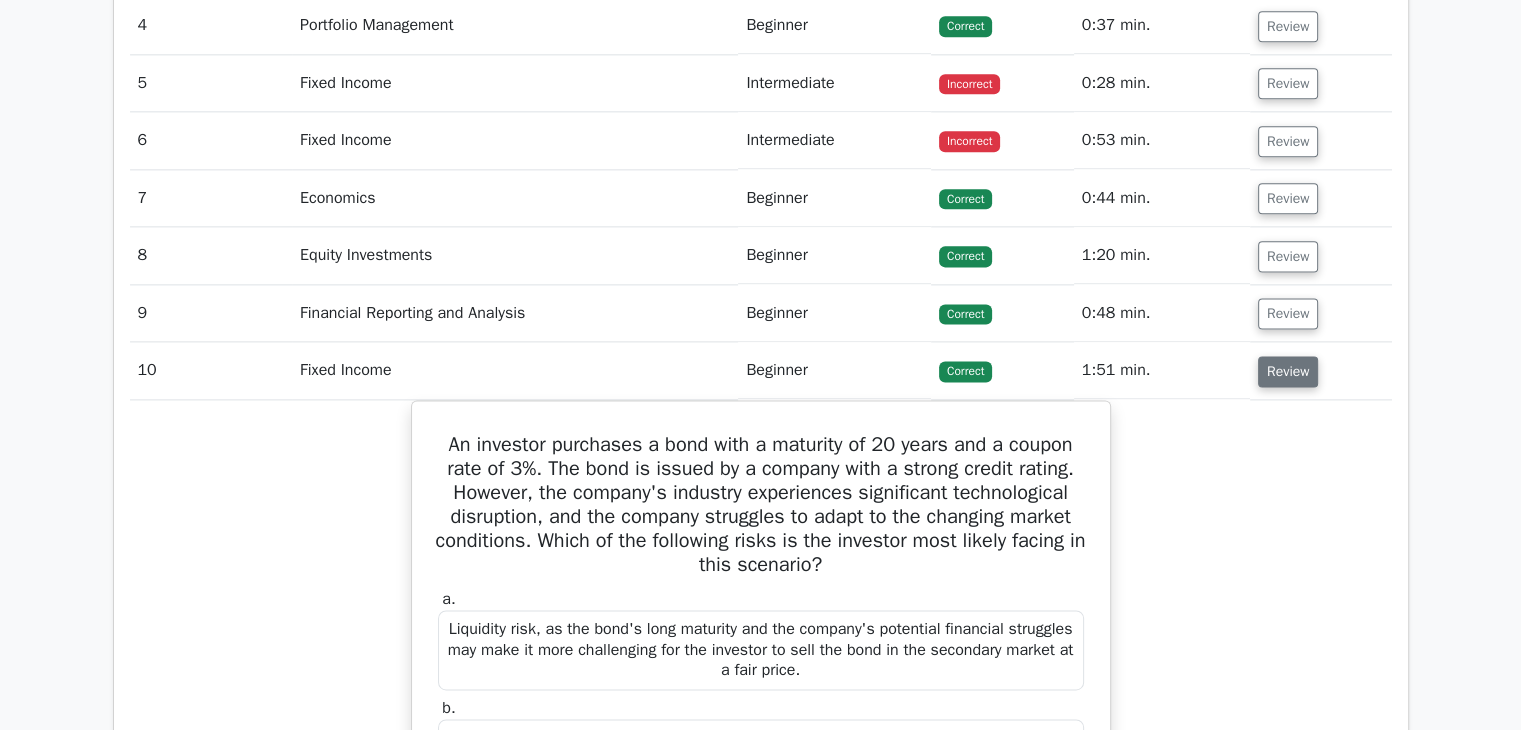 scroll, scrollTop: 2600, scrollLeft: 0, axis: vertical 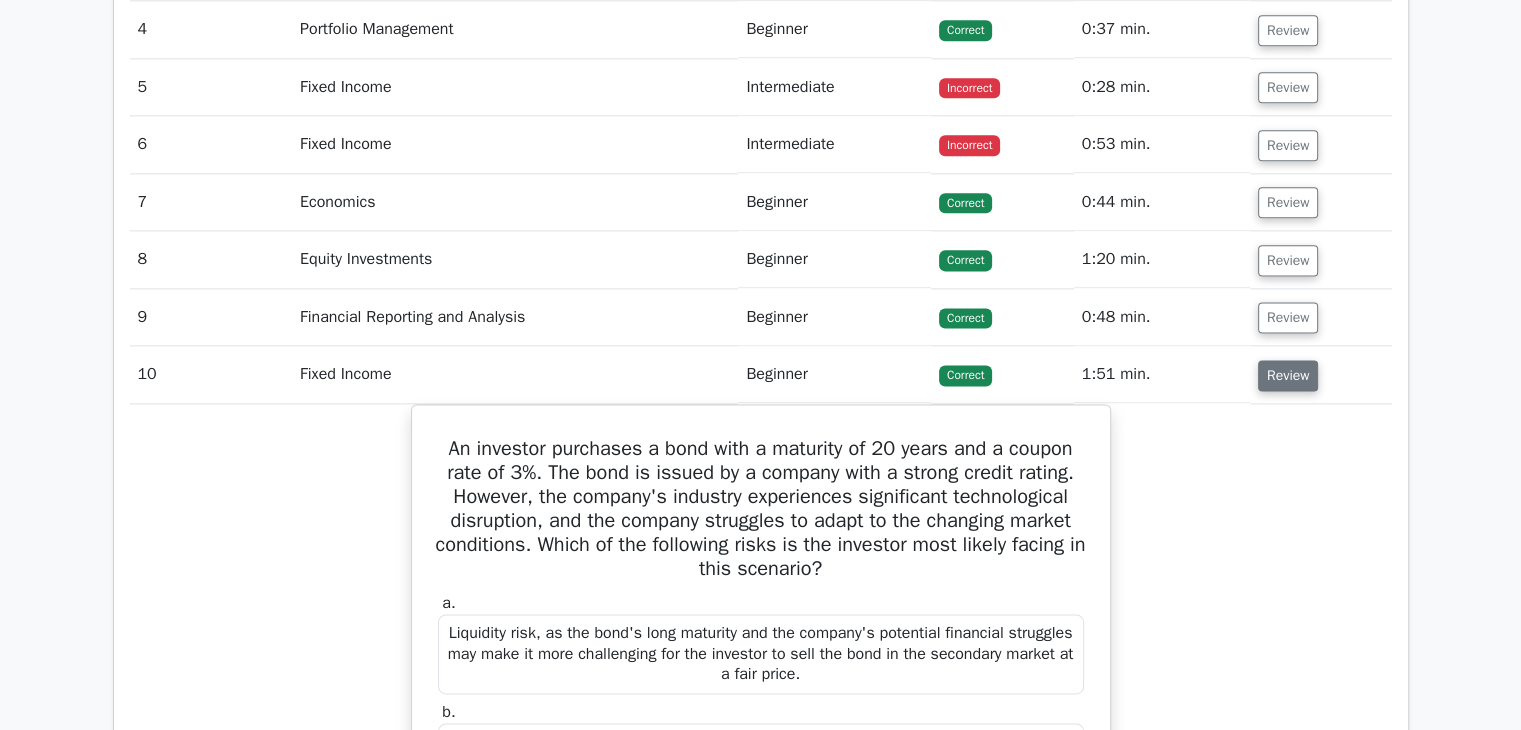 click on "Review" at bounding box center [1288, 375] 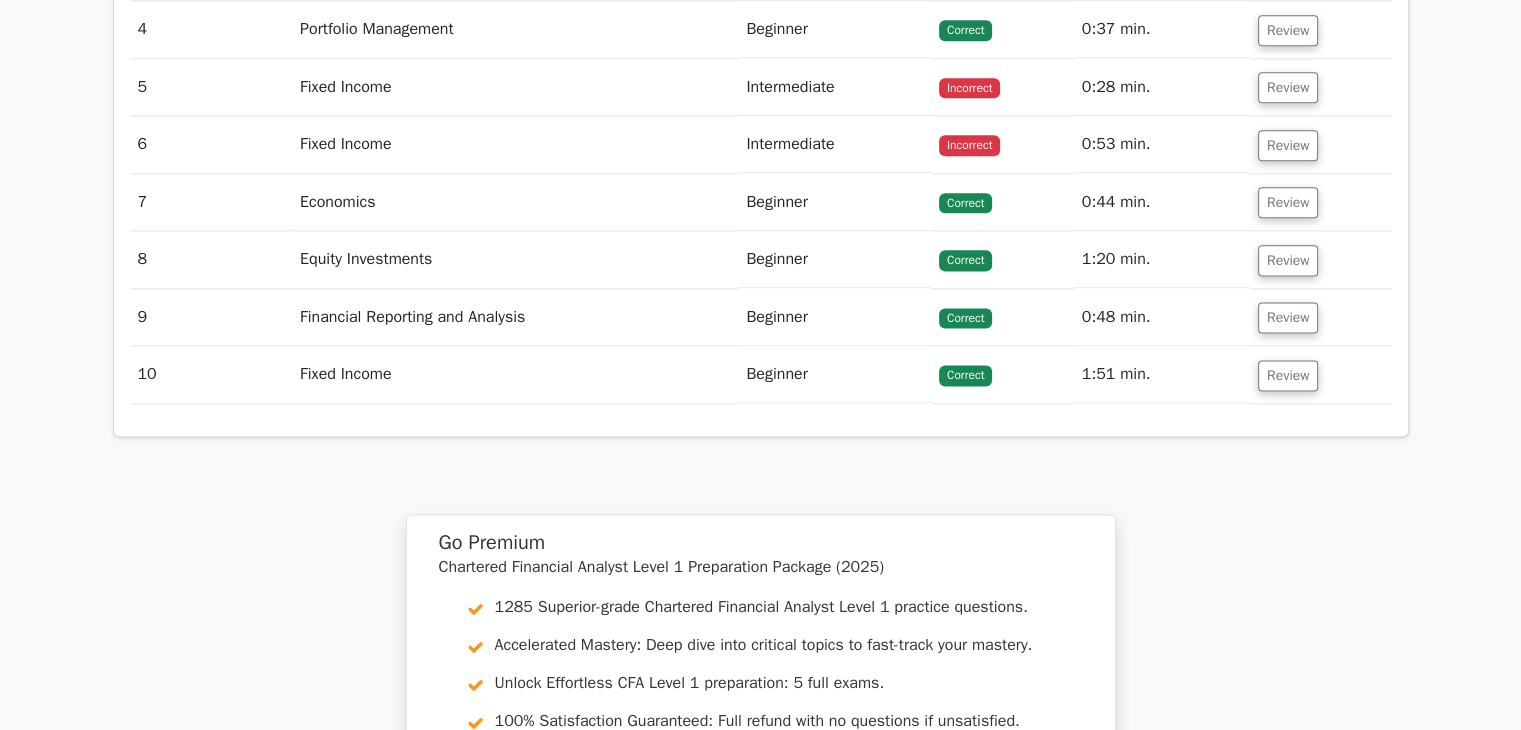 click on "Review" at bounding box center [1321, 317] 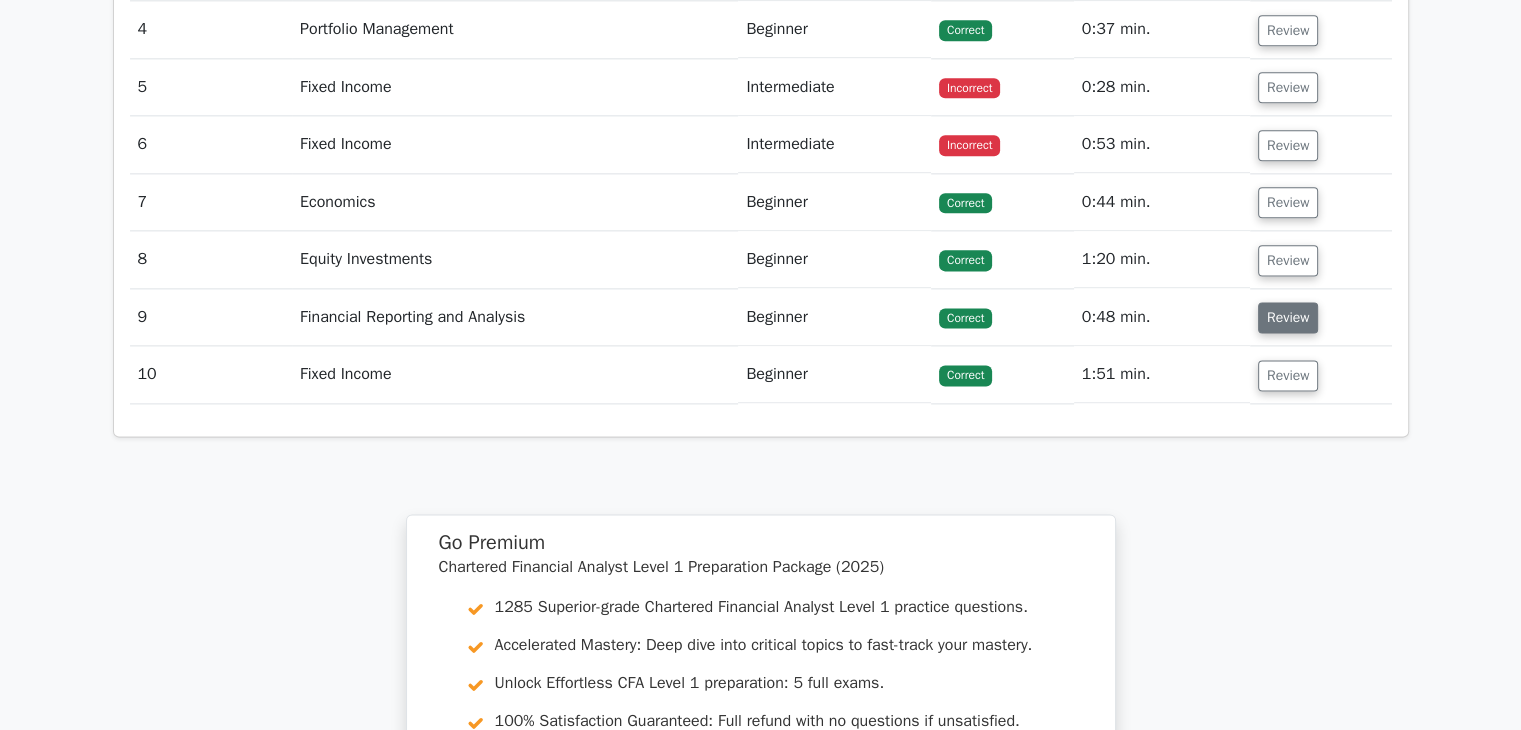 click on "Review" at bounding box center (1288, 317) 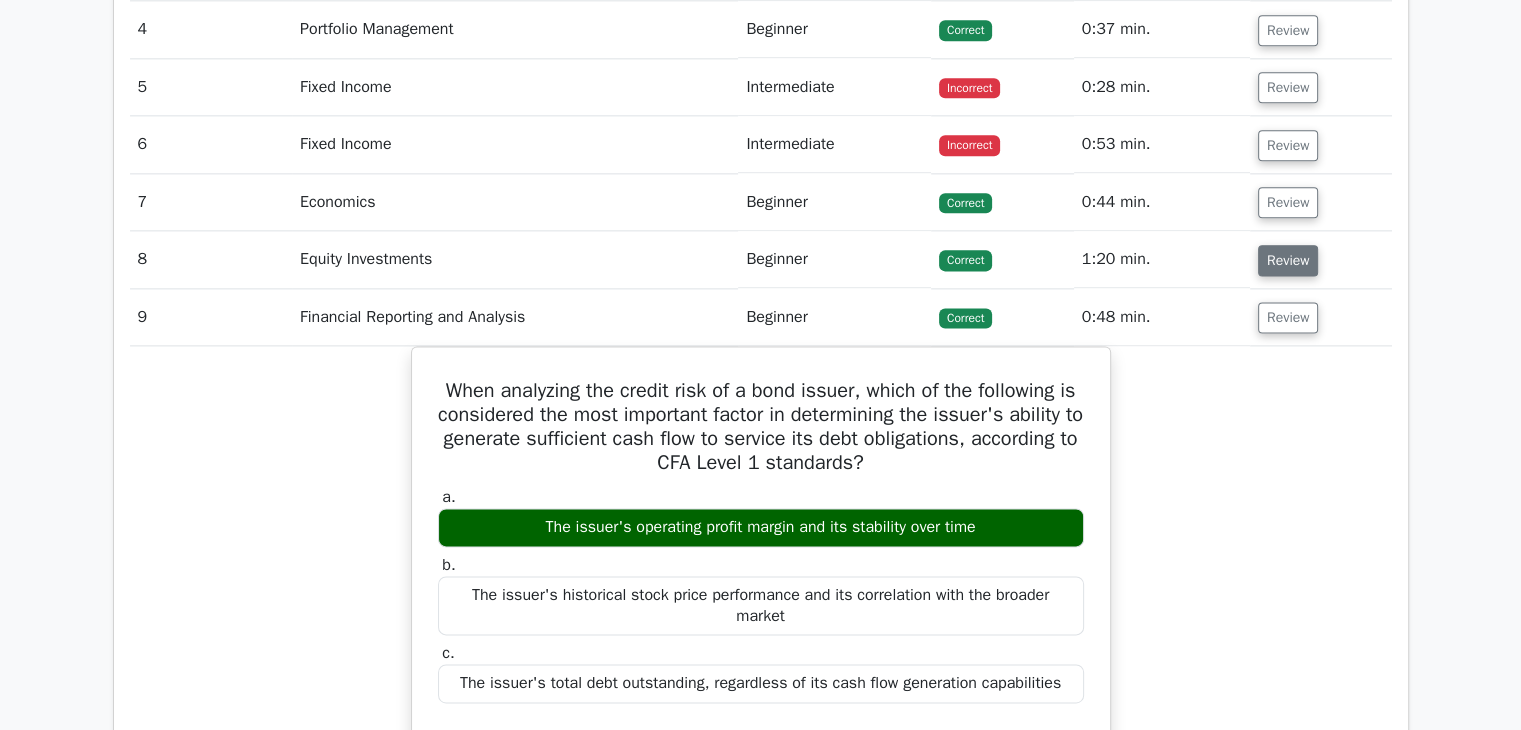 click on "Review" at bounding box center (1288, 260) 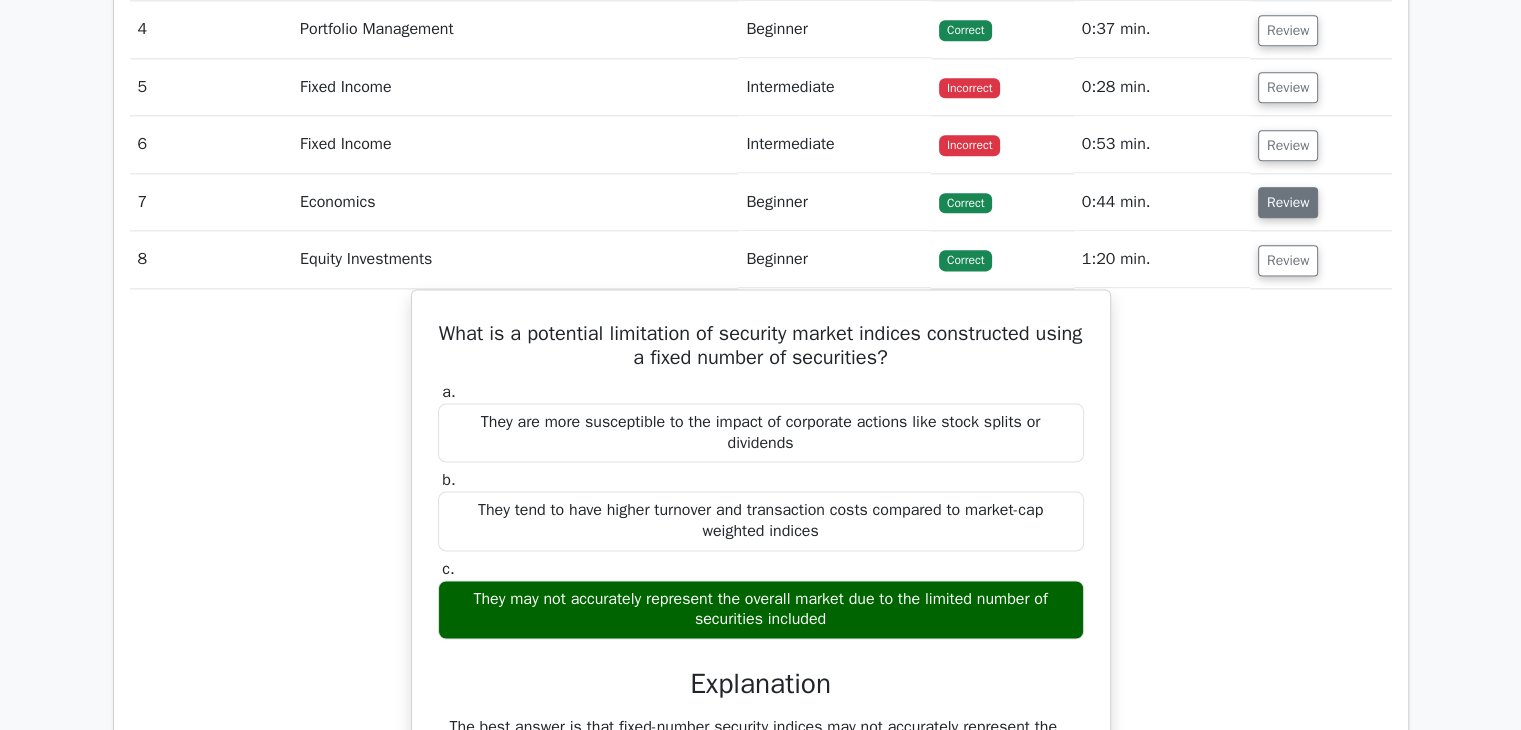 click on "Review" at bounding box center [1288, 202] 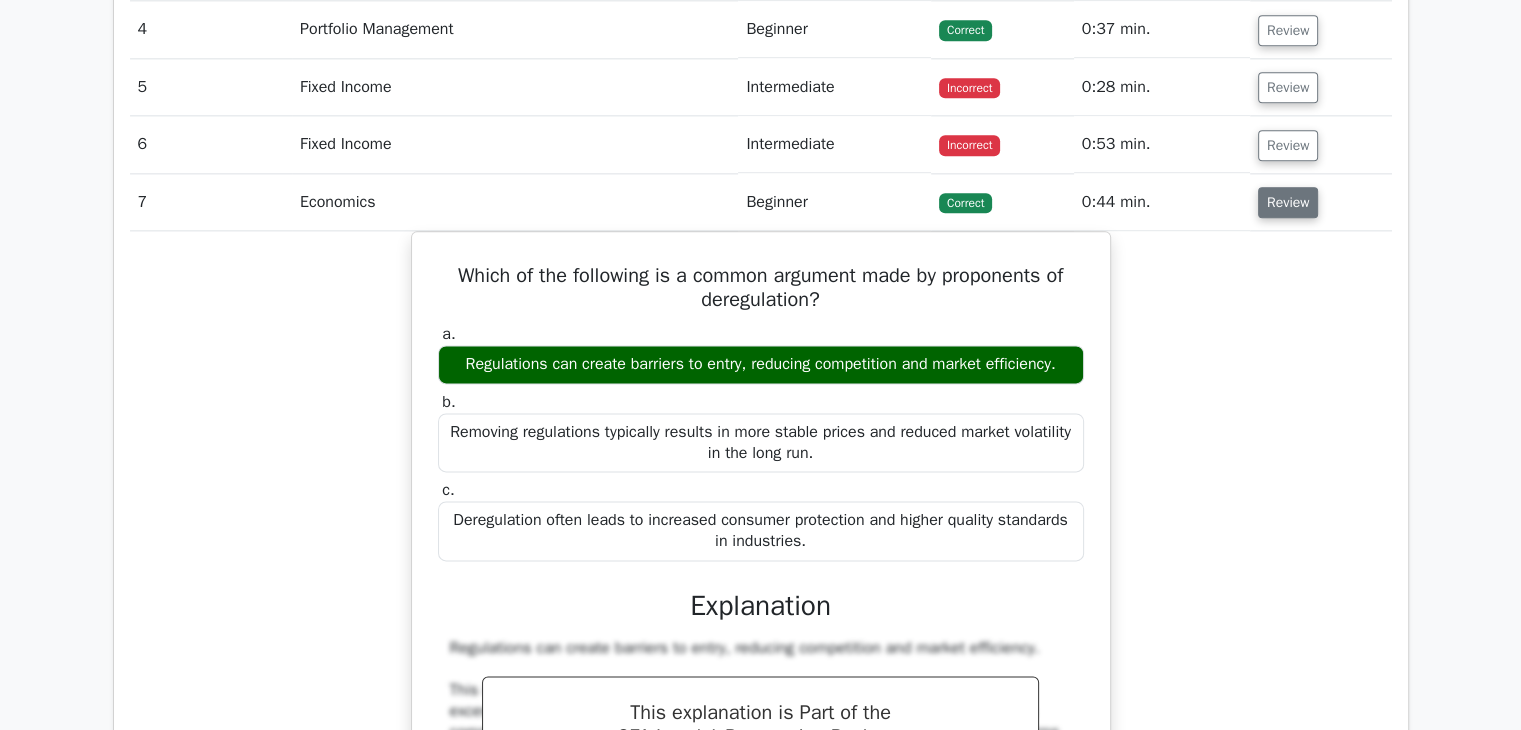 click on "Review" at bounding box center [1288, 202] 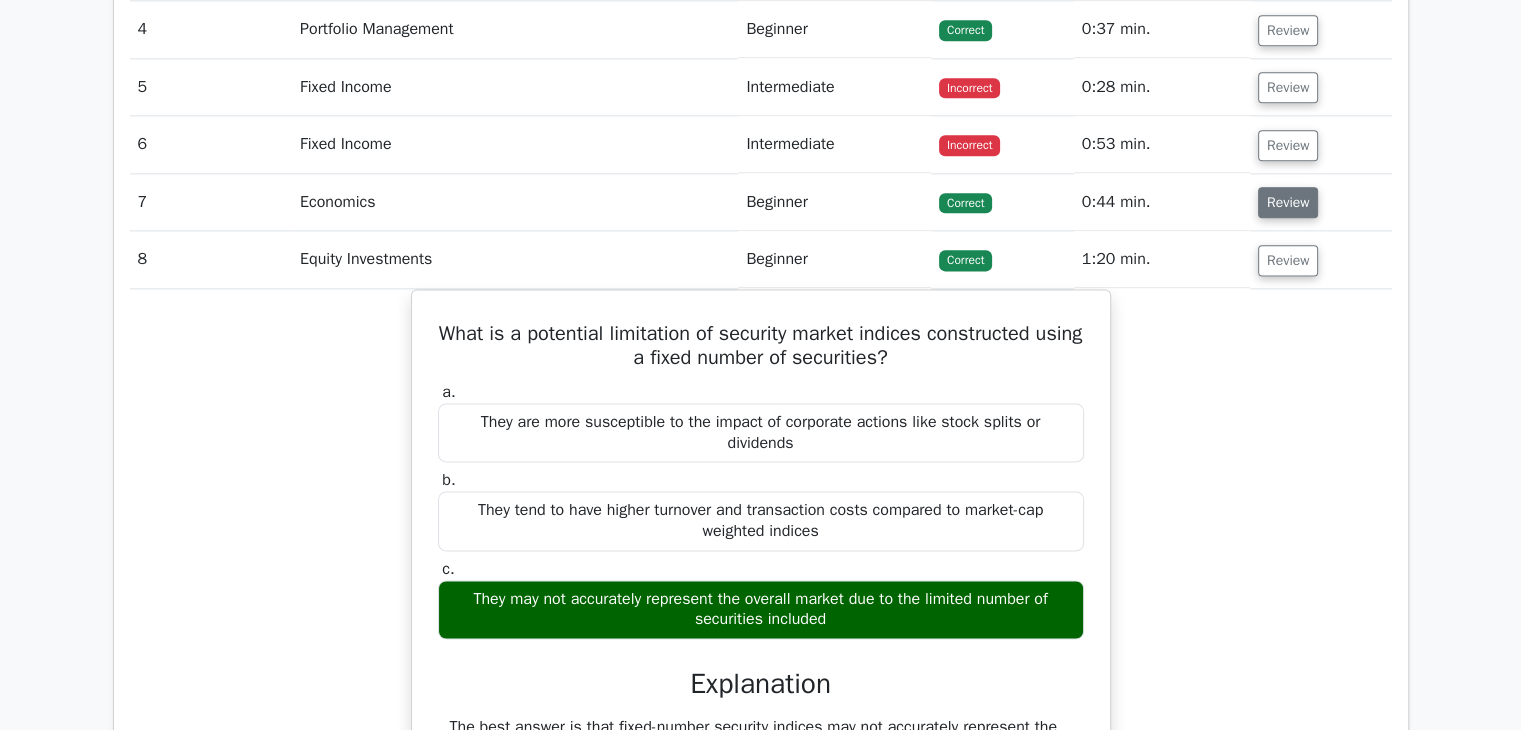 click on "Review" at bounding box center (1288, 202) 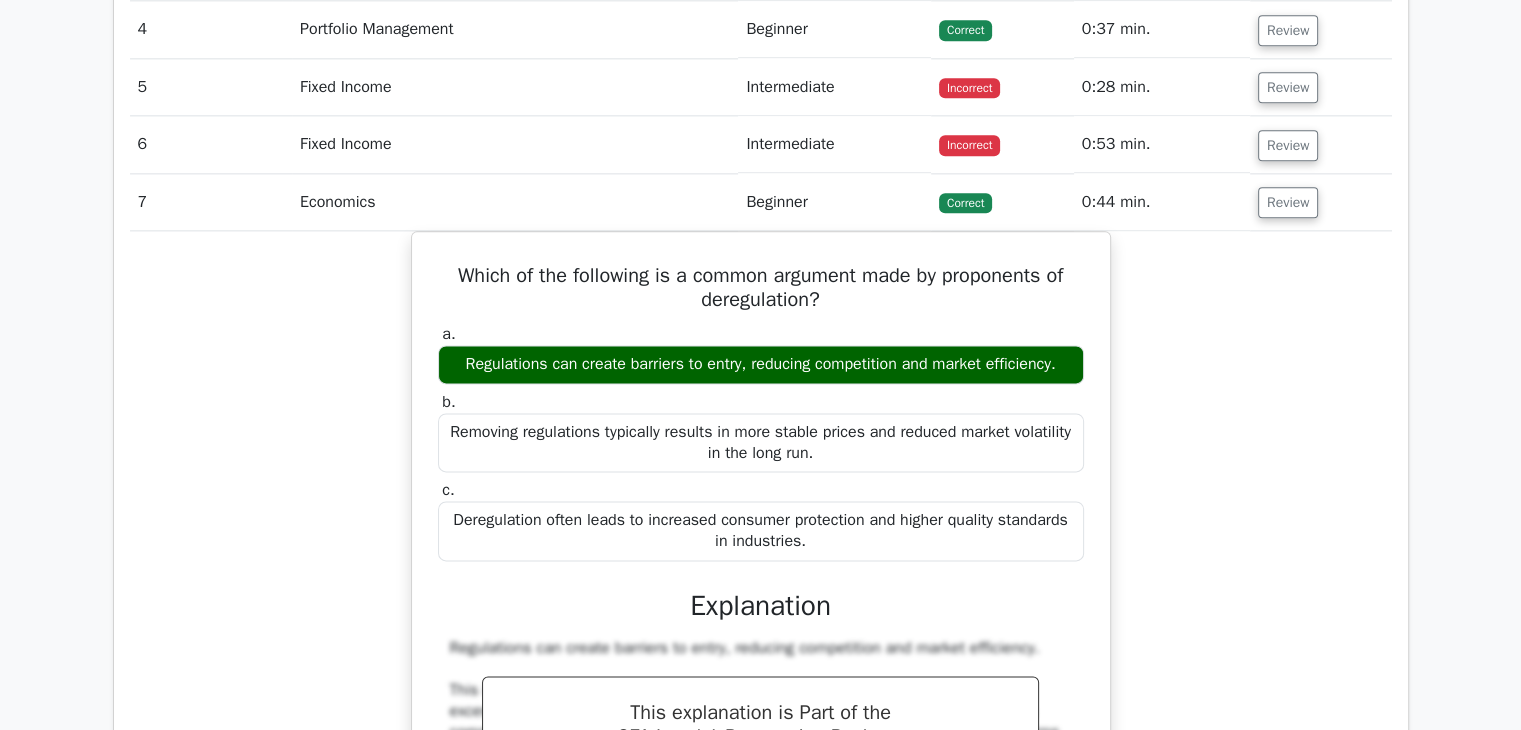 click on "Review" at bounding box center (1321, 144) 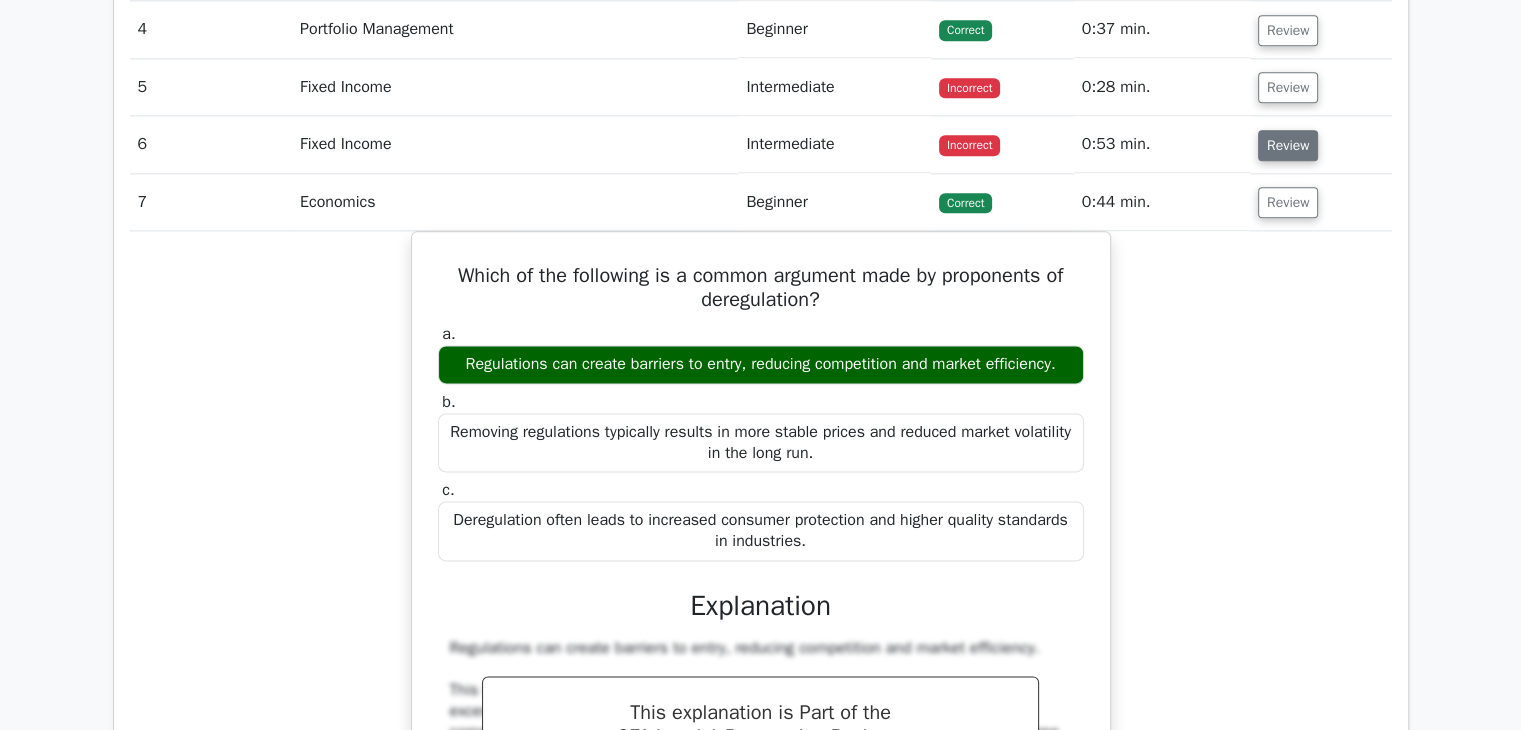 click on "Review" at bounding box center (1288, 145) 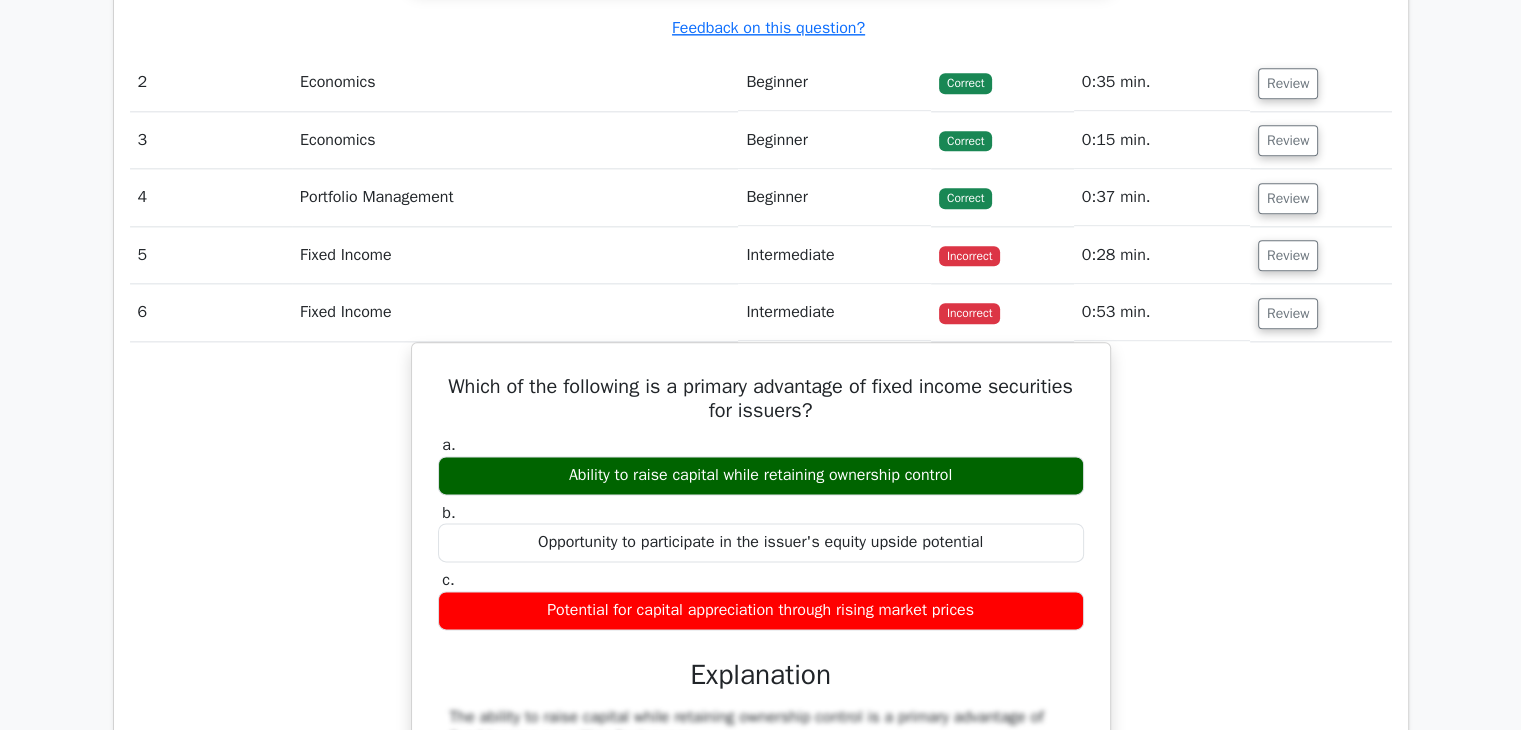 scroll, scrollTop: 2400, scrollLeft: 0, axis: vertical 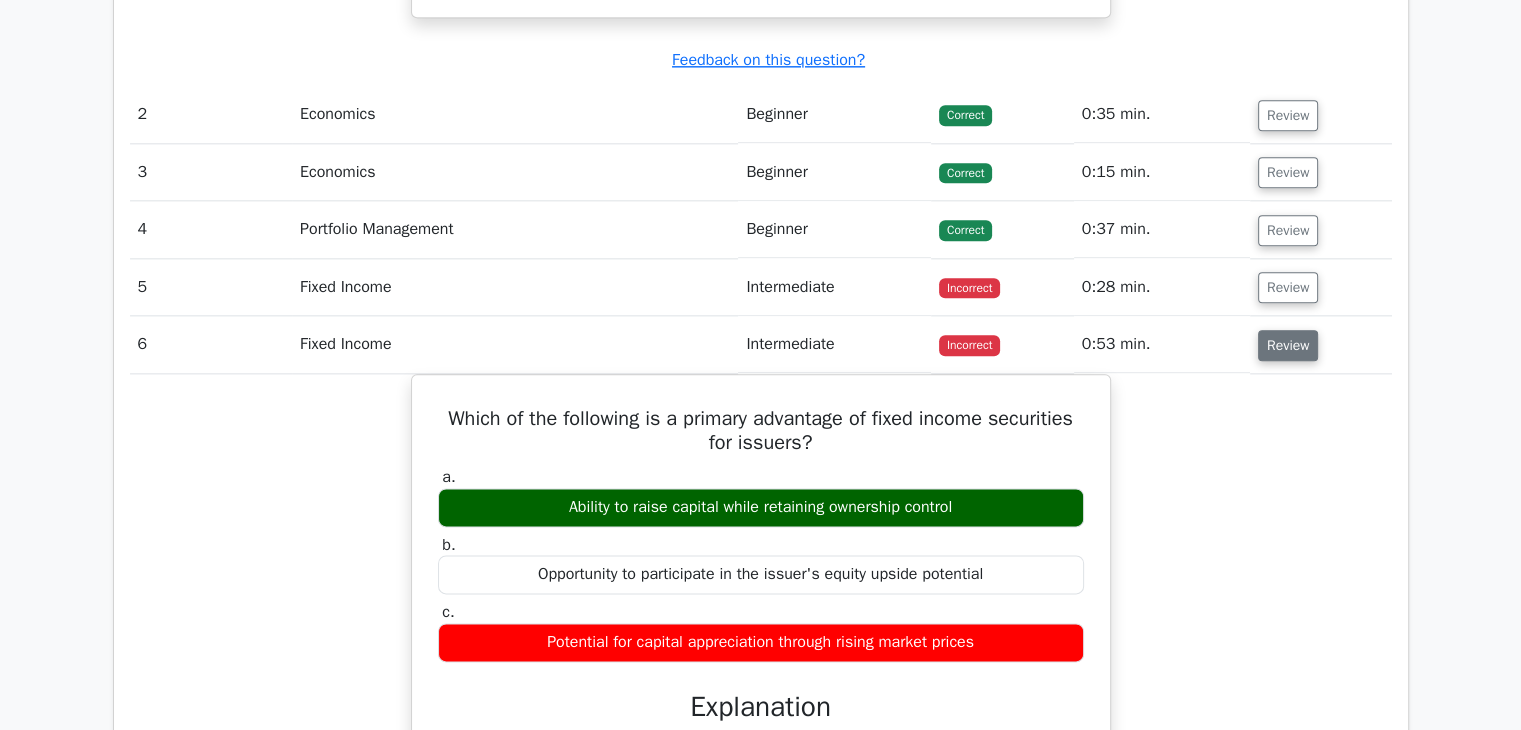 click on "Review" at bounding box center [1288, 345] 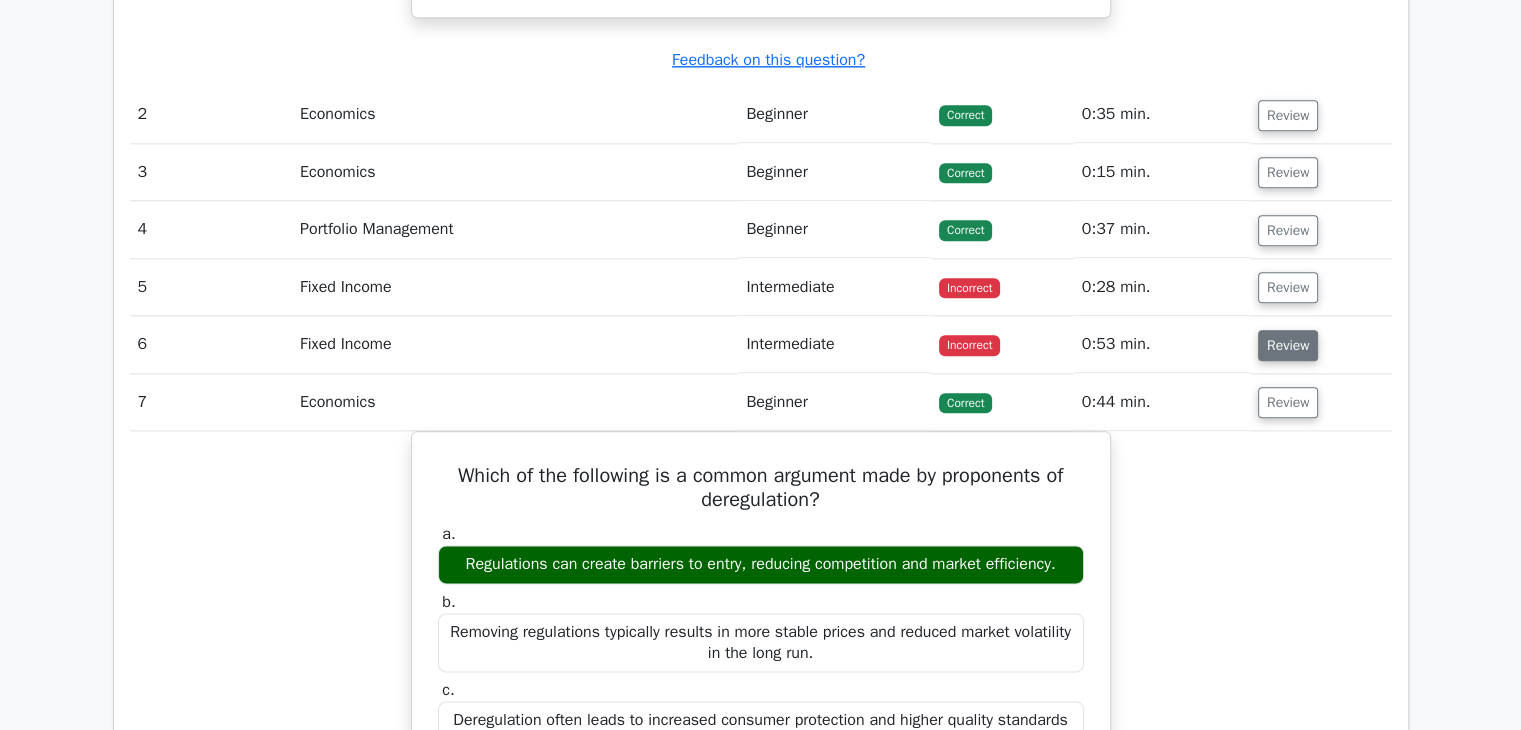 click on "Review" at bounding box center (1288, 345) 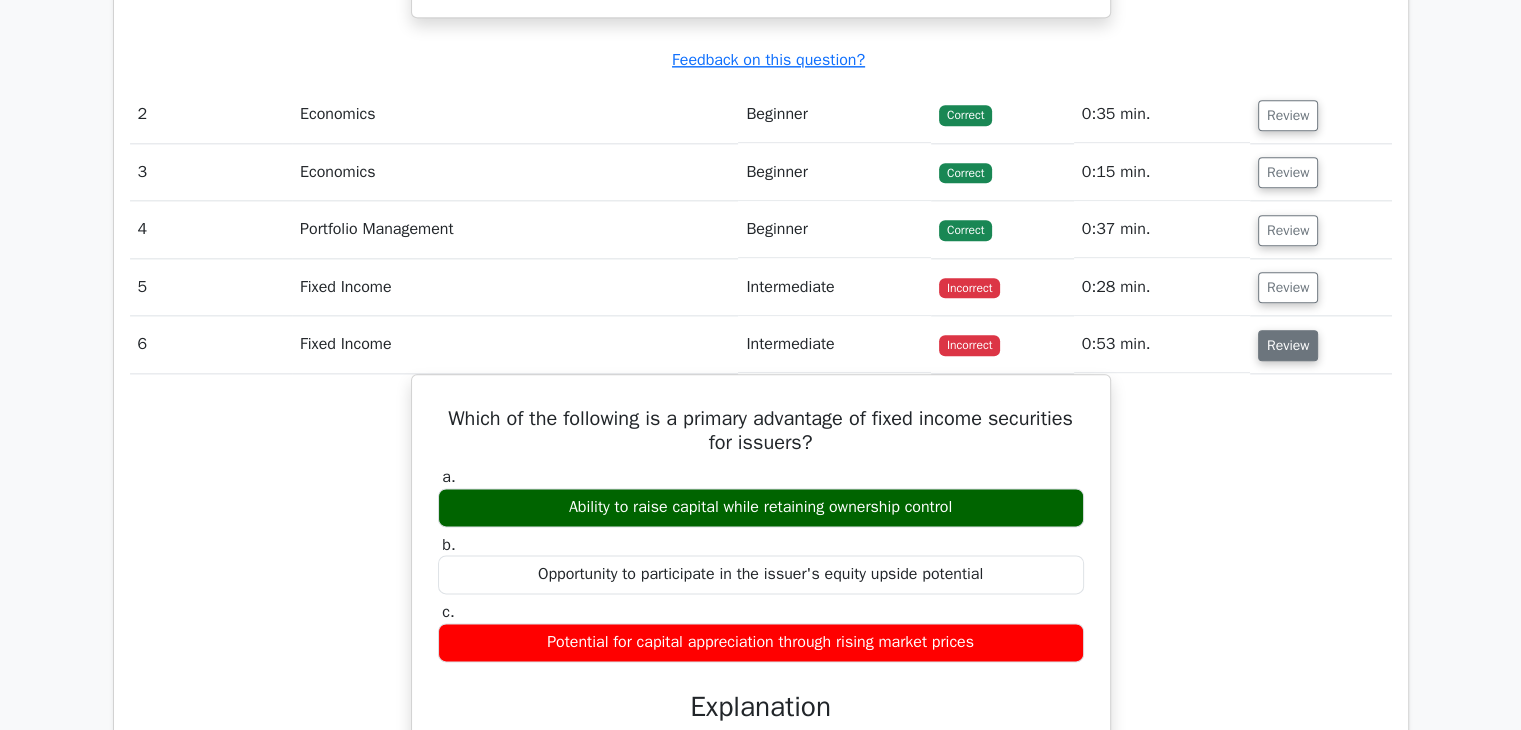 click on "Review" at bounding box center [1288, 345] 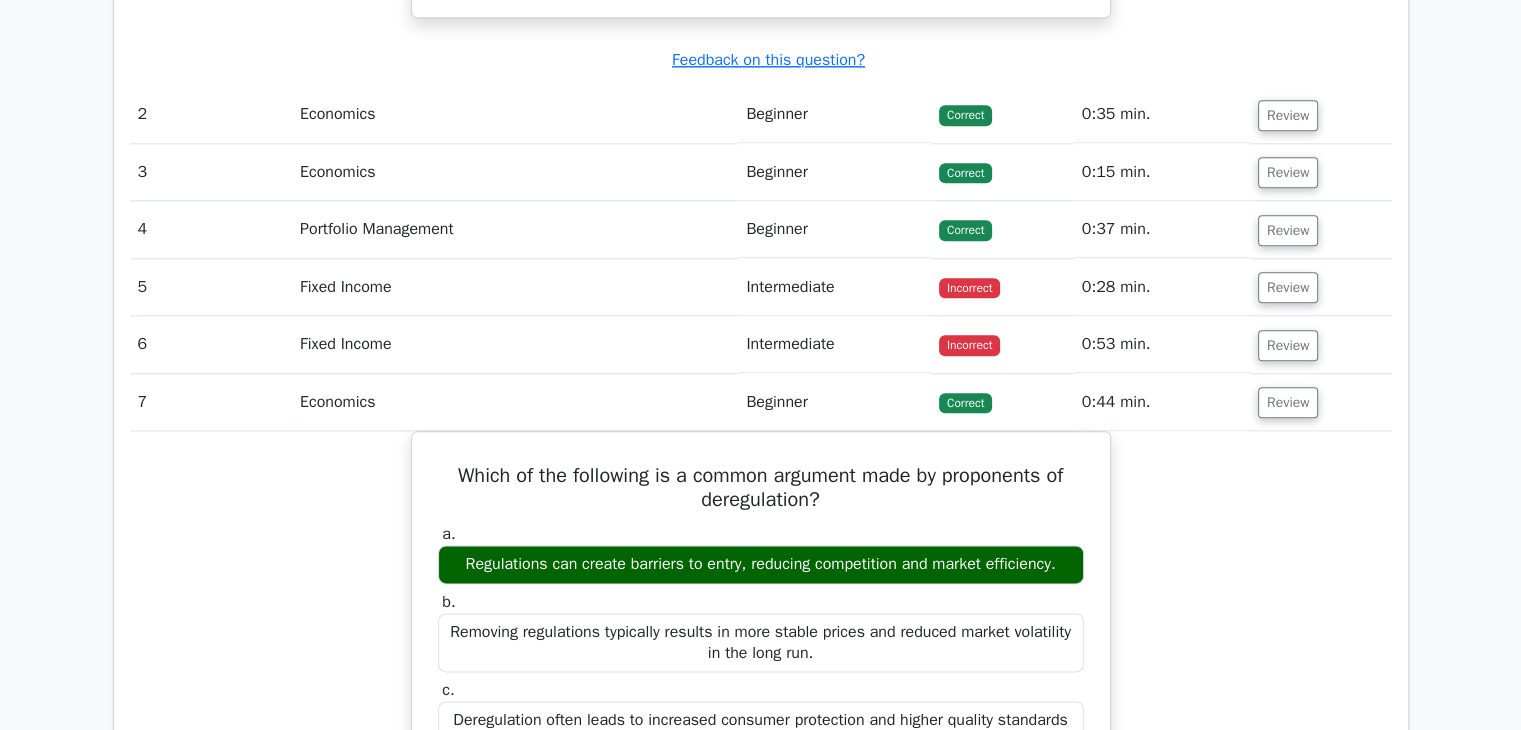 click on "Review" at bounding box center (1321, 287) 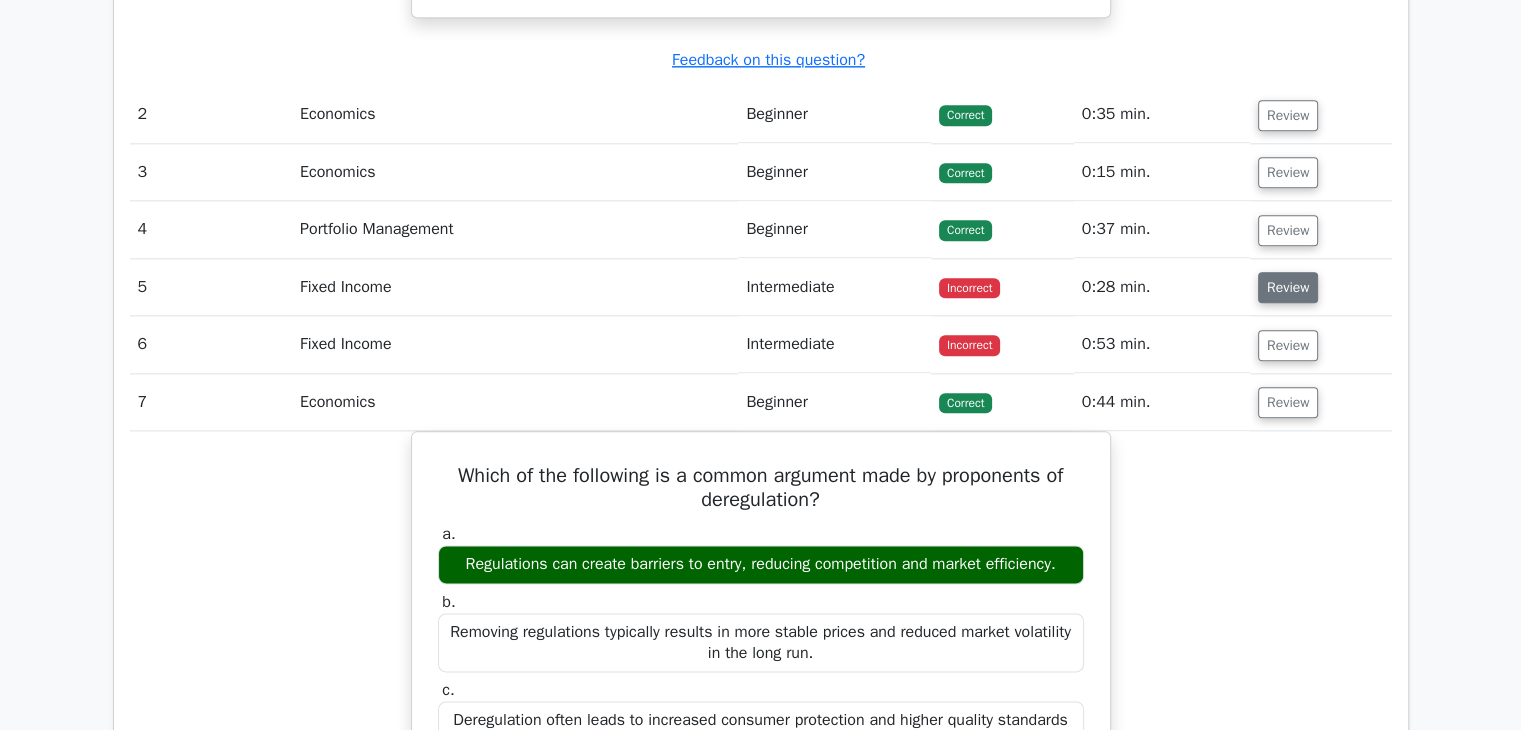 click on "Review" at bounding box center [1288, 287] 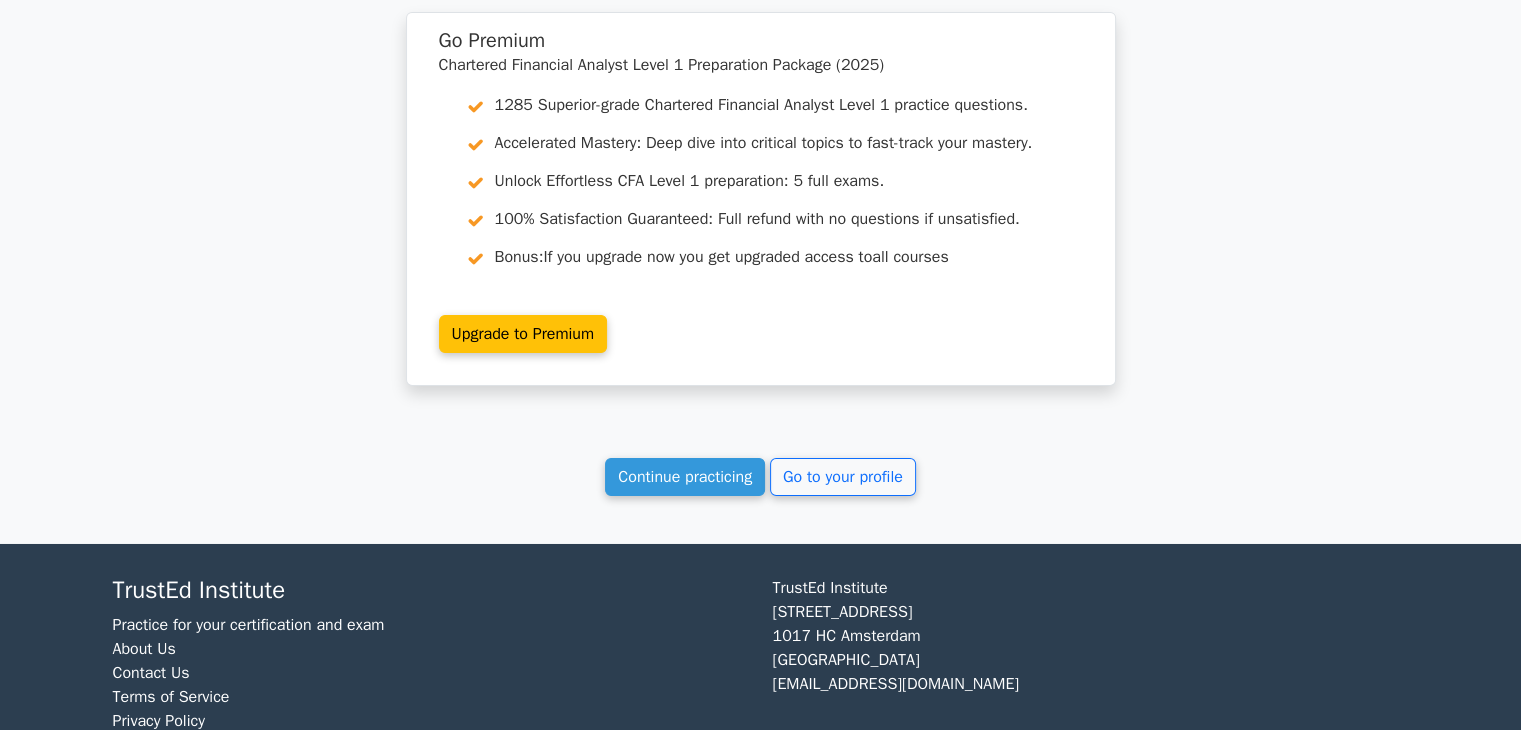 scroll, scrollTop: 6880, scrollLeft: 0, axis: vertical 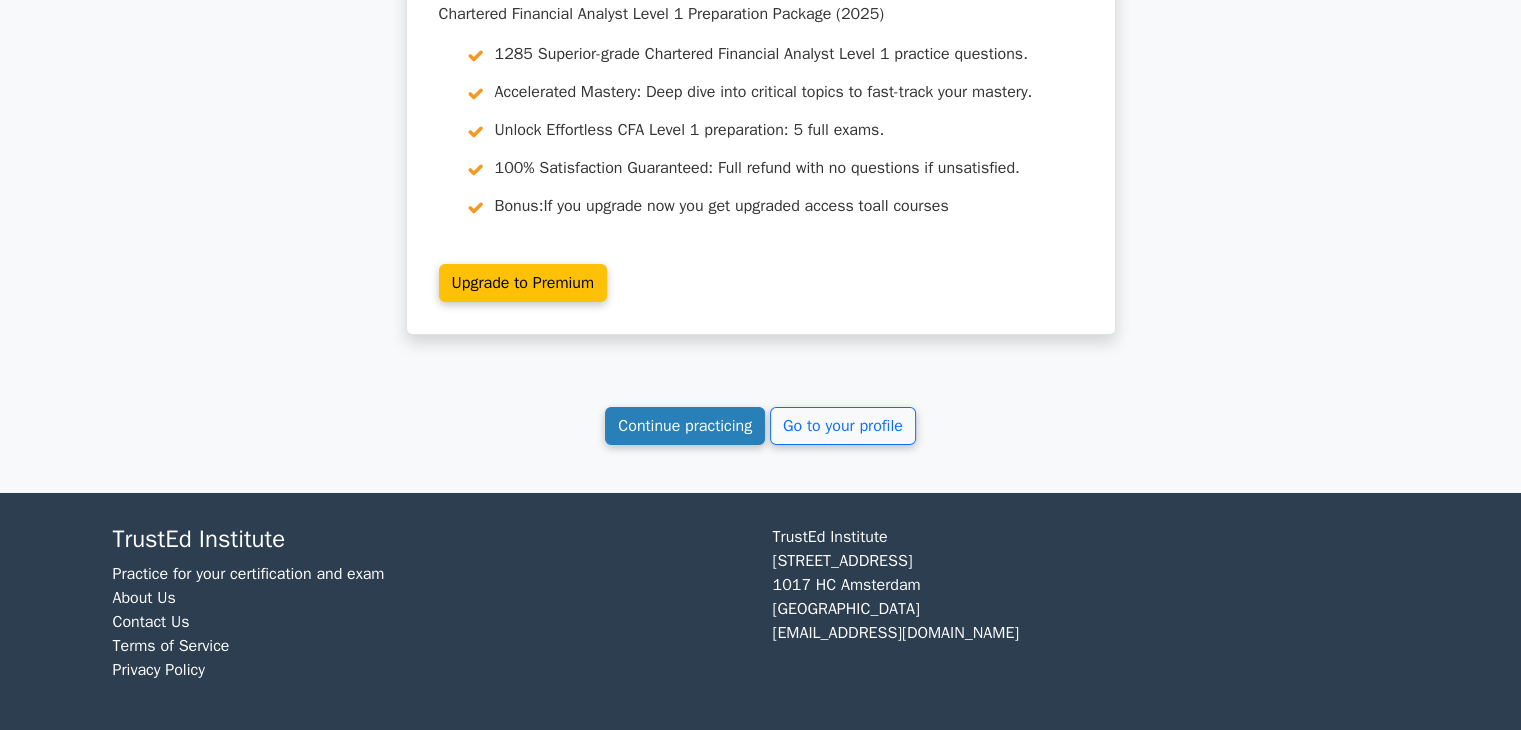 click on "Continue practicing" at bounding box center (685, 426) 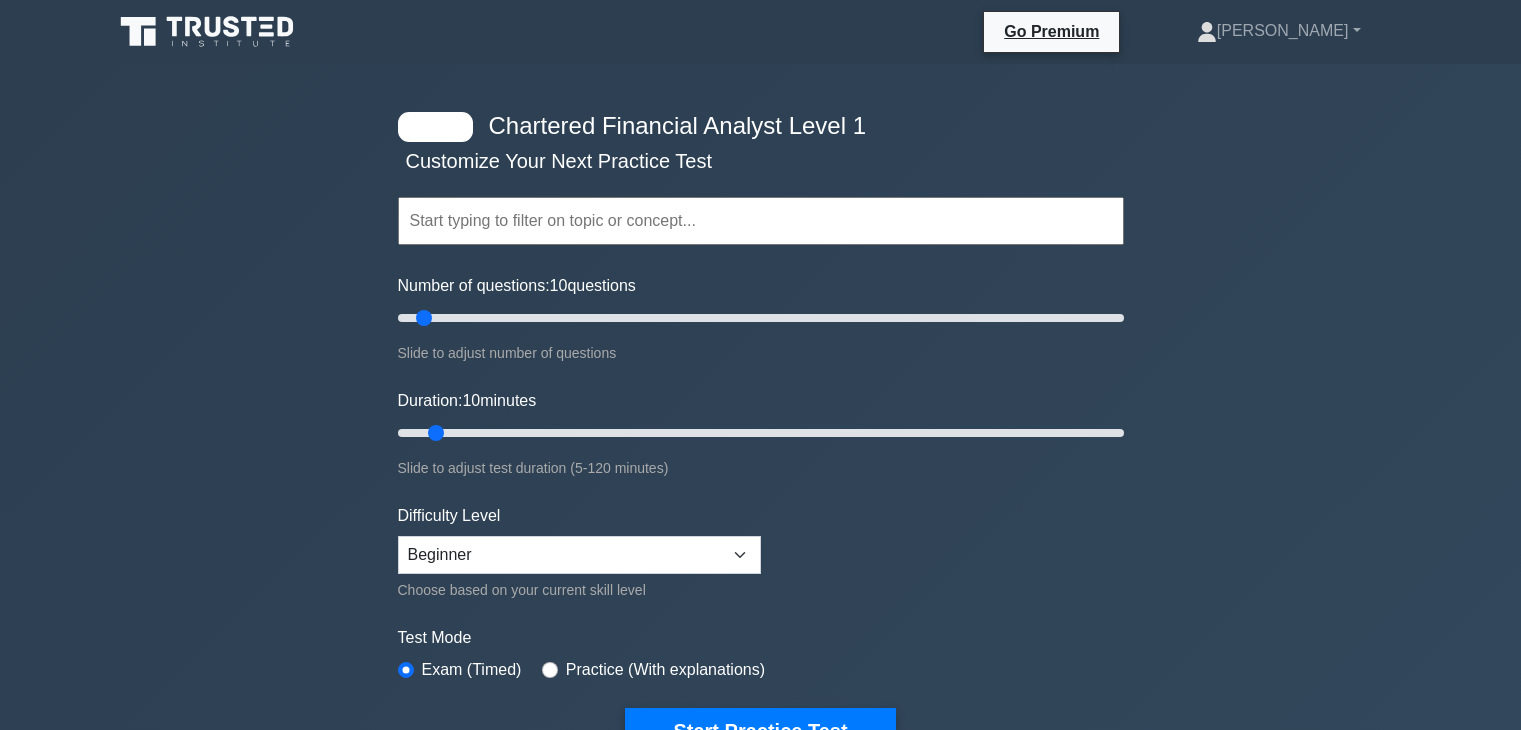 scroll, scrollTop: 0, scrollLeft: 0, axis: both 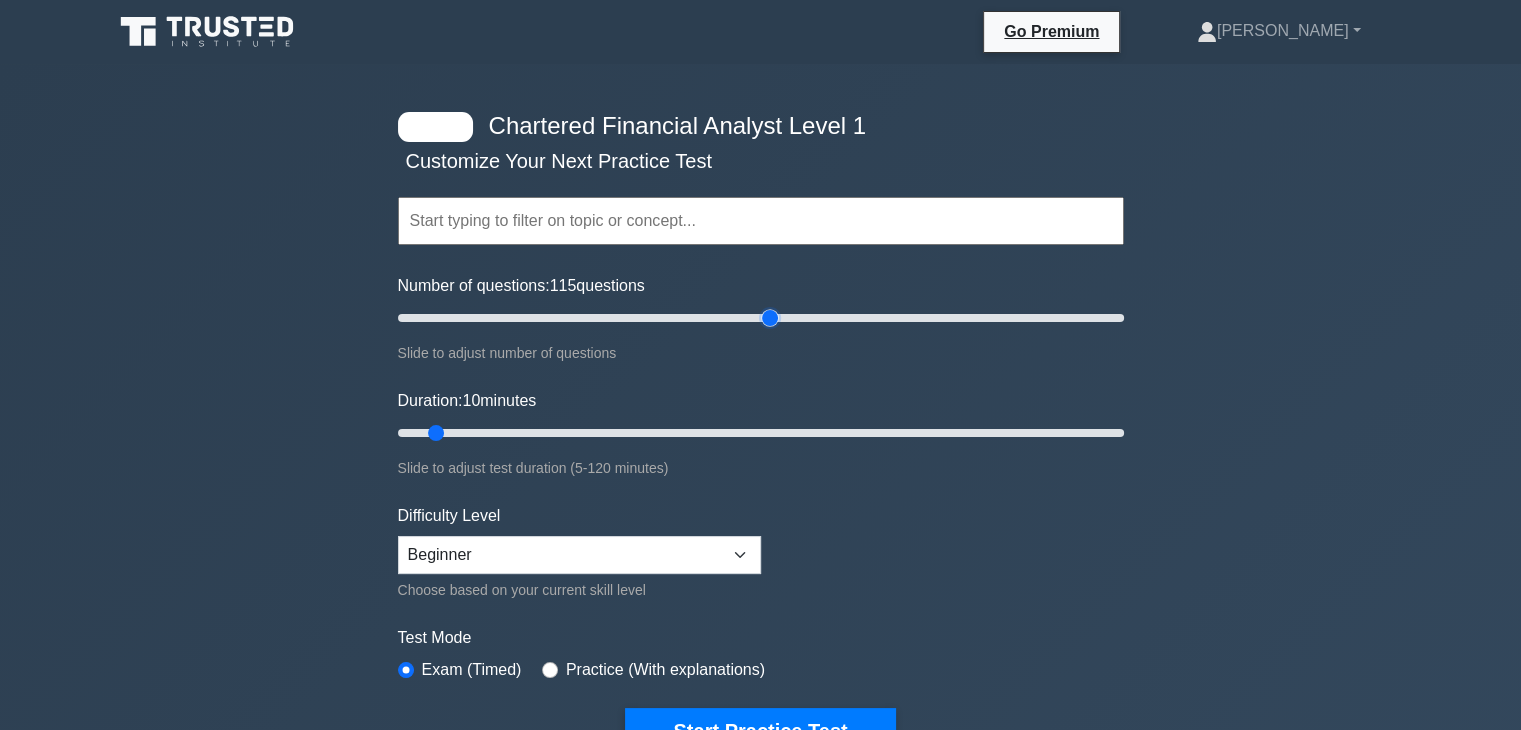 drag, startPoint x: 422, startPoint y: 320, endPoint x: 763, endPoint y: 337, distance: 341.4235 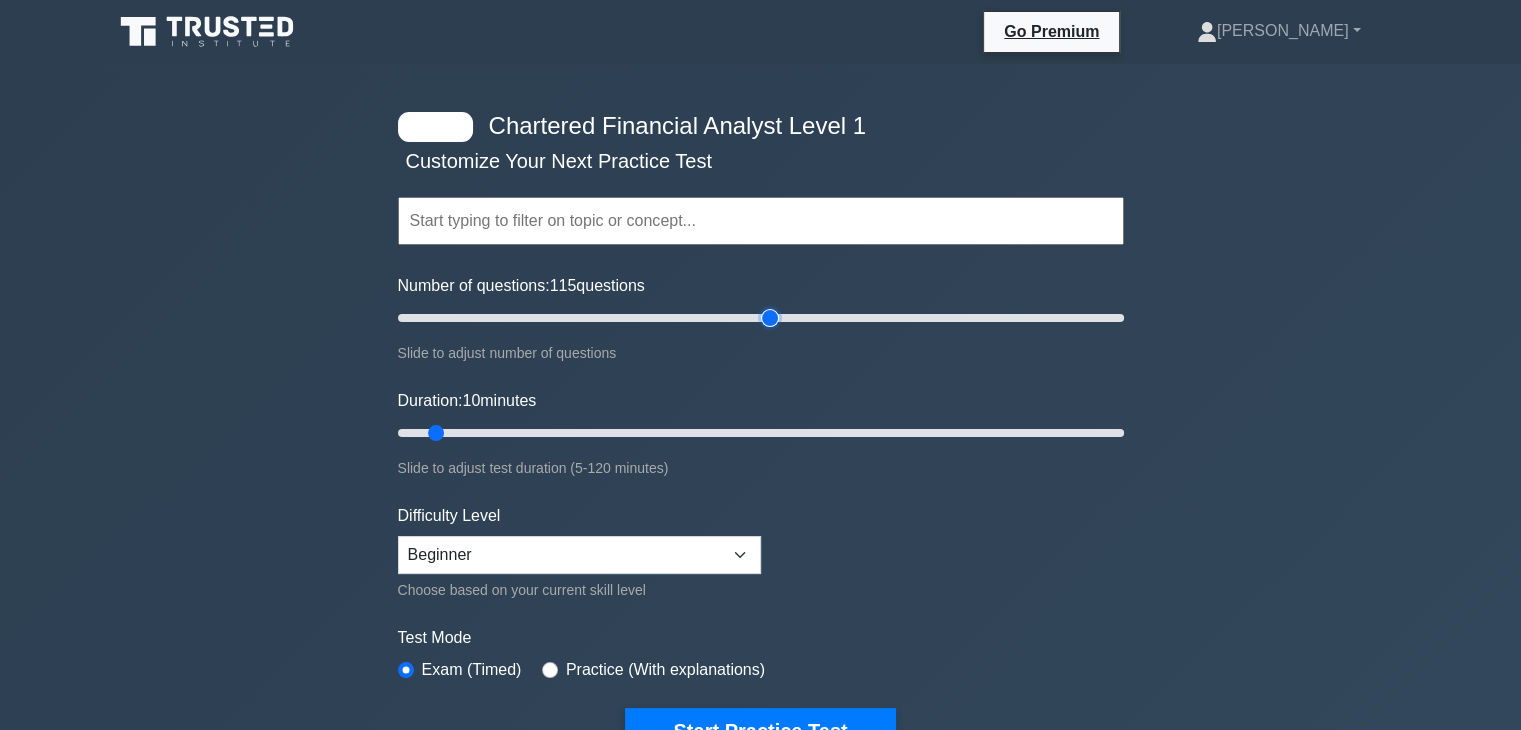click on "Number of questions:  115  questions" at bounding box center [761, 318] 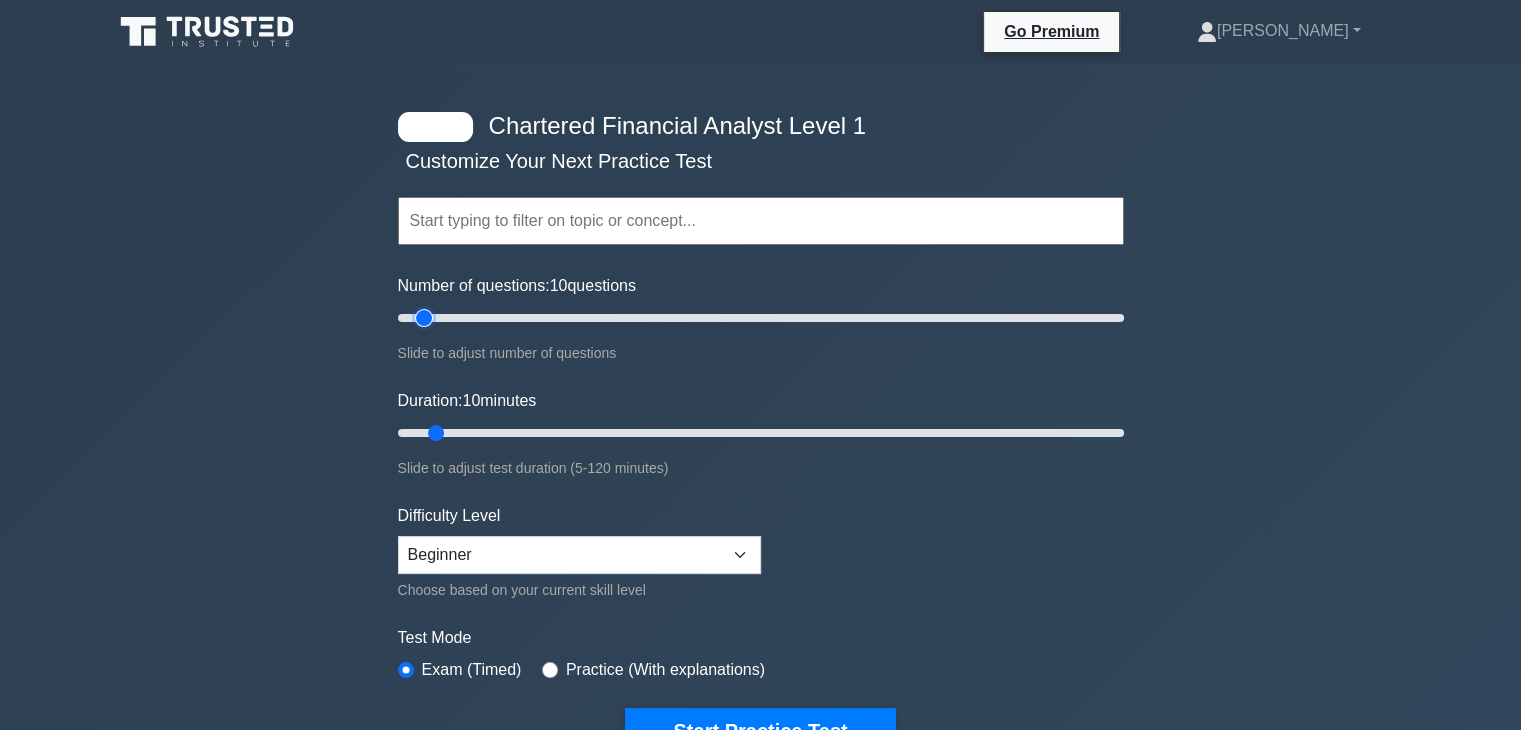 drag, startPoint x: 759, startPoint y: 313, endPoint x: 426, endPoint y: 317, distance: 333.02402 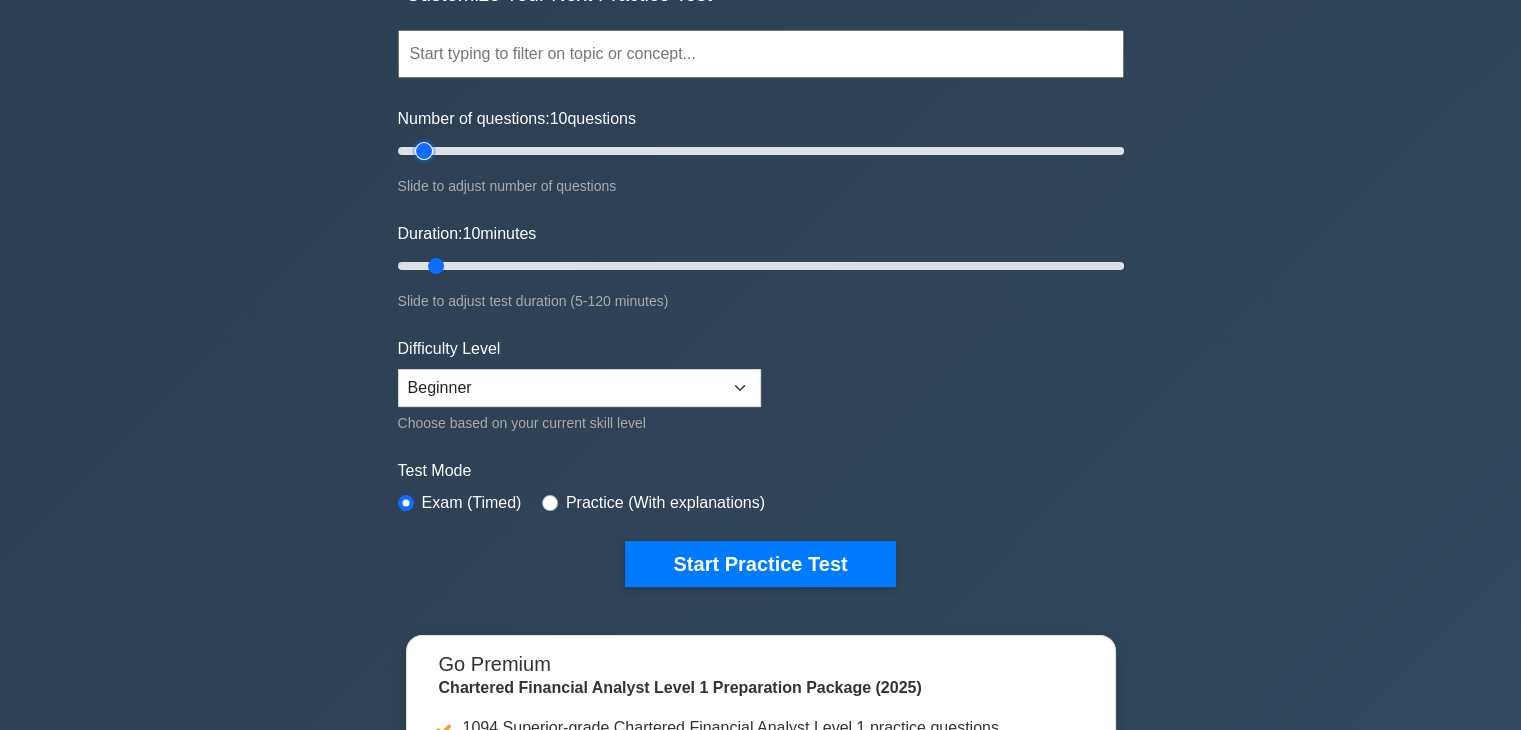 scroll, scrollTop: 200, scrollLeft: 0, axis: vertical 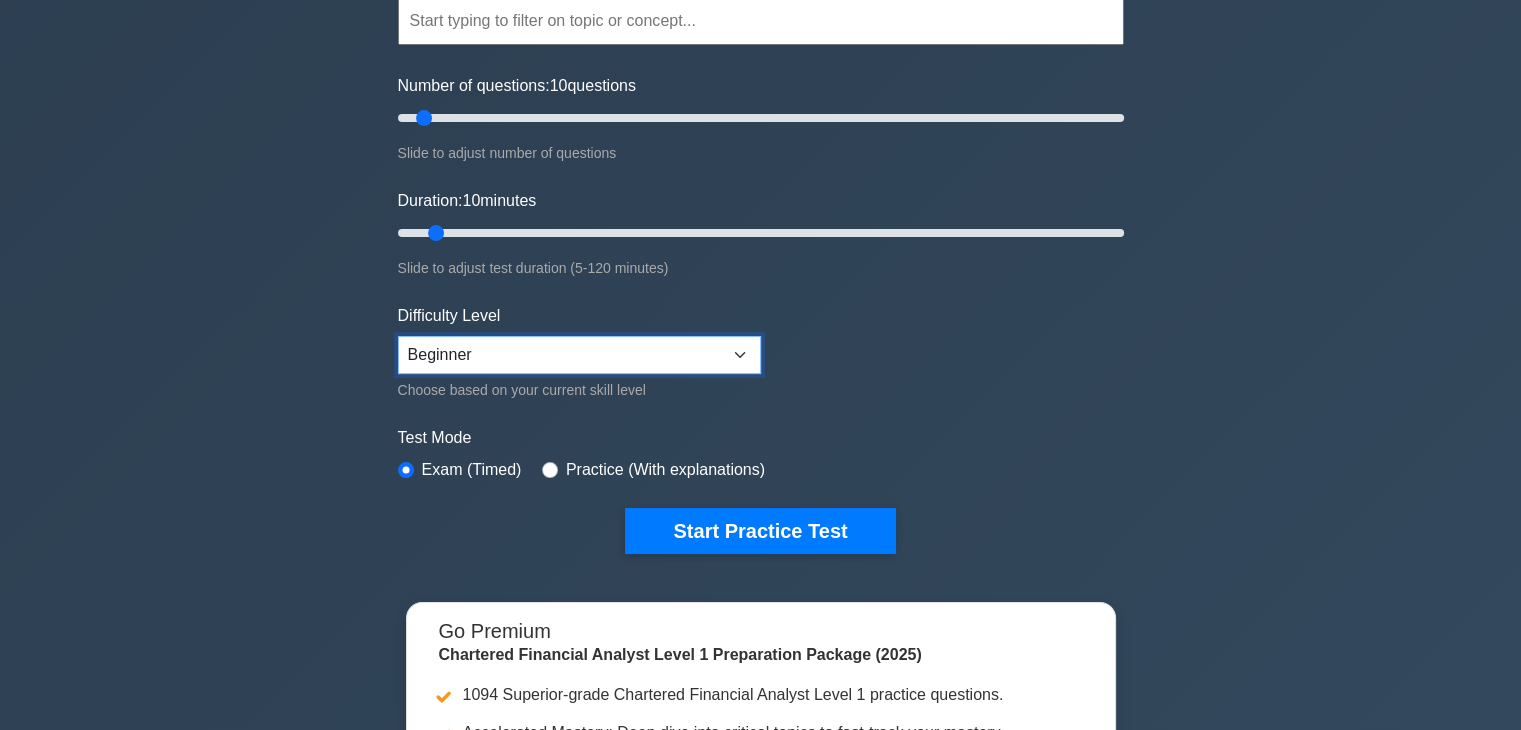 click on "Beginner
Intermediate
Expert" at bounding box center [579, 355] 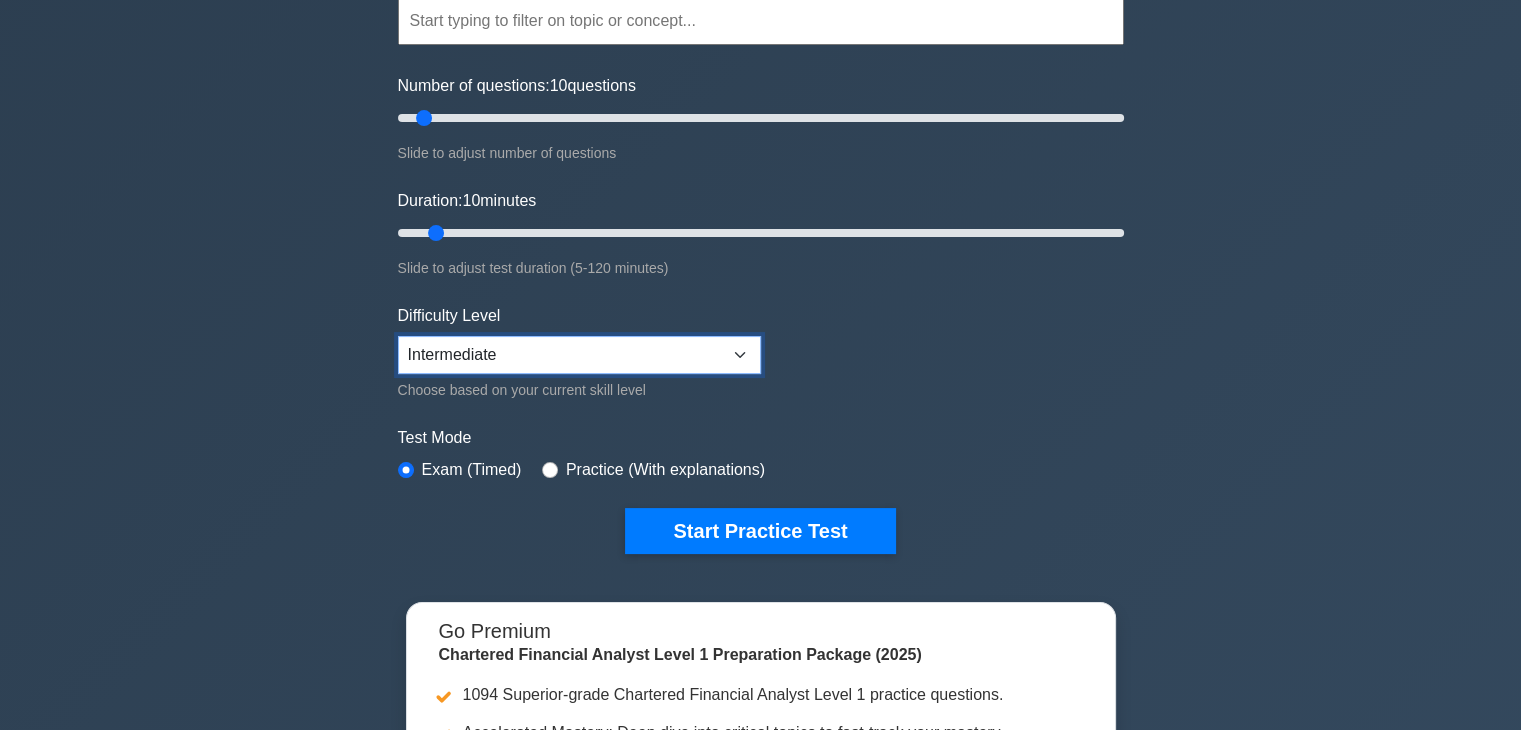 click on "Beginner
Intermediate
Expert" at bounding box center (579, 355) 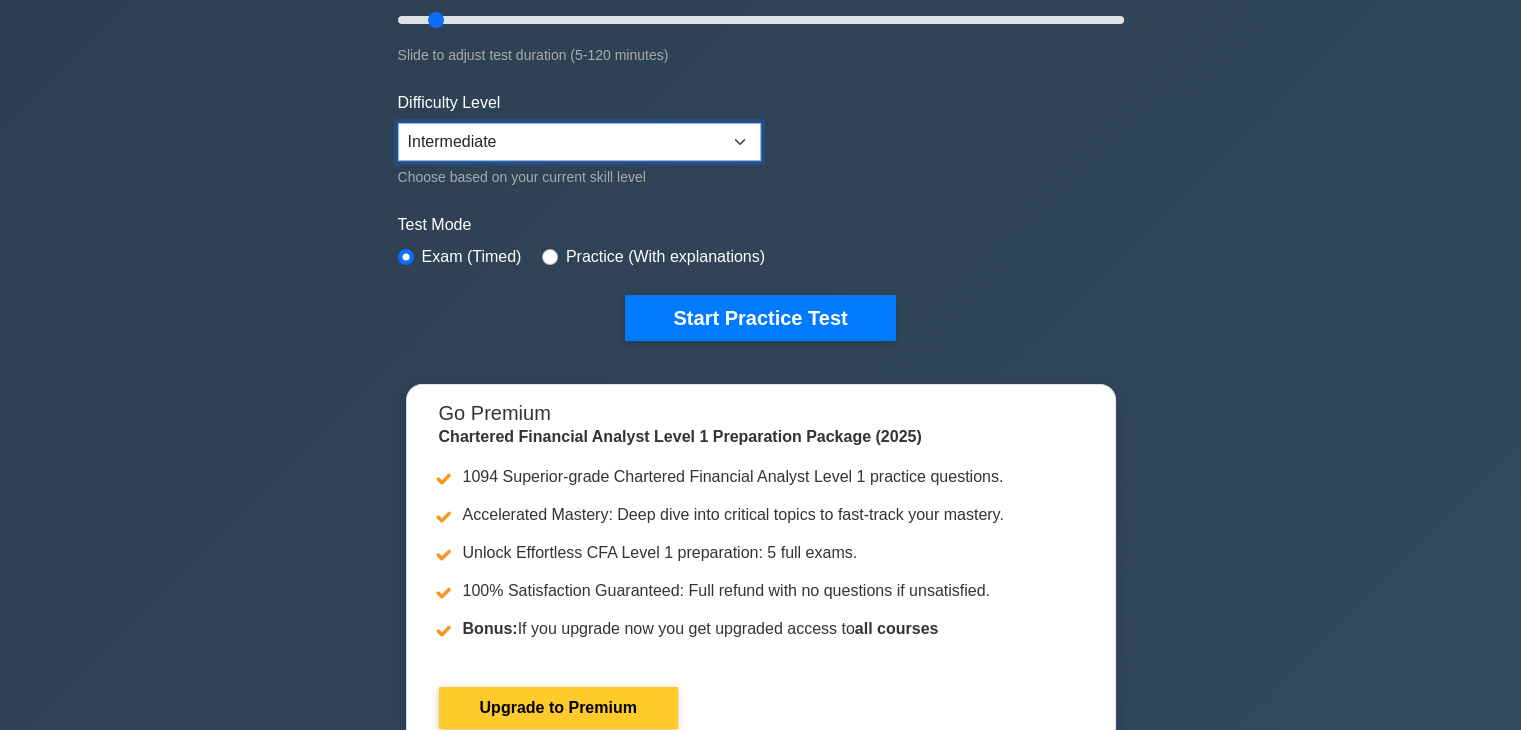 scroll, scrollTop: 400, scrollLeft: 0, axis: vertical 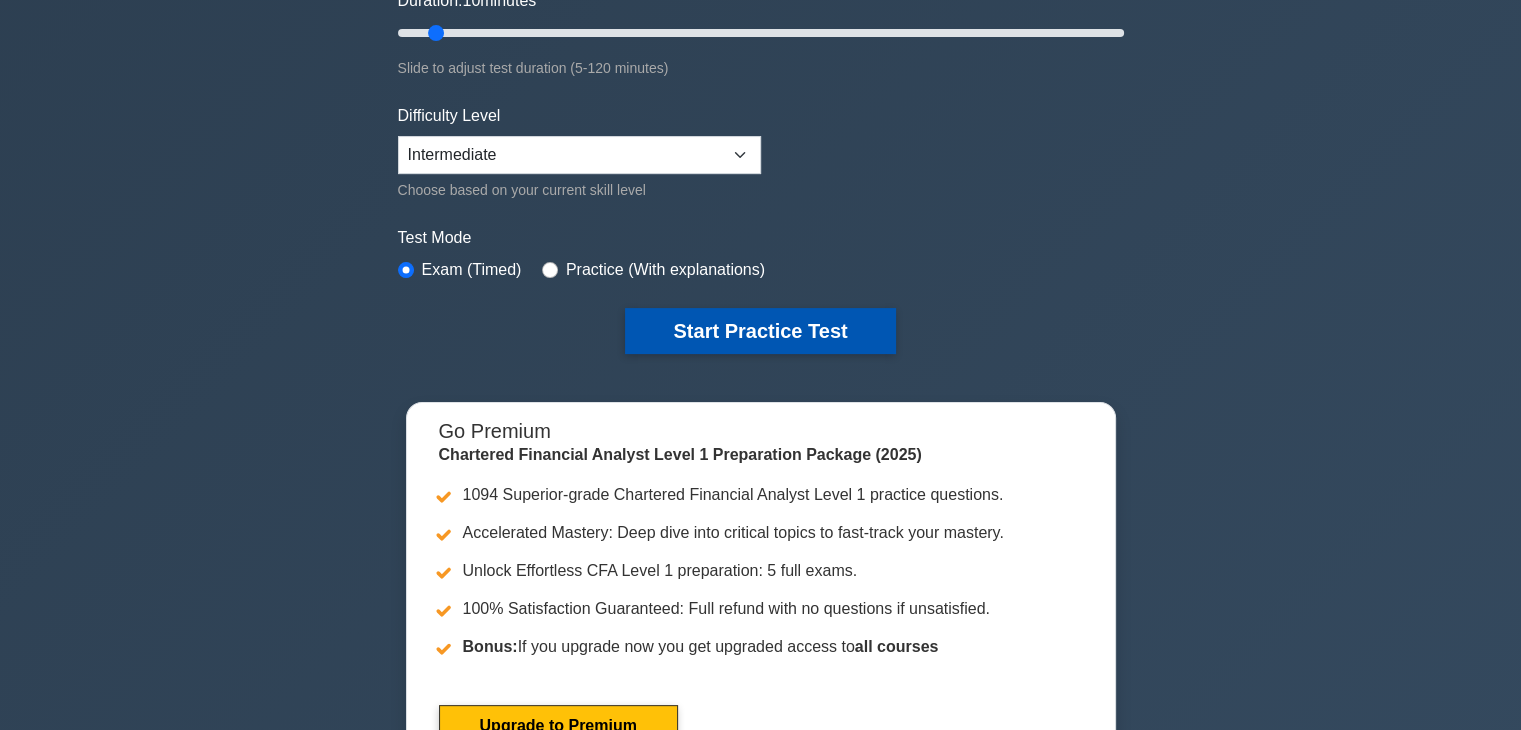 click on "Start Practice Test" at bounding box center [760, 331] 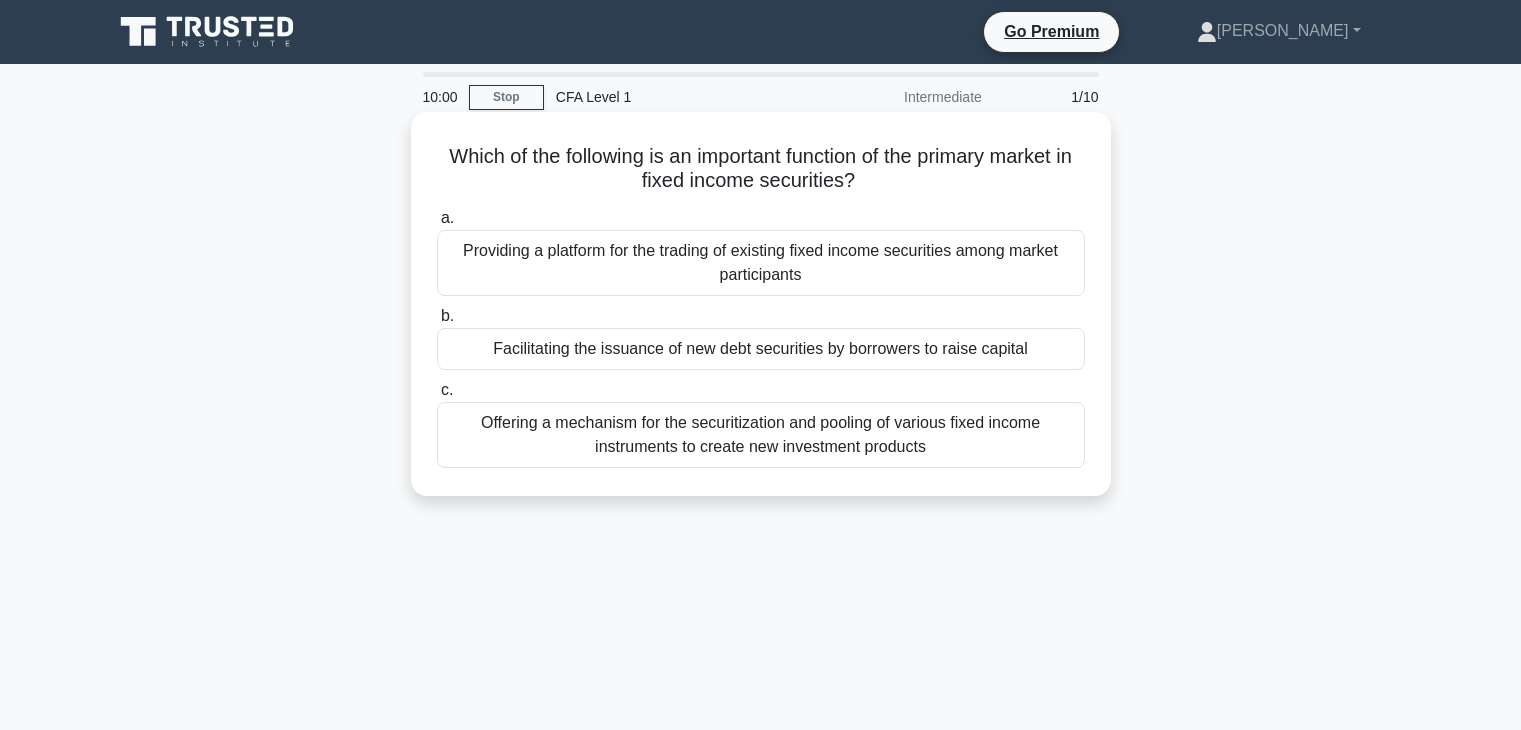 scroll, scrollTop: 0, scrollLeft: 0, axis: both 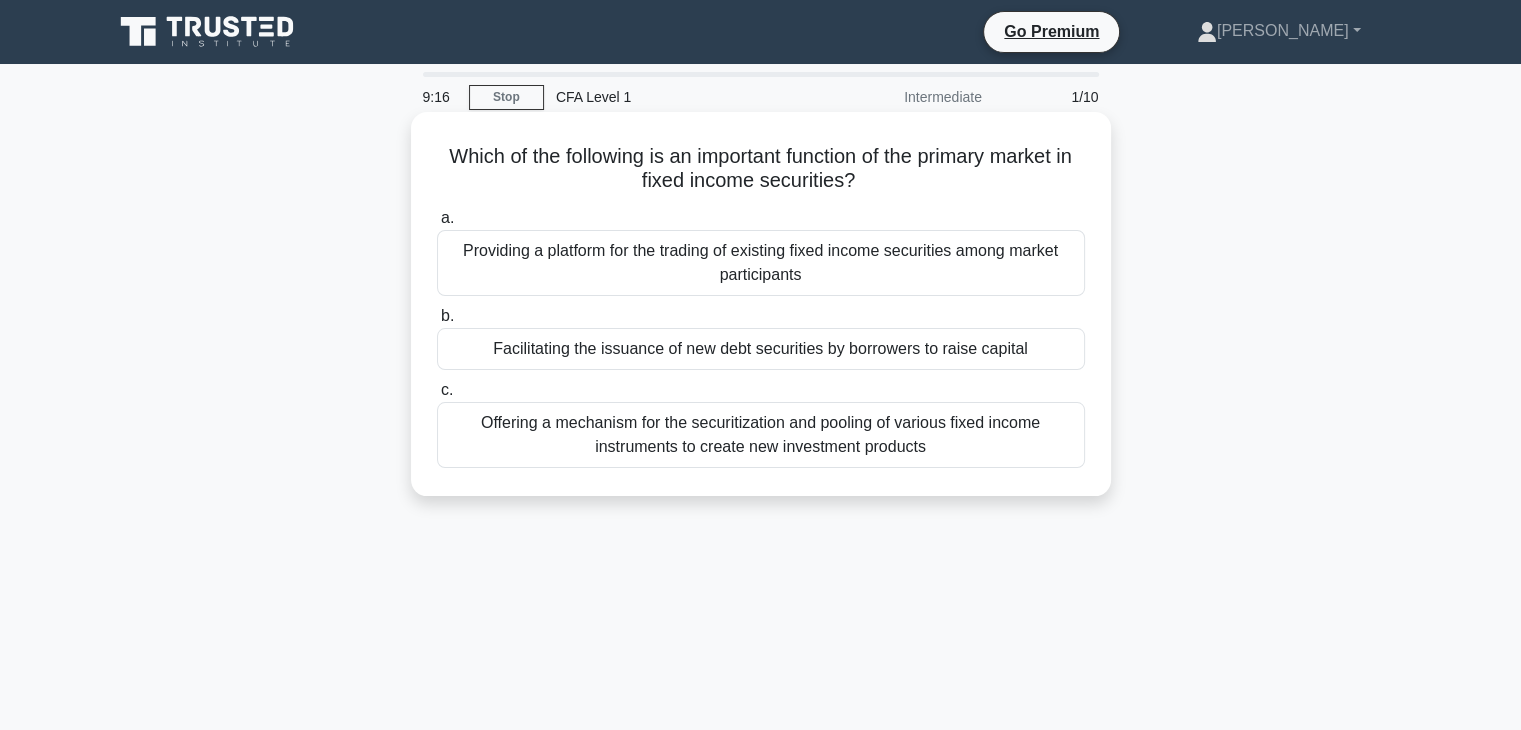 click on "Providing a platform for the trading of existing fixed income securities among market participants" at bounding box center (761, 263) 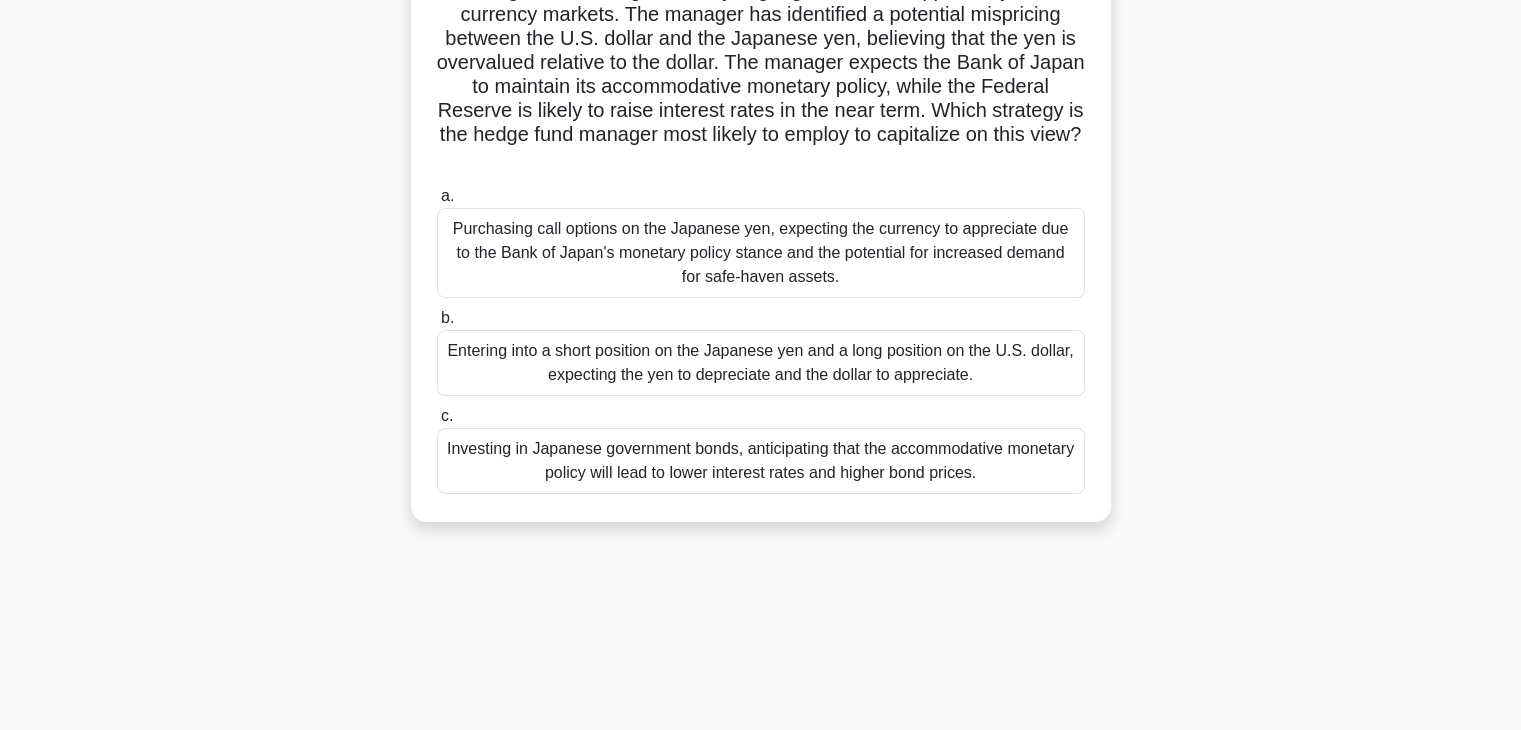 scroll, scrollTop: 200, scrollLeft: 0, axis: vertical 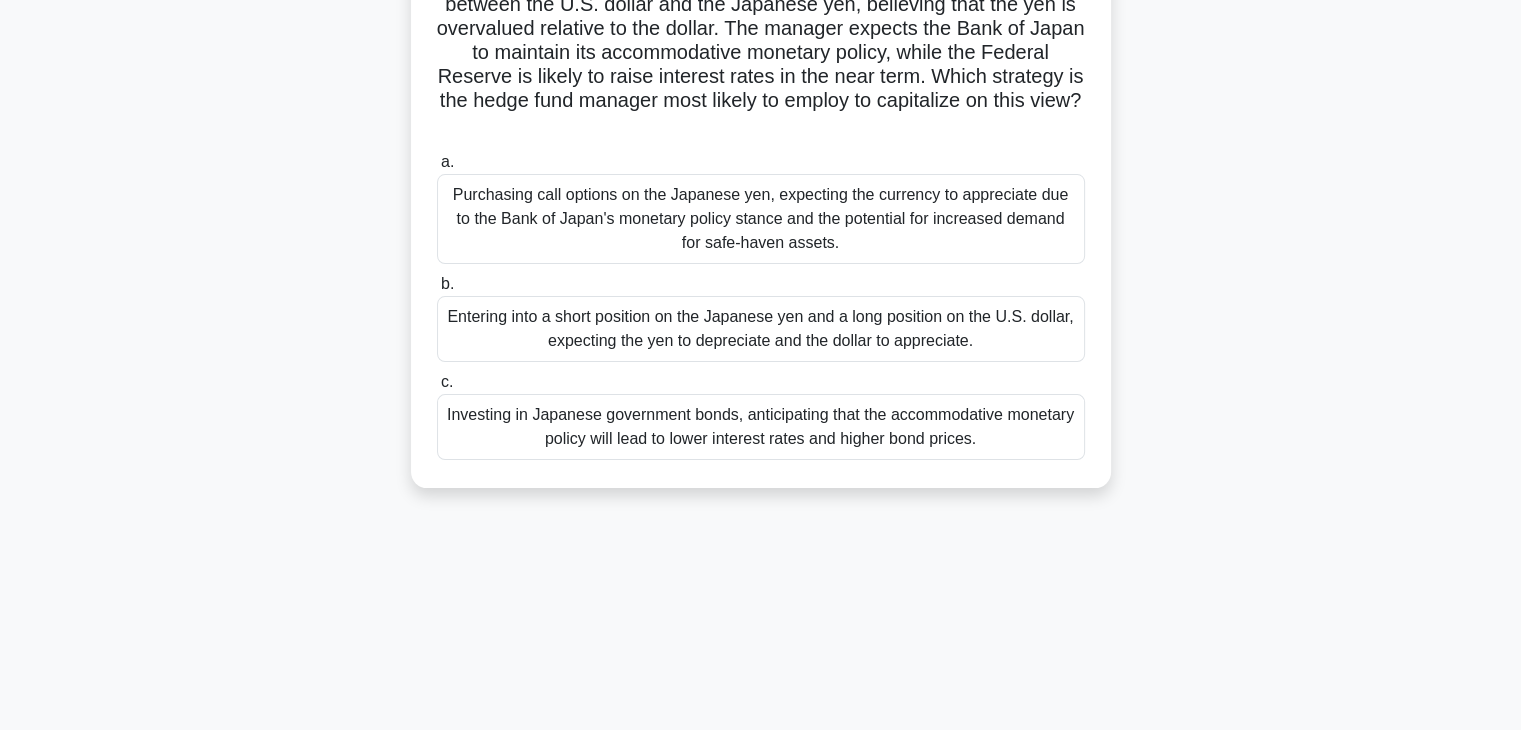 click on "Entering into a short position on the Japanese yen and a long position on the U.S. dollar, expecting the yen to depreciate and the dollar to appreciate." at bounding box center (761, 329) 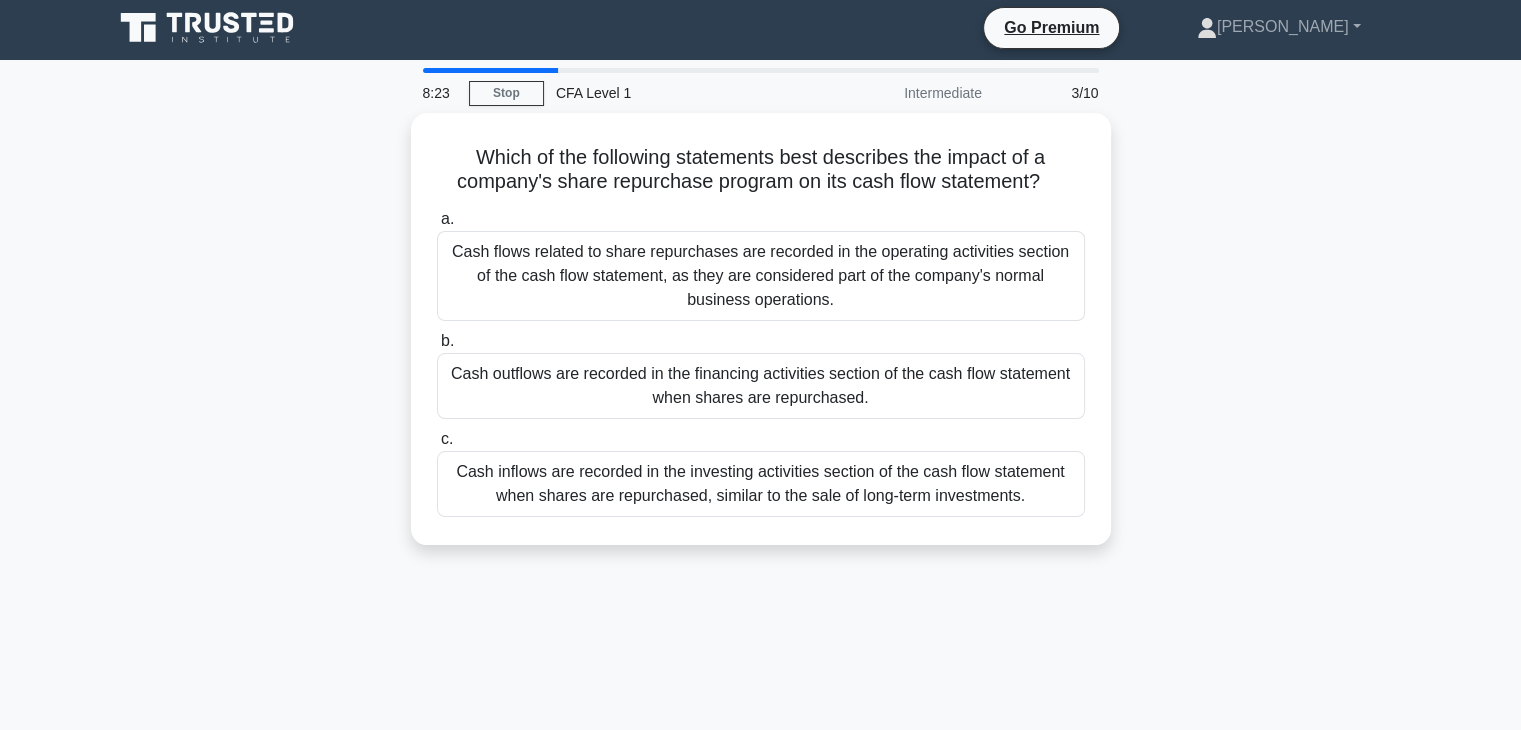 scroll, scrollTop: 0, scrollLeft: 0, axis: both 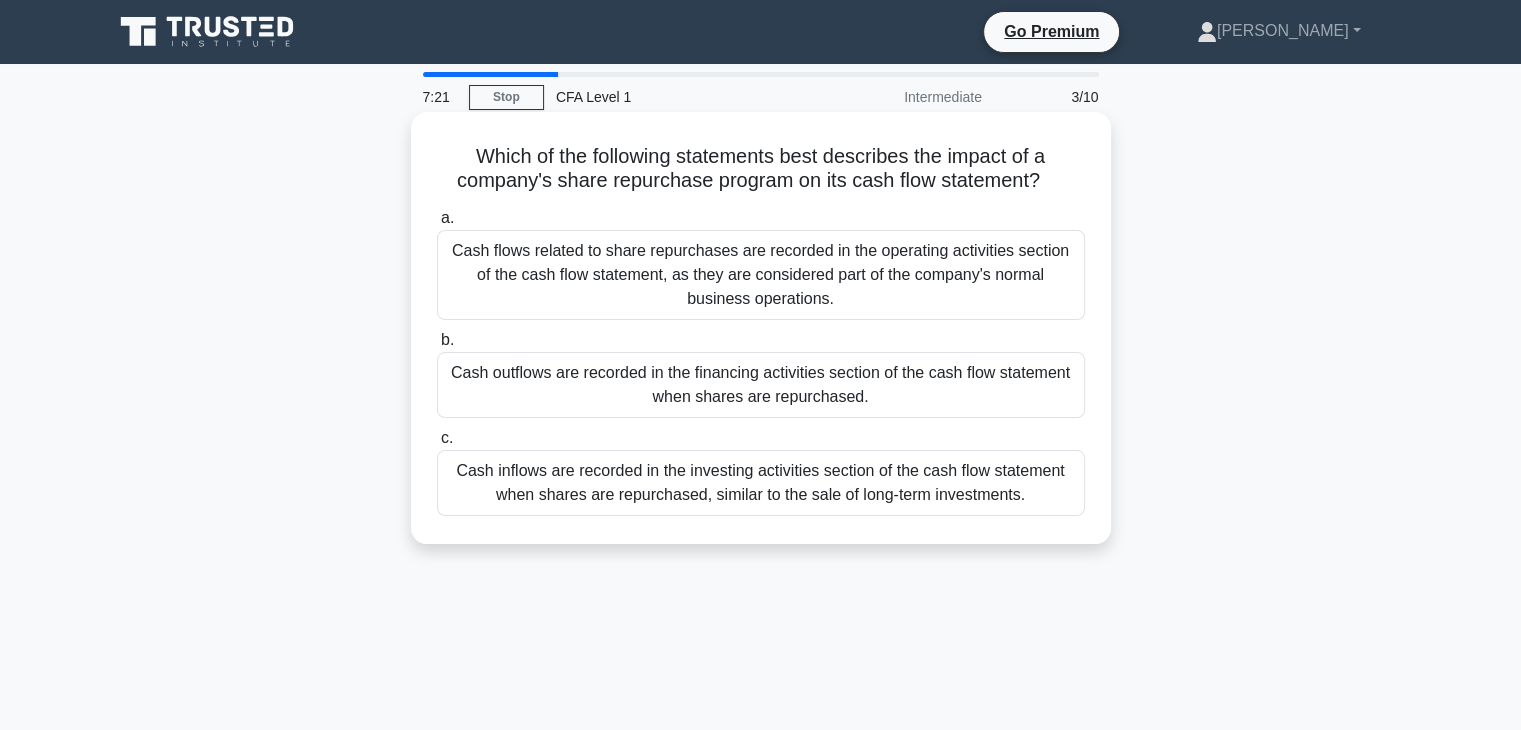 click on "Cash outflows are recorded in the financing activities section of the cash flow statement when shares are repurchased." at bounding box center [761, 385] 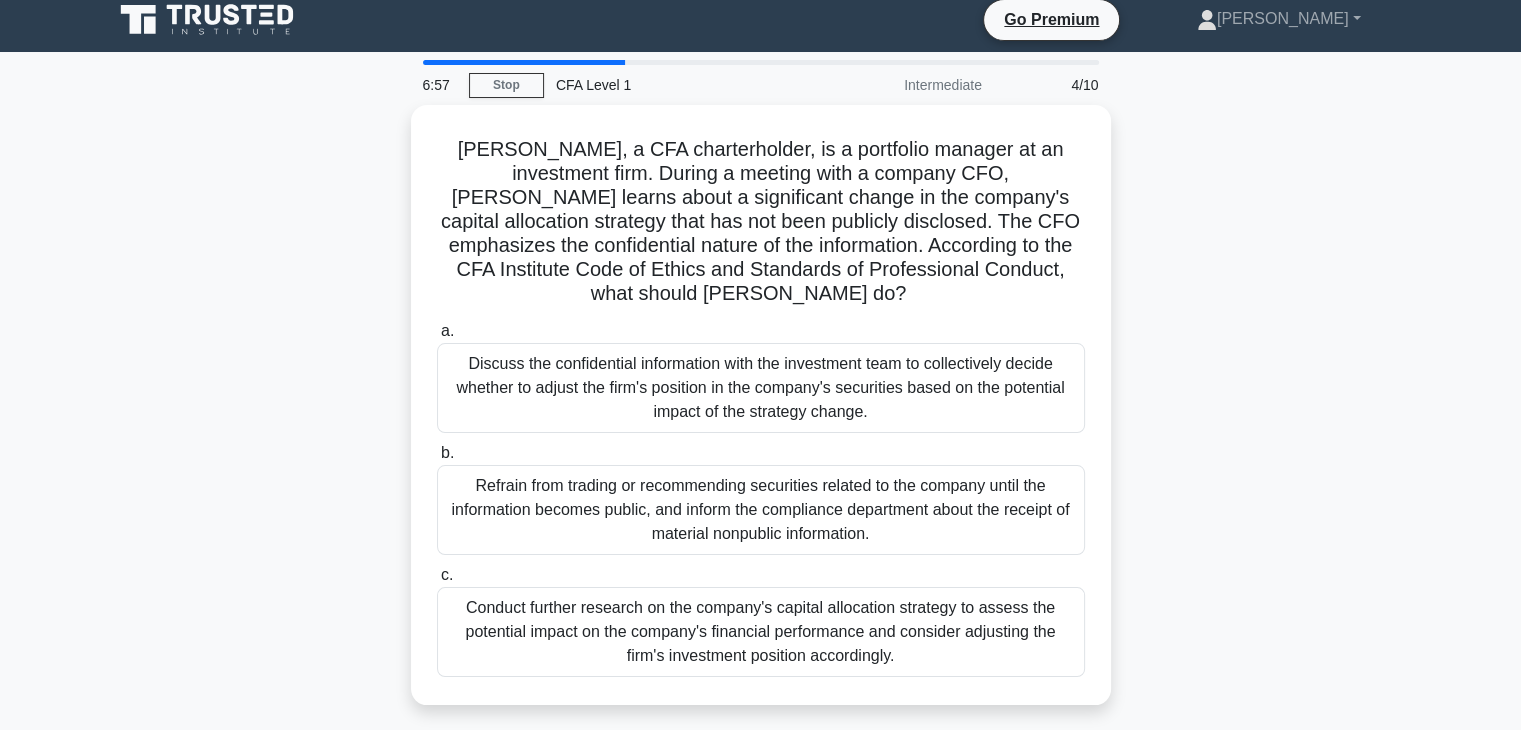 scroll, scrollTop: 0, scrollLeft: 0, axis: both 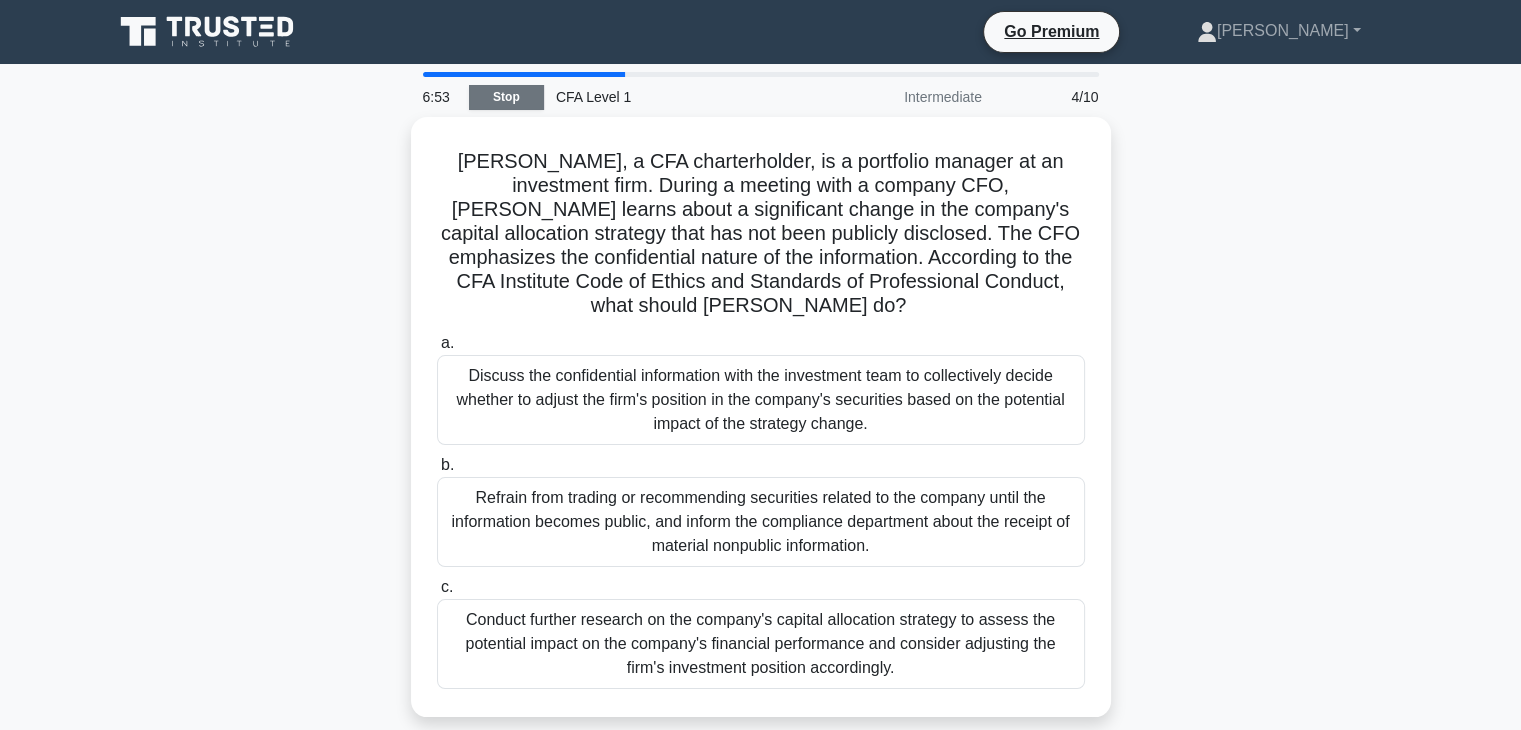 click on "Stop" at bounding box center (506, 97) 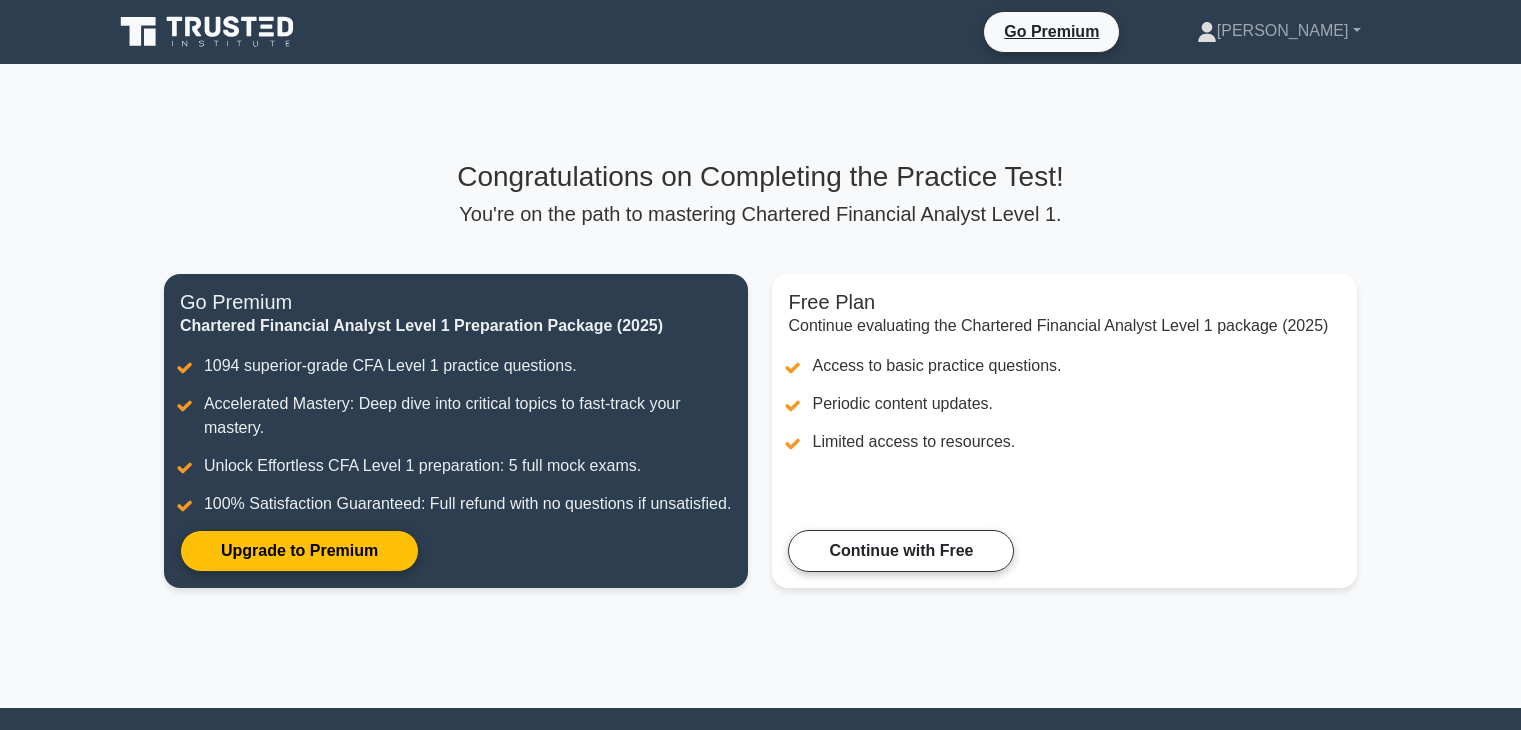 scroll, scrollTop: 0, scrollLeft: 0, axis: both 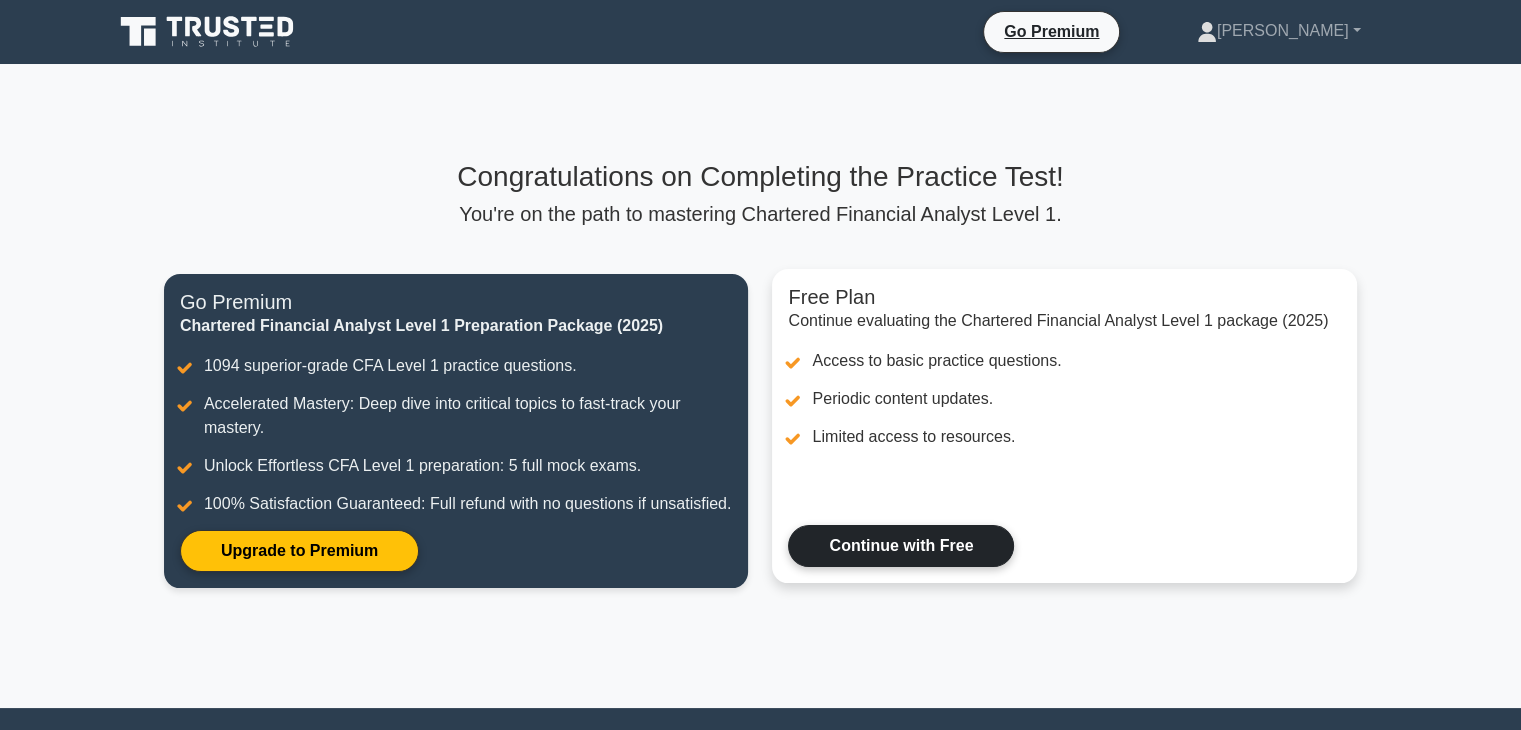 click on "Continue with Free" at bounding box center [901, 546] 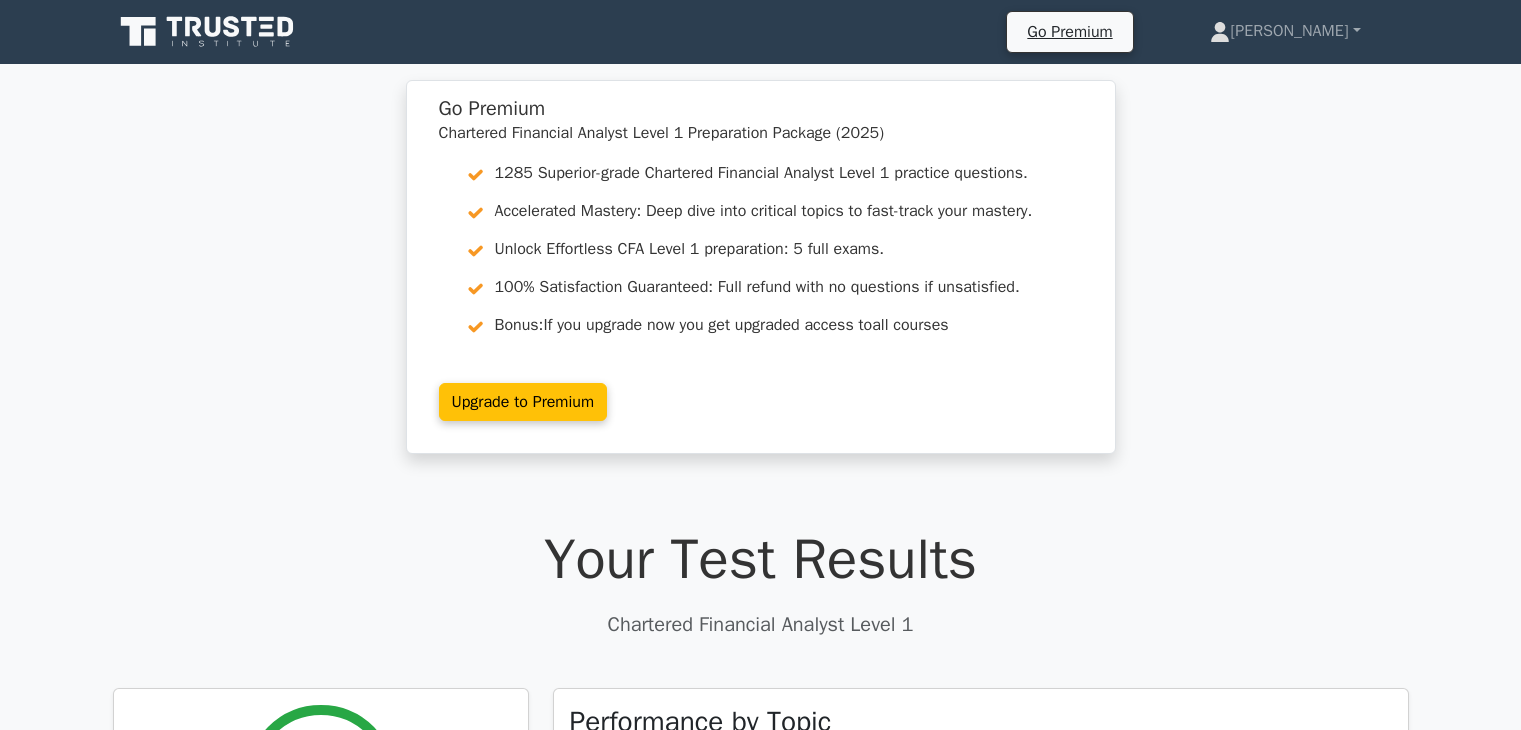 scroll, scrollTop: 0, scrollLeft: 0, axis: both 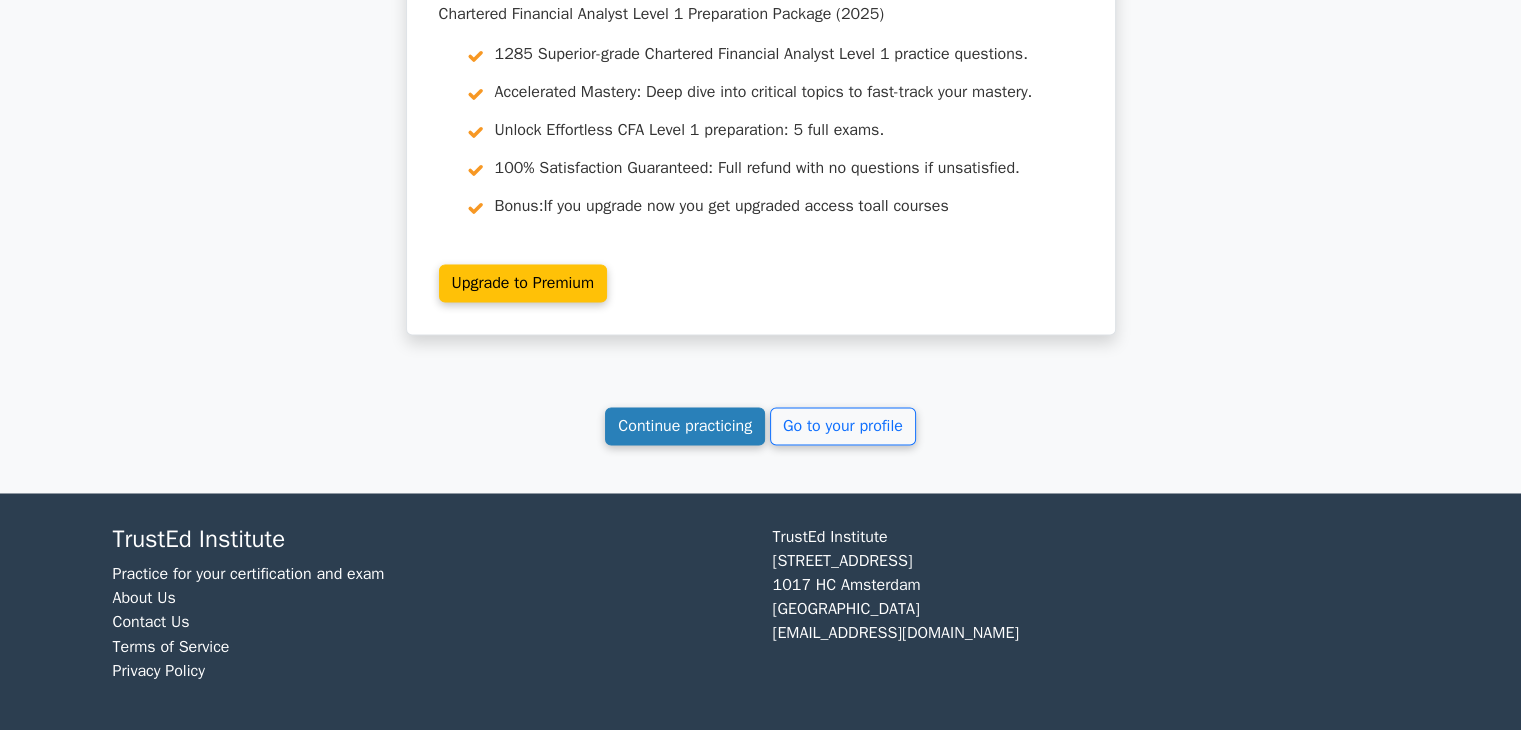 click on "Continue practicing" at bounding box center [685, 426] 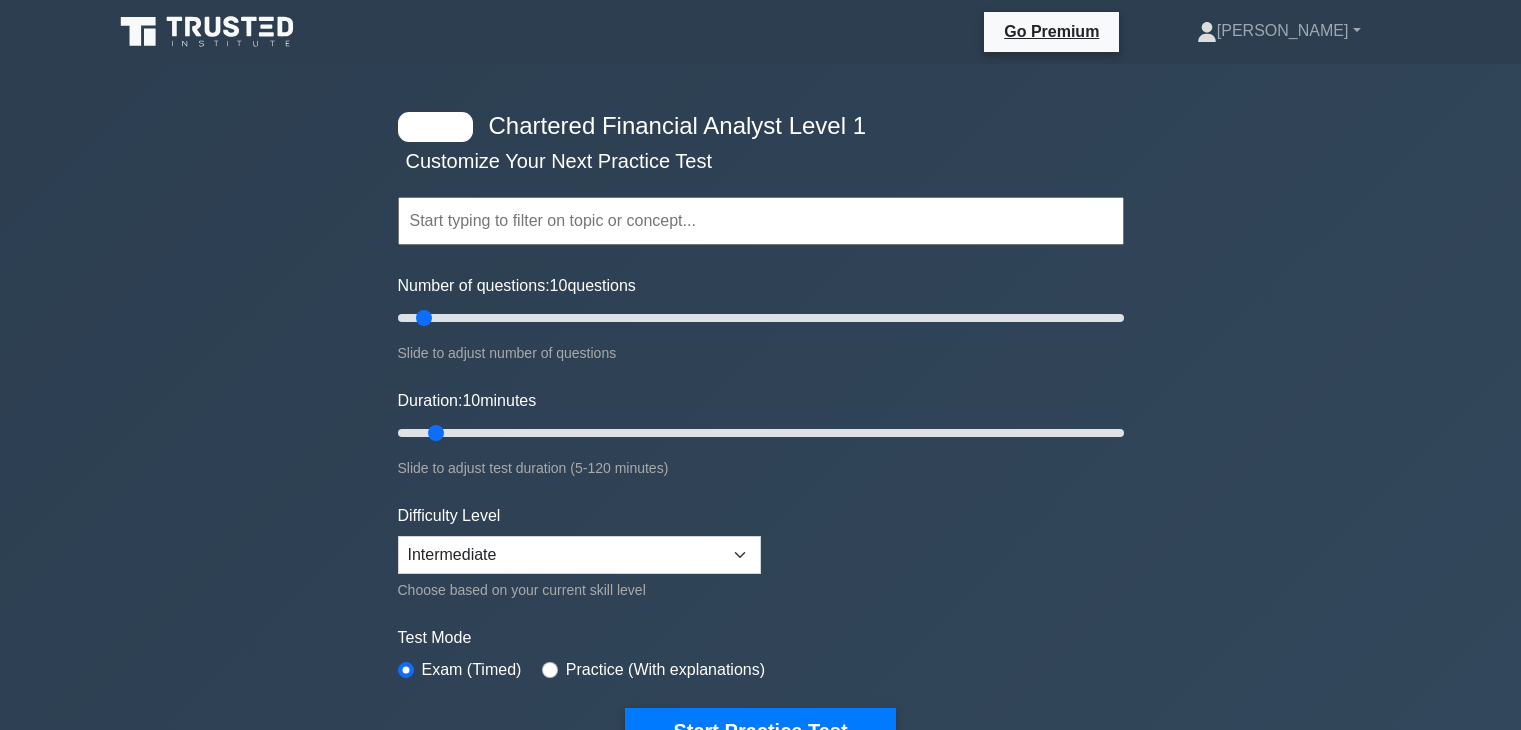 scroll, scrollTop: 0, scrollLeft: 0, axis: both 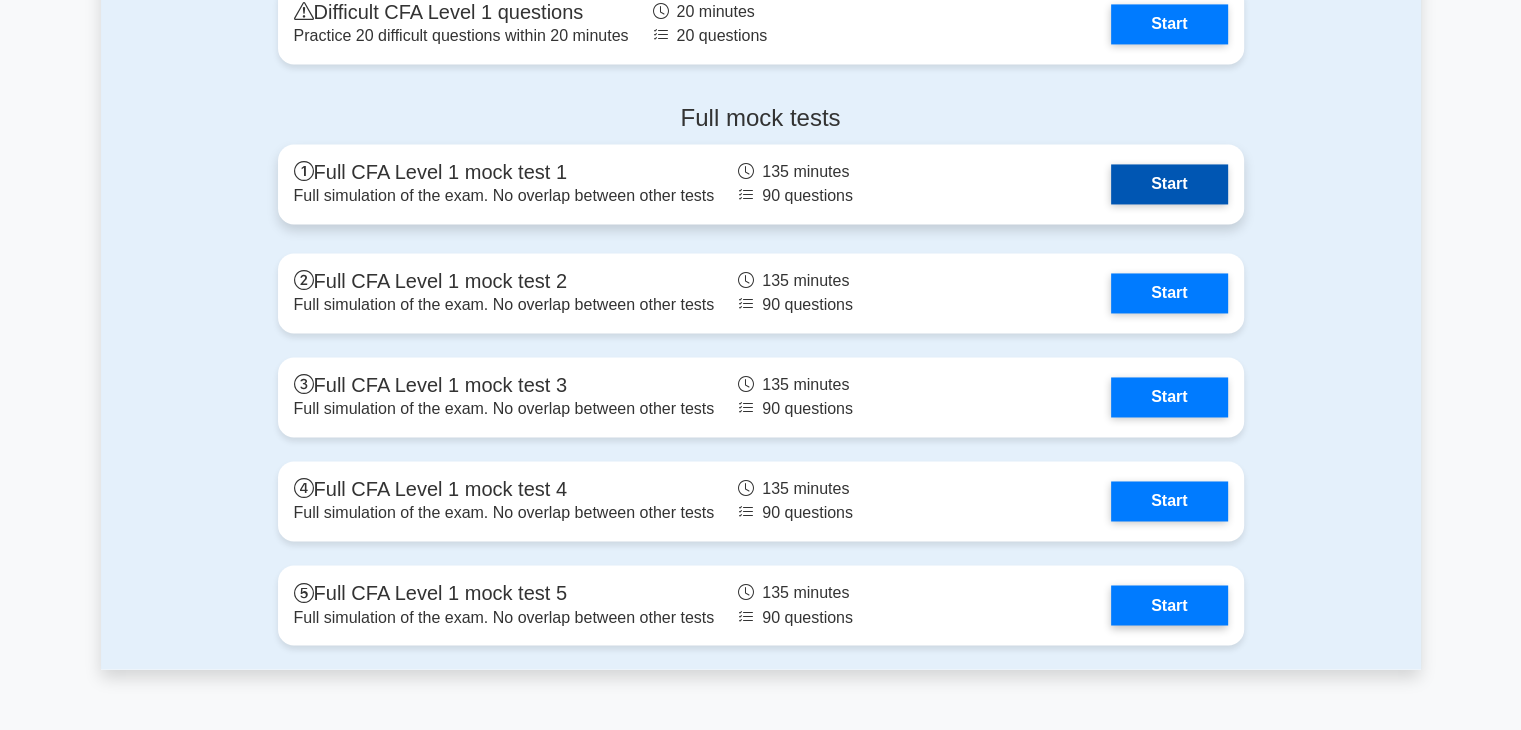click on "Start" at bounding box center [1169, 184] 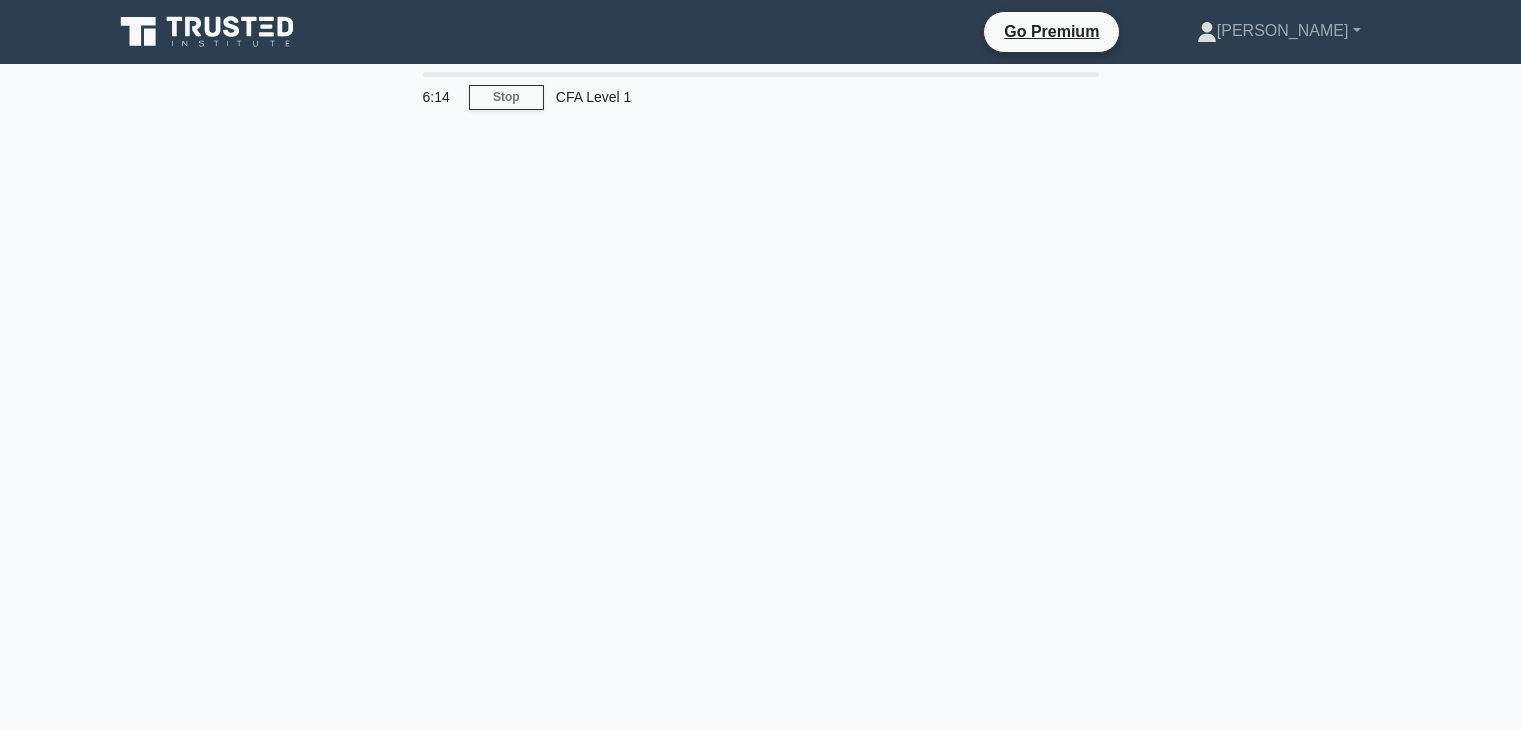 scroll, scrollTop: 0, scrollLeft: 0, axis: both 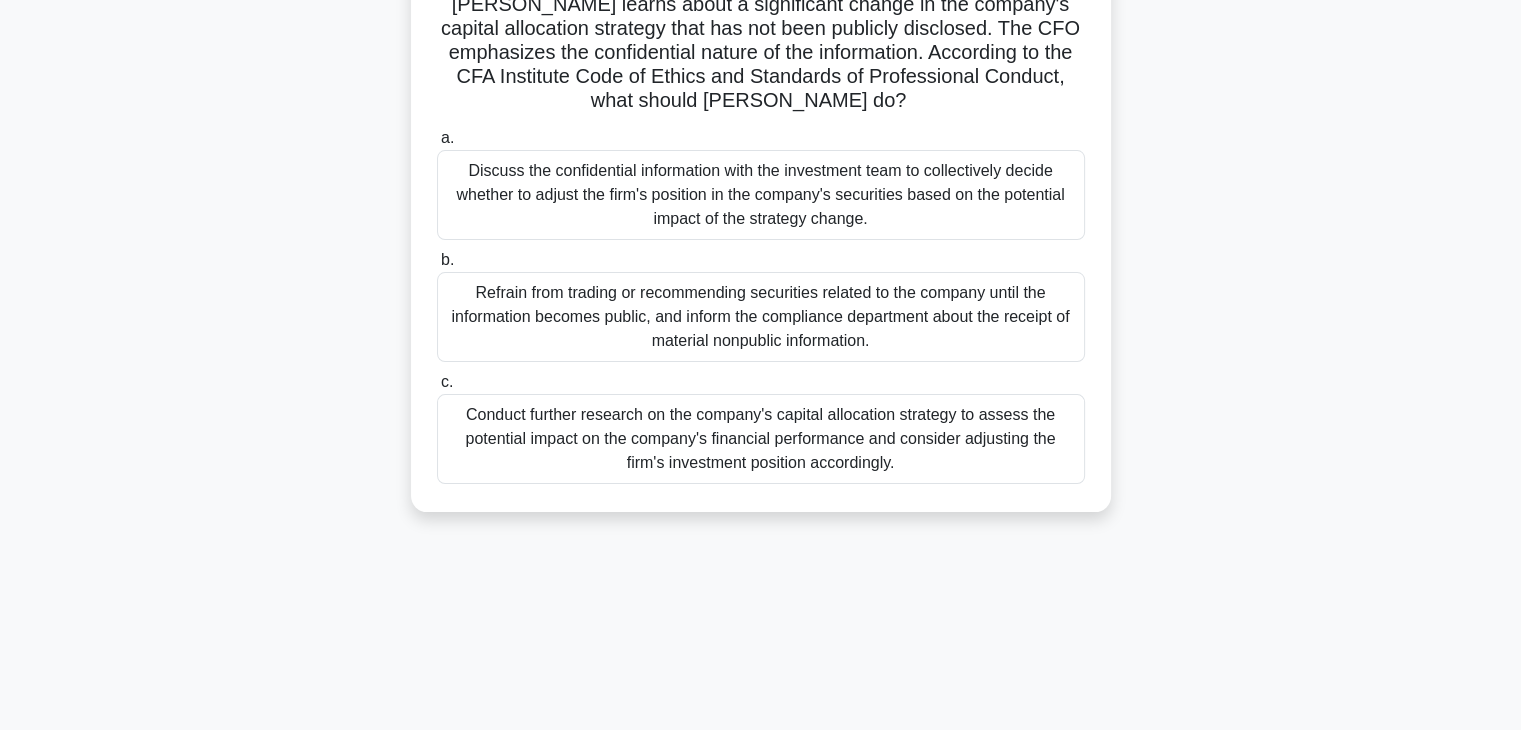 click on "Conduct further research on the company's capital allocation strategy to assess the potential impact on the company's financial performance and consider adjusting the firm's investment position accordingly." at bounding box center [761, 439] 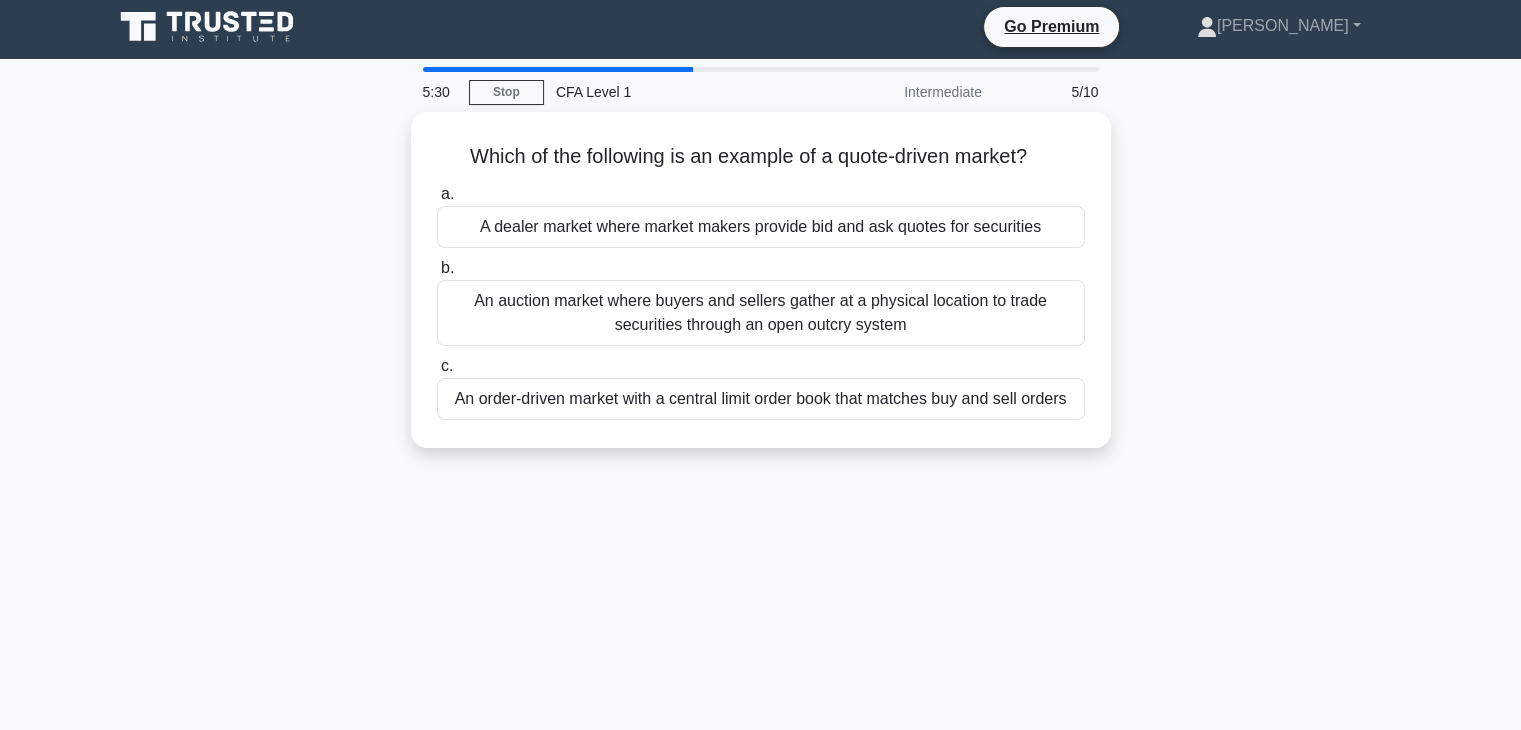 scroll, scrollTop: 0, scrollLeft: 0, axis: both 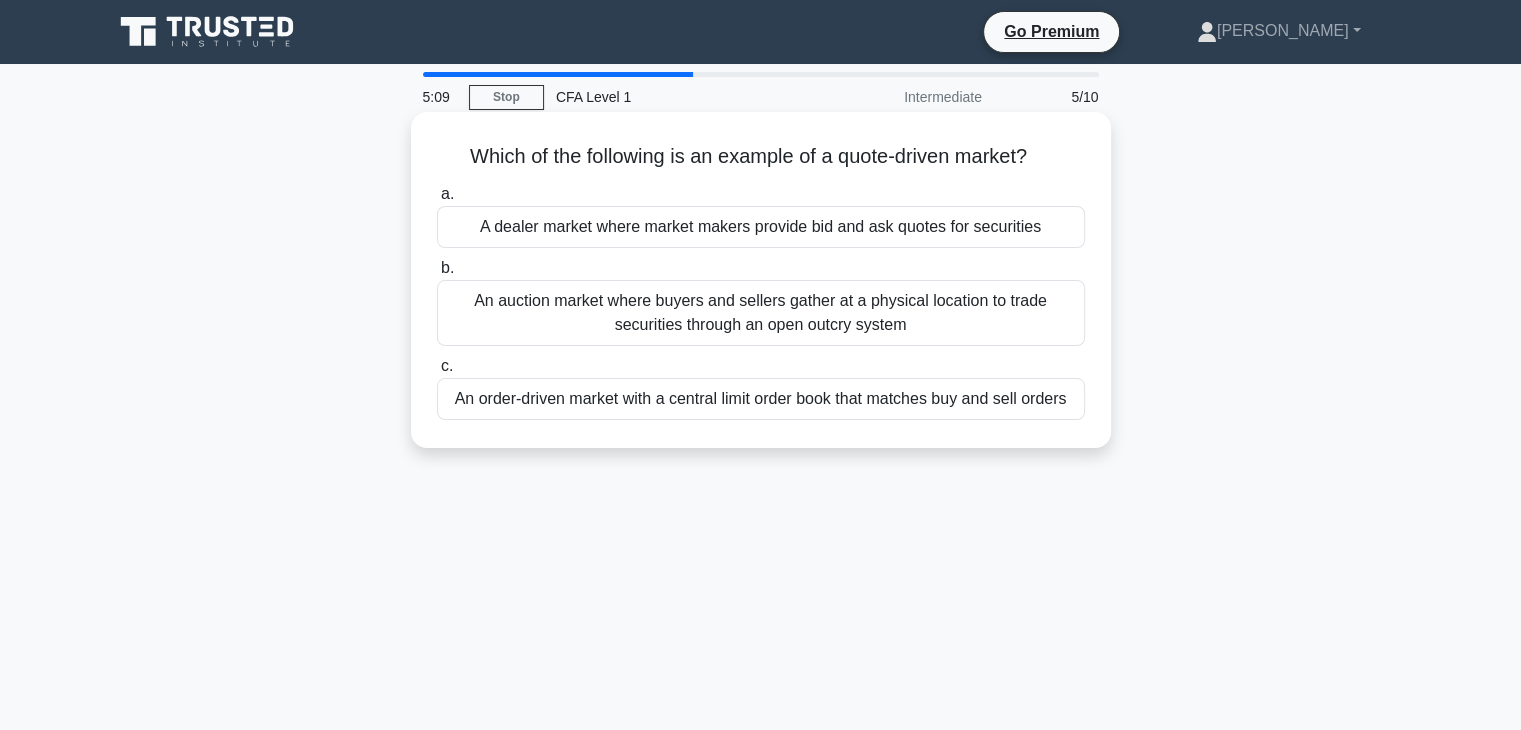 click on "An auction market where buyers and sellers gather at a physical location to trade securities through an open outcry system" at bounding box center [761, 313] 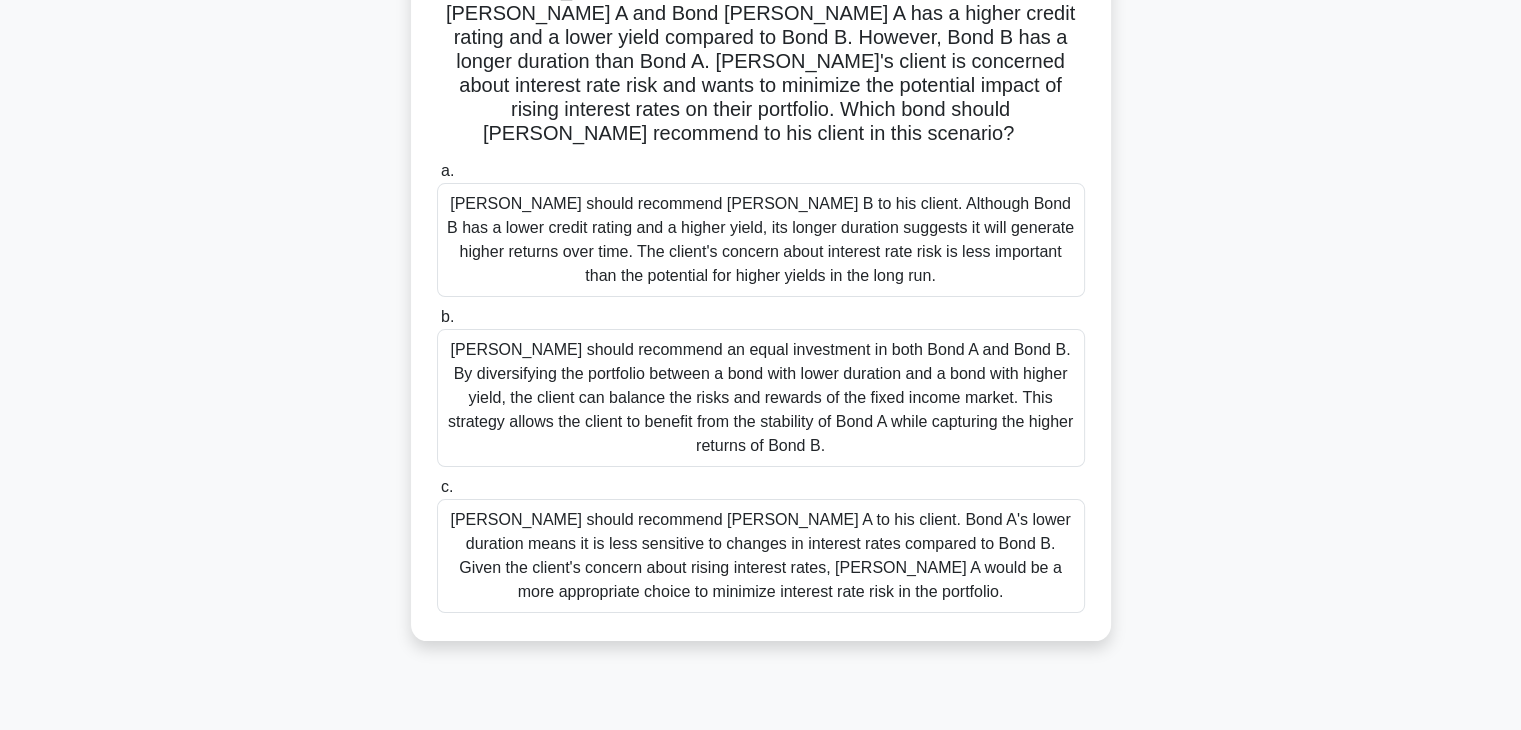 scroll, scrollTop: 200, scrollLeft: 0, axis: vertical 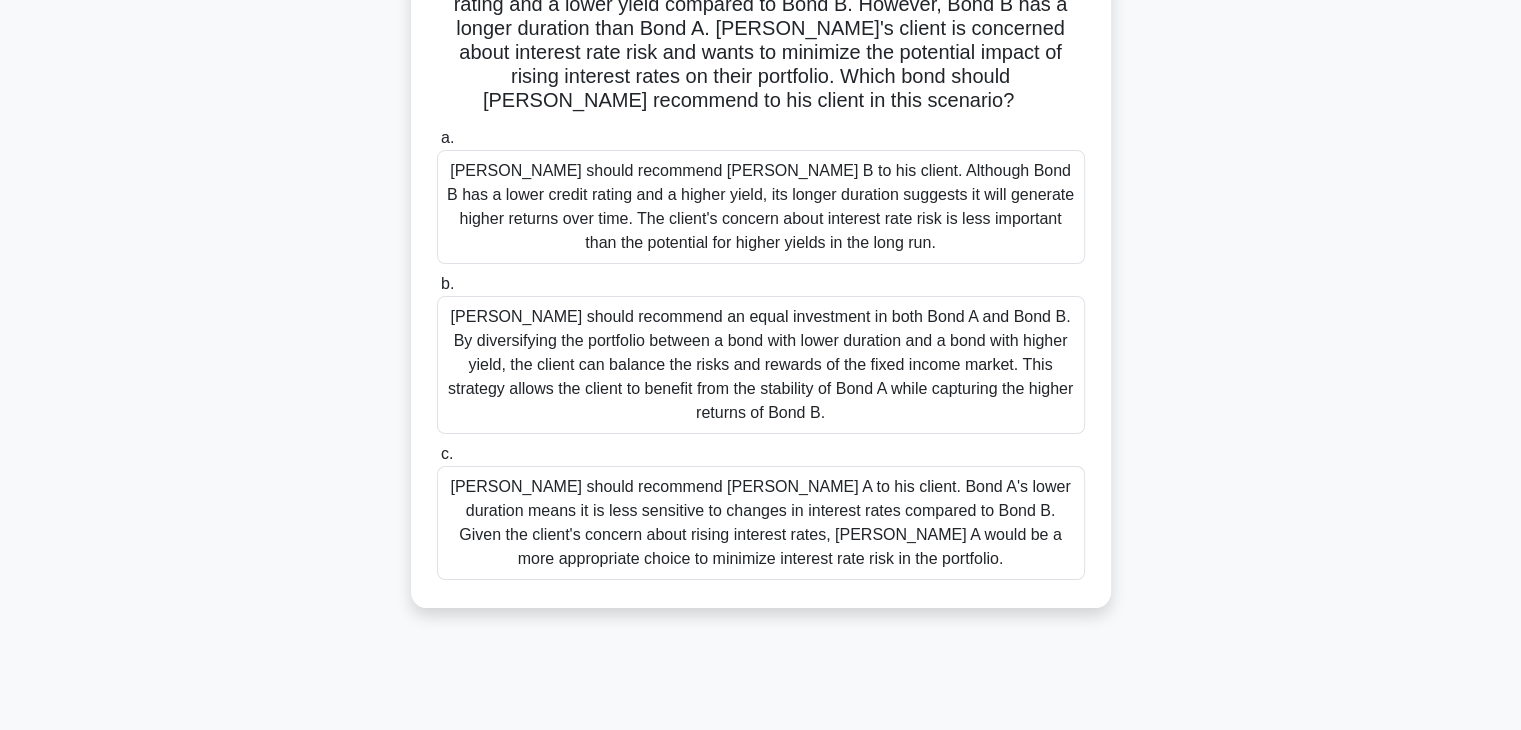 click on "[PERSON_NAME] should recommend [PERSON_NAME] A to his client. Bond A's lower duration means it is less sensitive to changes in interest rates compared to Bond B. Given the client's concern about rising interest rates, [PERSON_NAME] A would be a more appropriate choice to minimize interest rate risk in the portfolio." at bounding box center [761, 523] 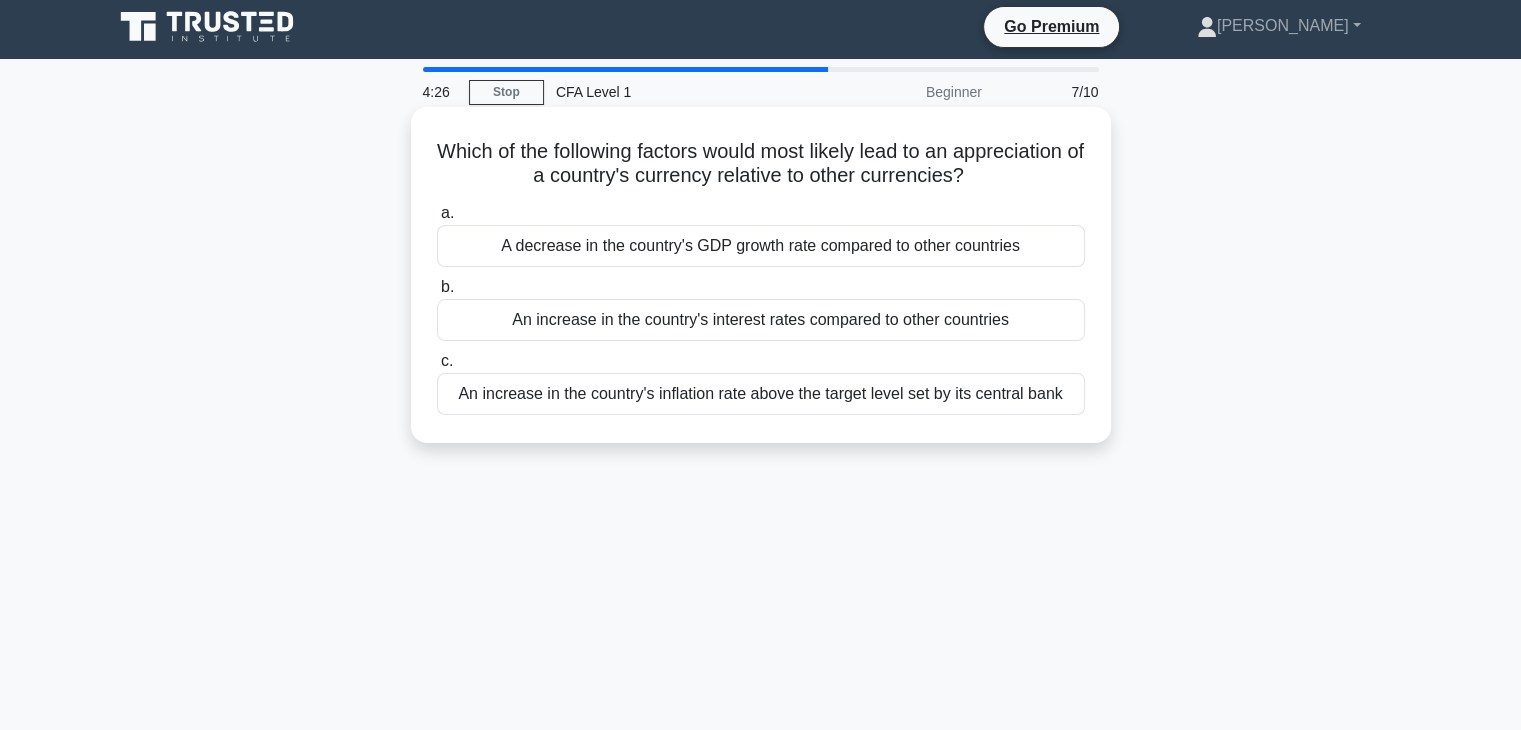 scroll, scrollTop: 0, scrollLeft: 0, axis: both 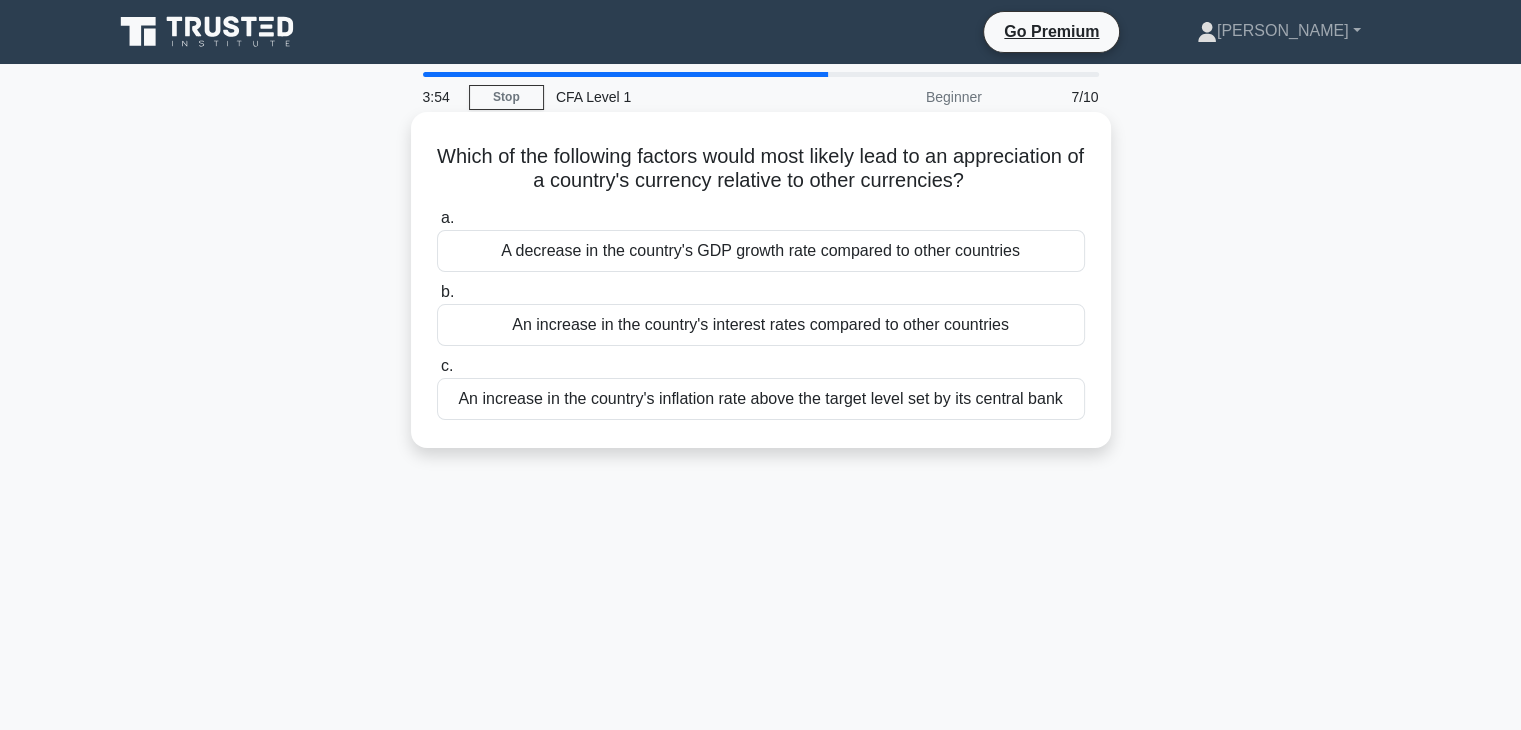 click on "An increase in the country's interest rates compared to other countries" at bounding box center [761, 325] 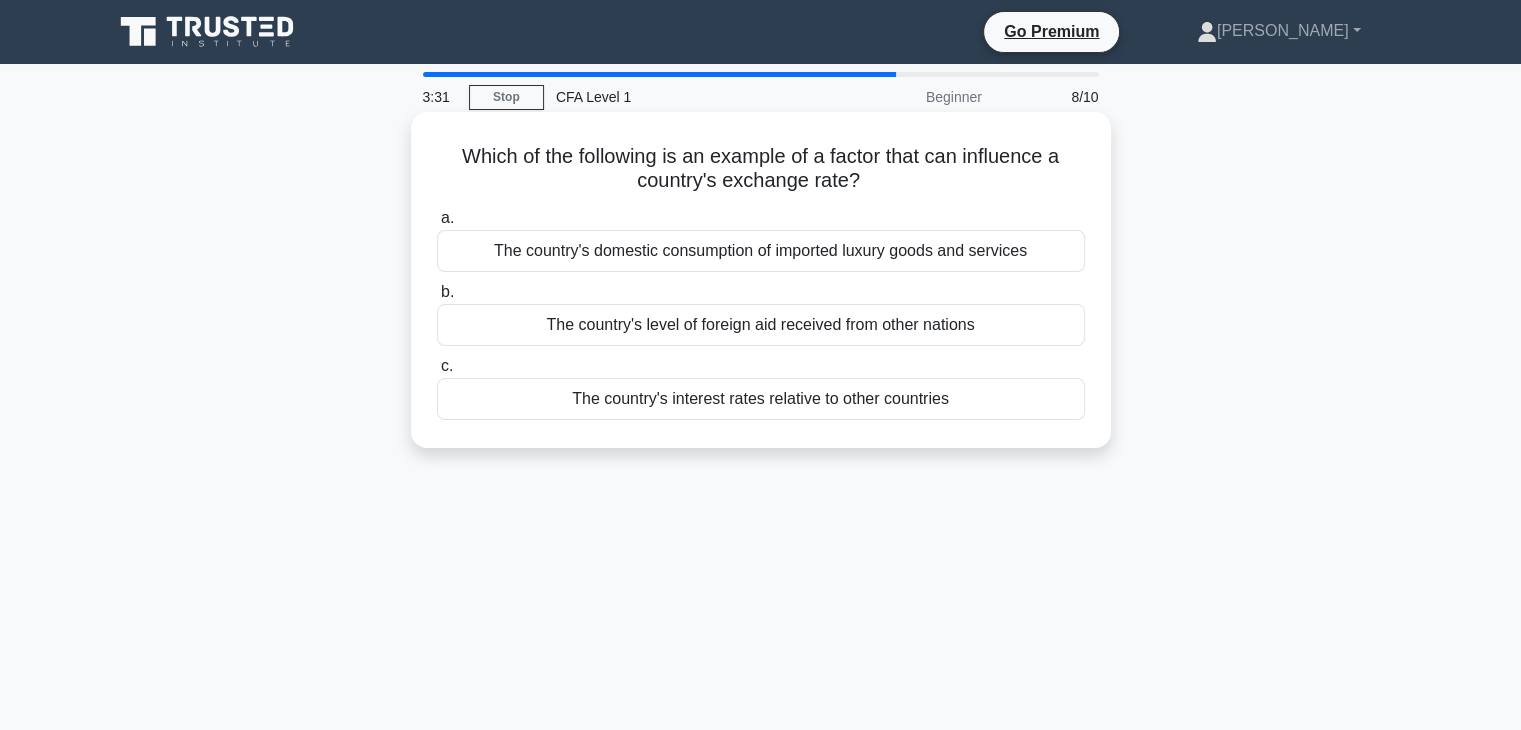 click on "The country's domestic consumption of imported luxury goods and services" at bounding box center (761, 251) 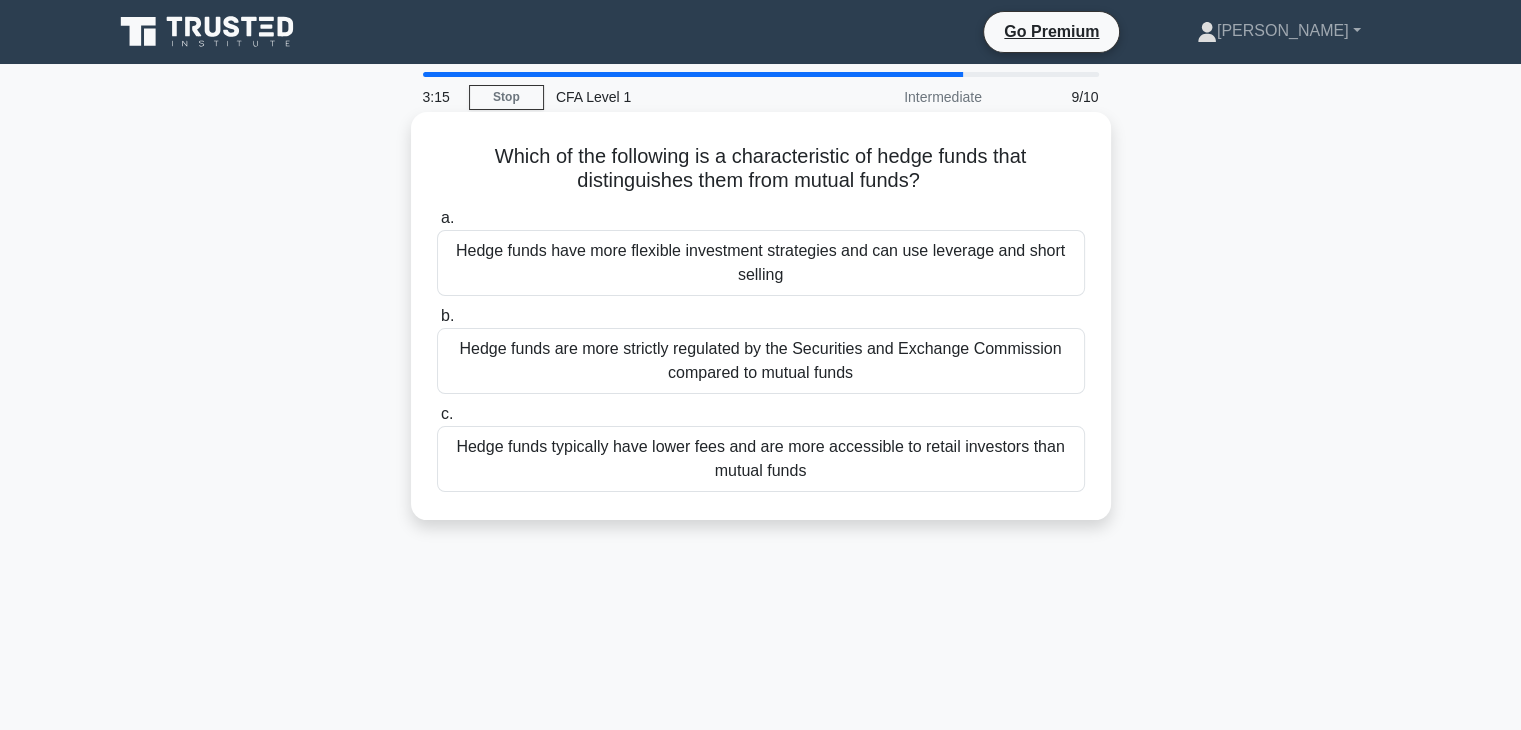 click on "Hedge funds have more flexible investment strategies and can use leverage and short selling" at bounding box center (761, 263) 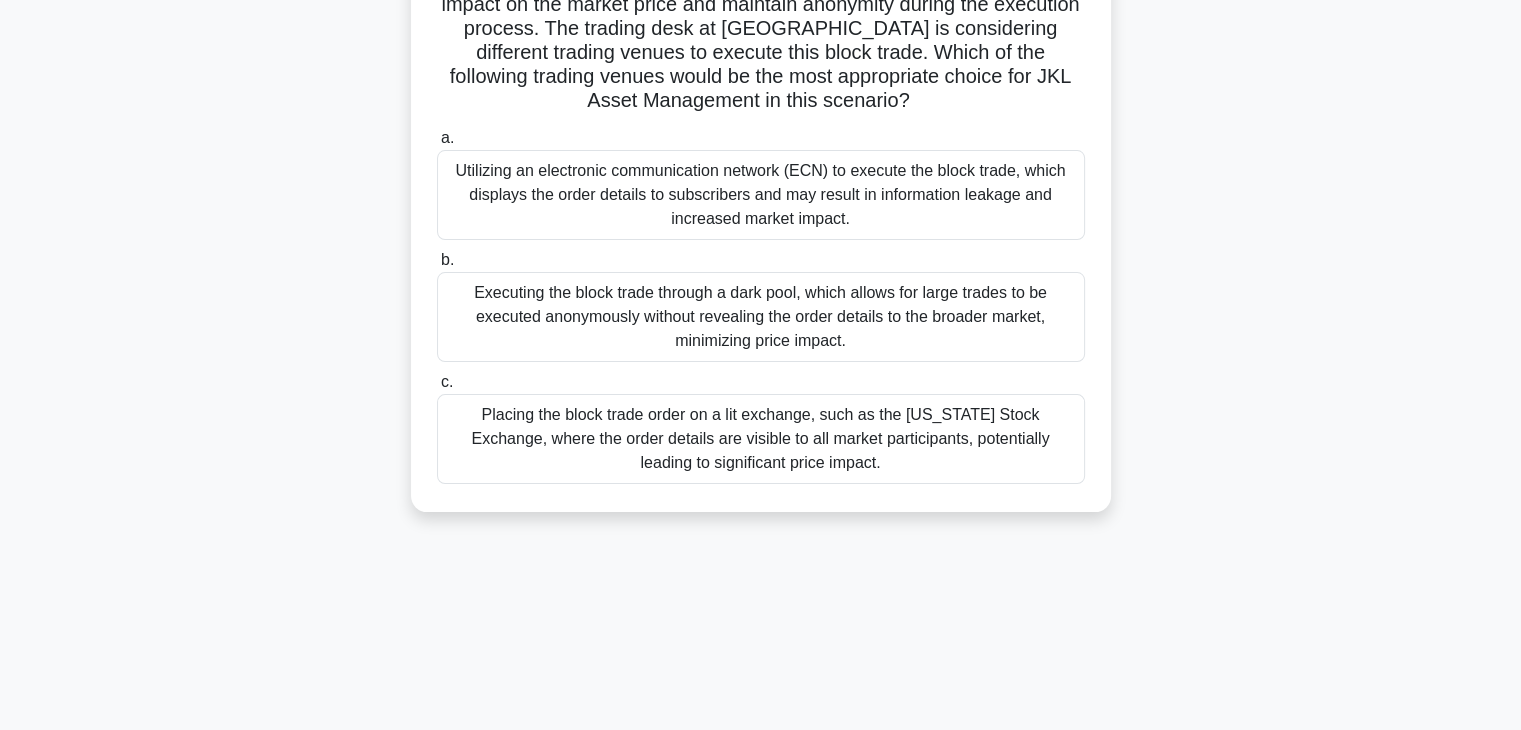 scroll, scrollTop: 0, scrollLeft: 0, axis: both 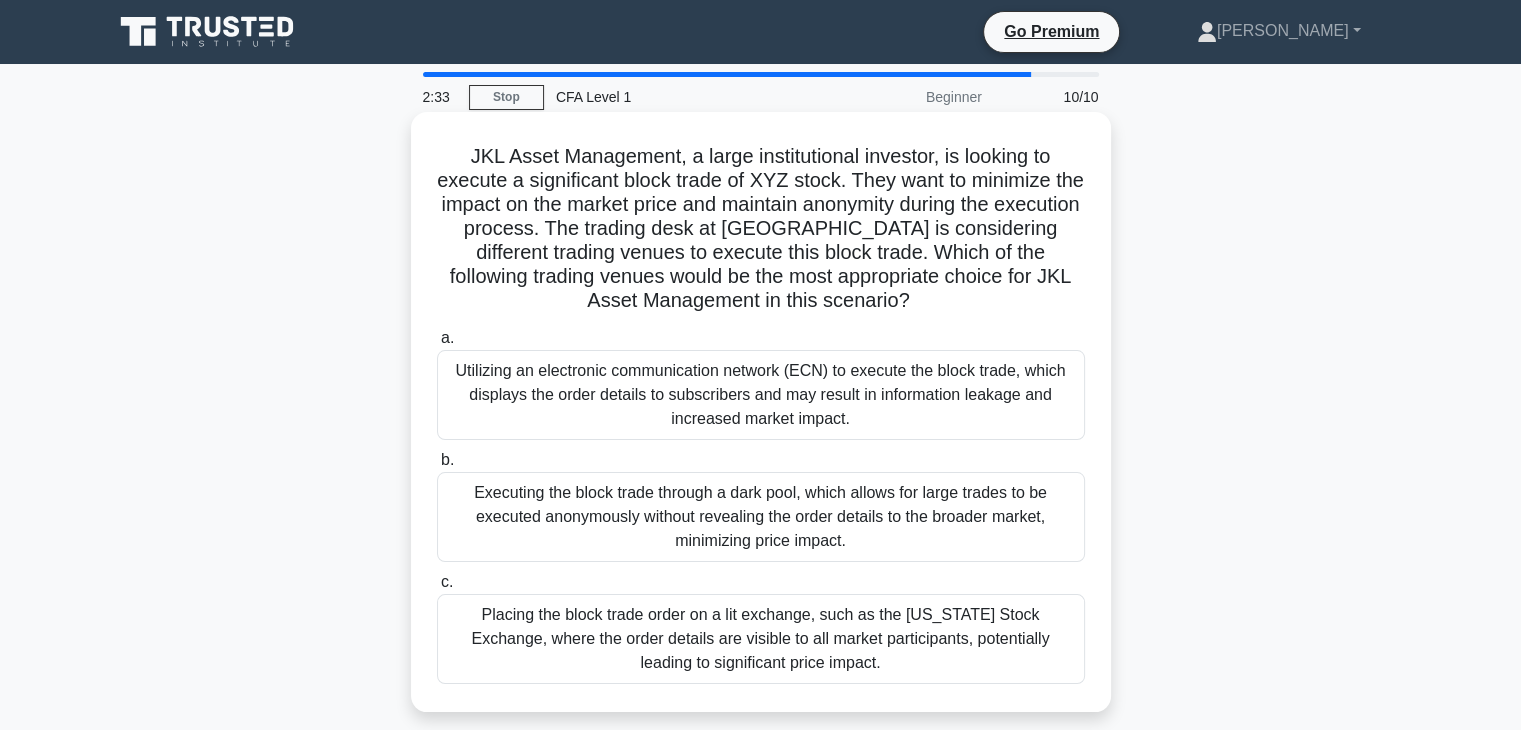 click on "Executing the block trade through a dark pool, which allows for large trades to be executed anonymously without revealing the order details to the broader market, minimizing price impact." at bounding box center [761, 517] 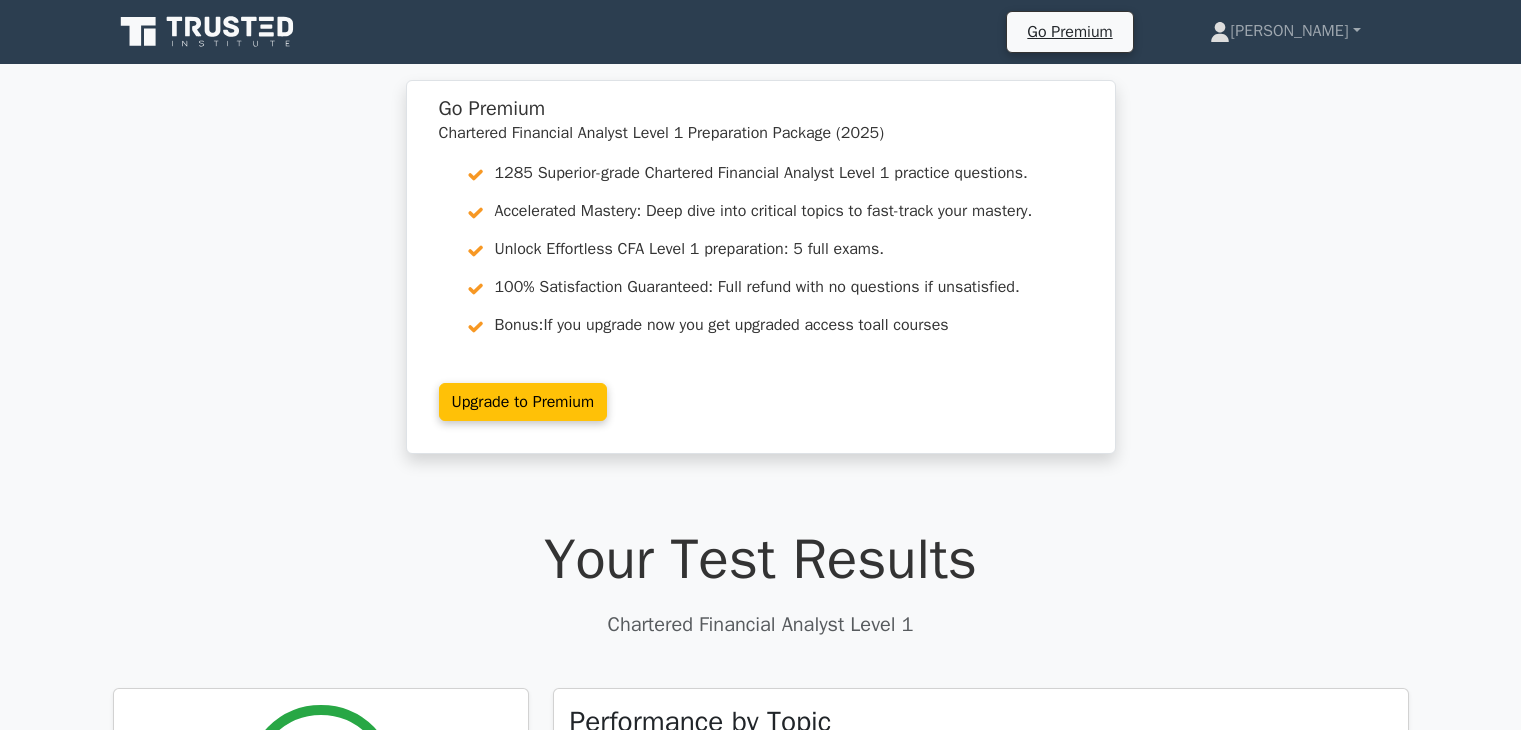scroll, scrollTop: 0, scrollLeft: 0, axis: both 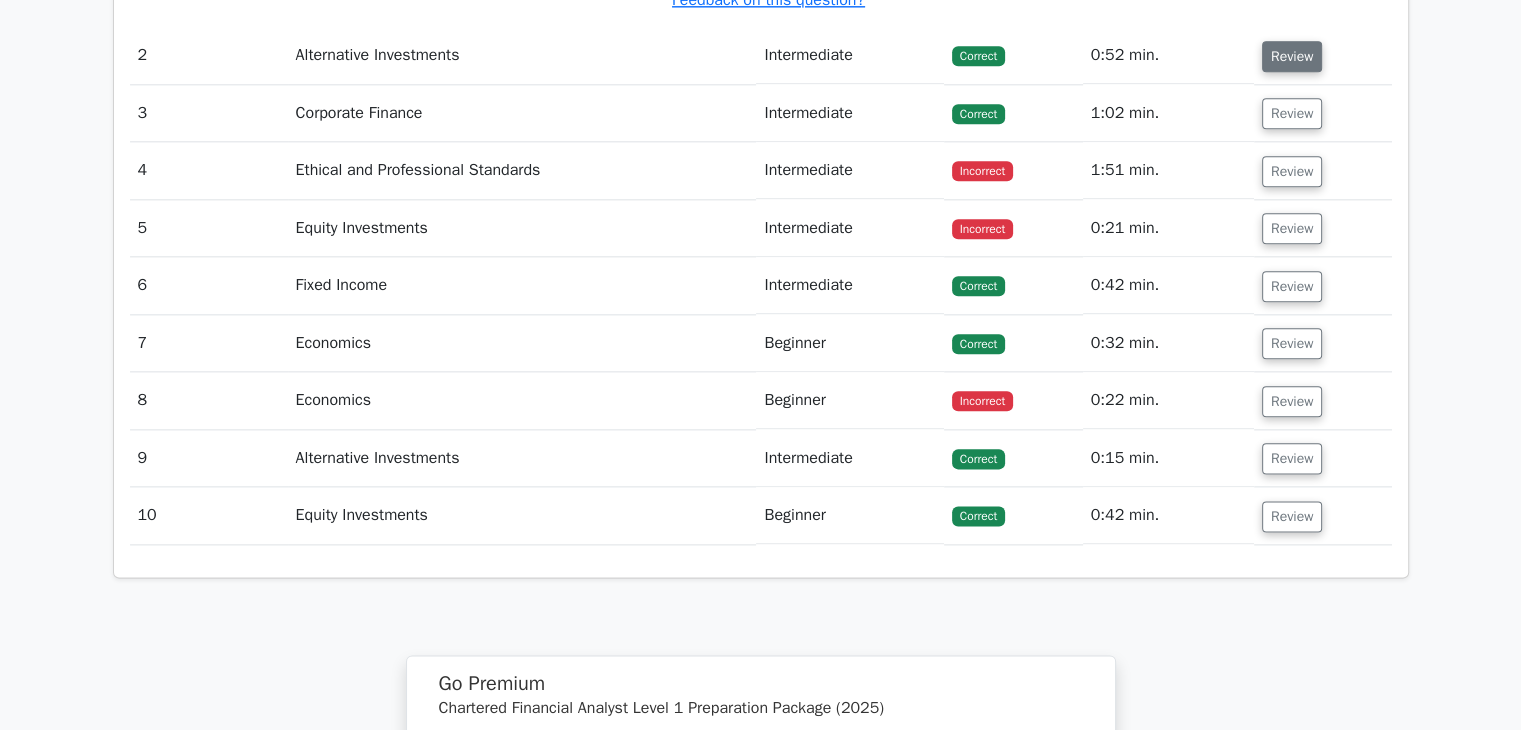 click on "Review" at bounding box center (1292, 56) 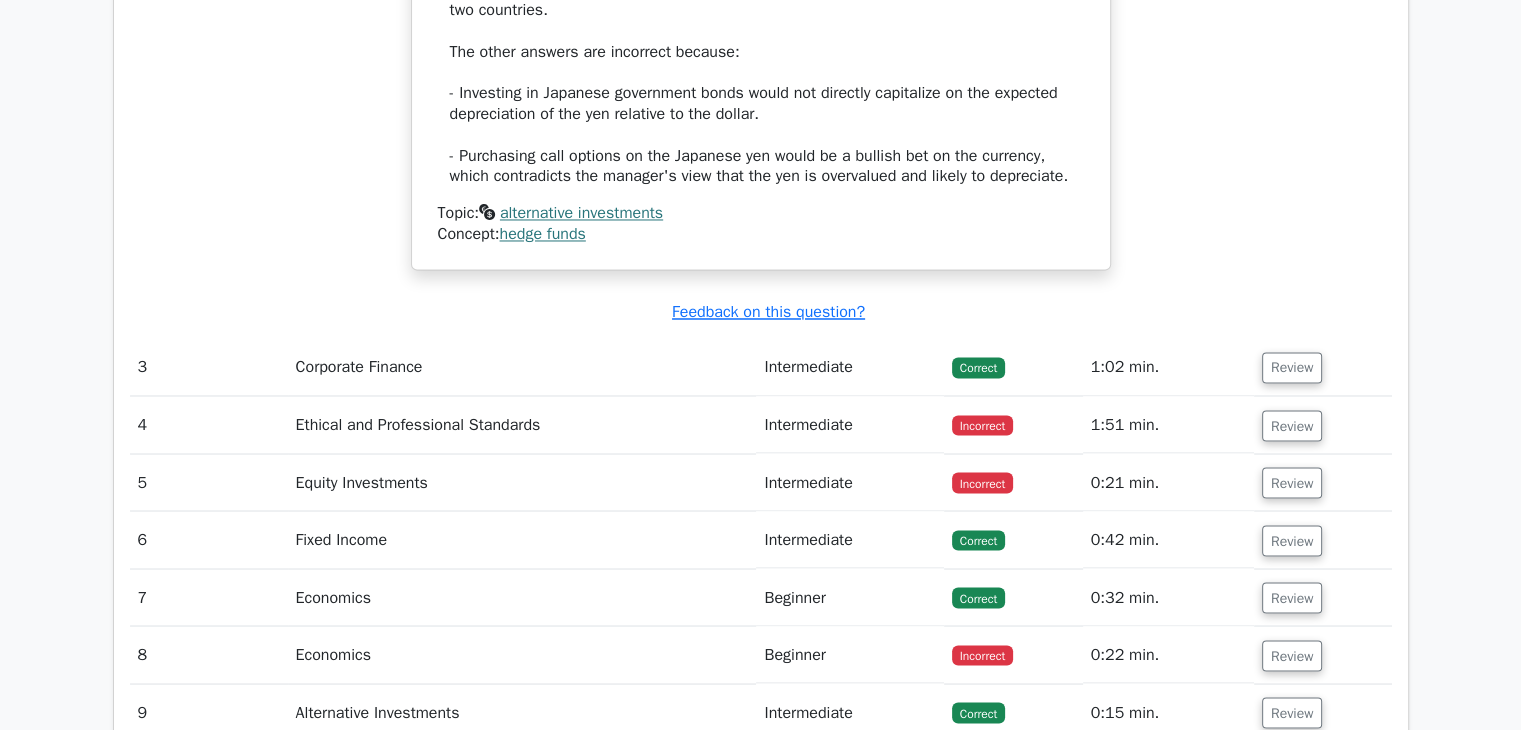 scroll, scrollTop: 3400, scrollLeft: 0, axis: vertical 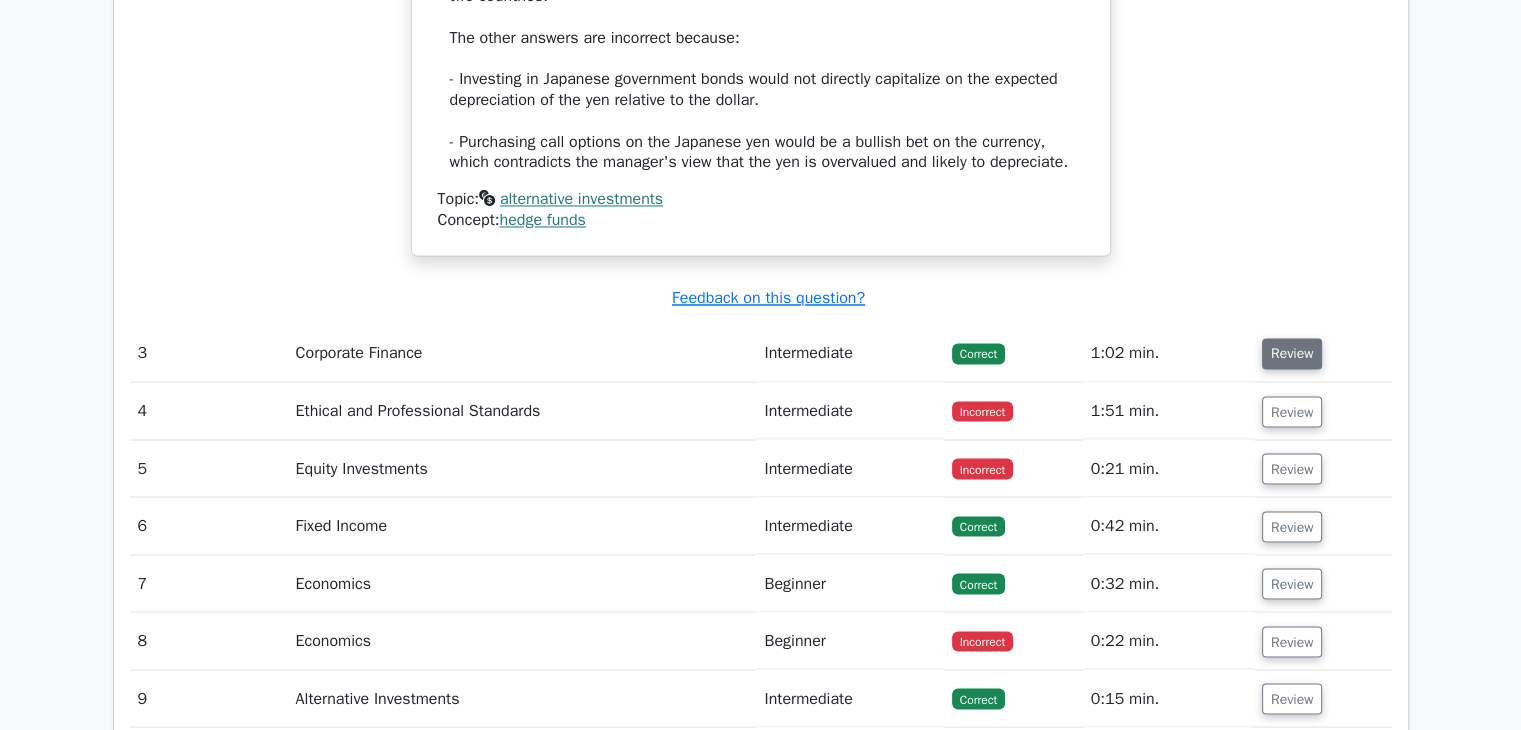 click on "Review" at bounding box center (1292, 353) 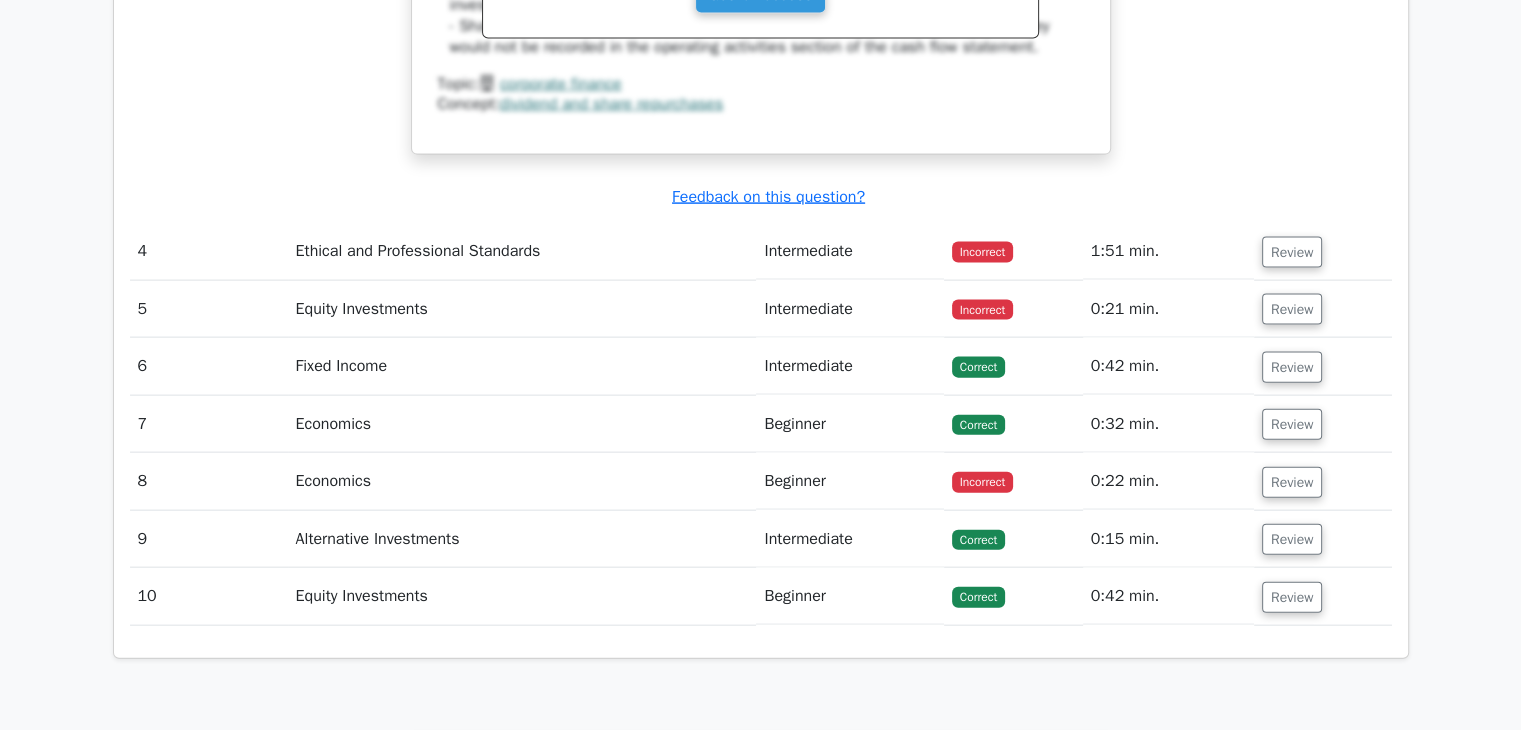 scroll, scrollTop: 4400, scrollLeft: 0, axis: vertical 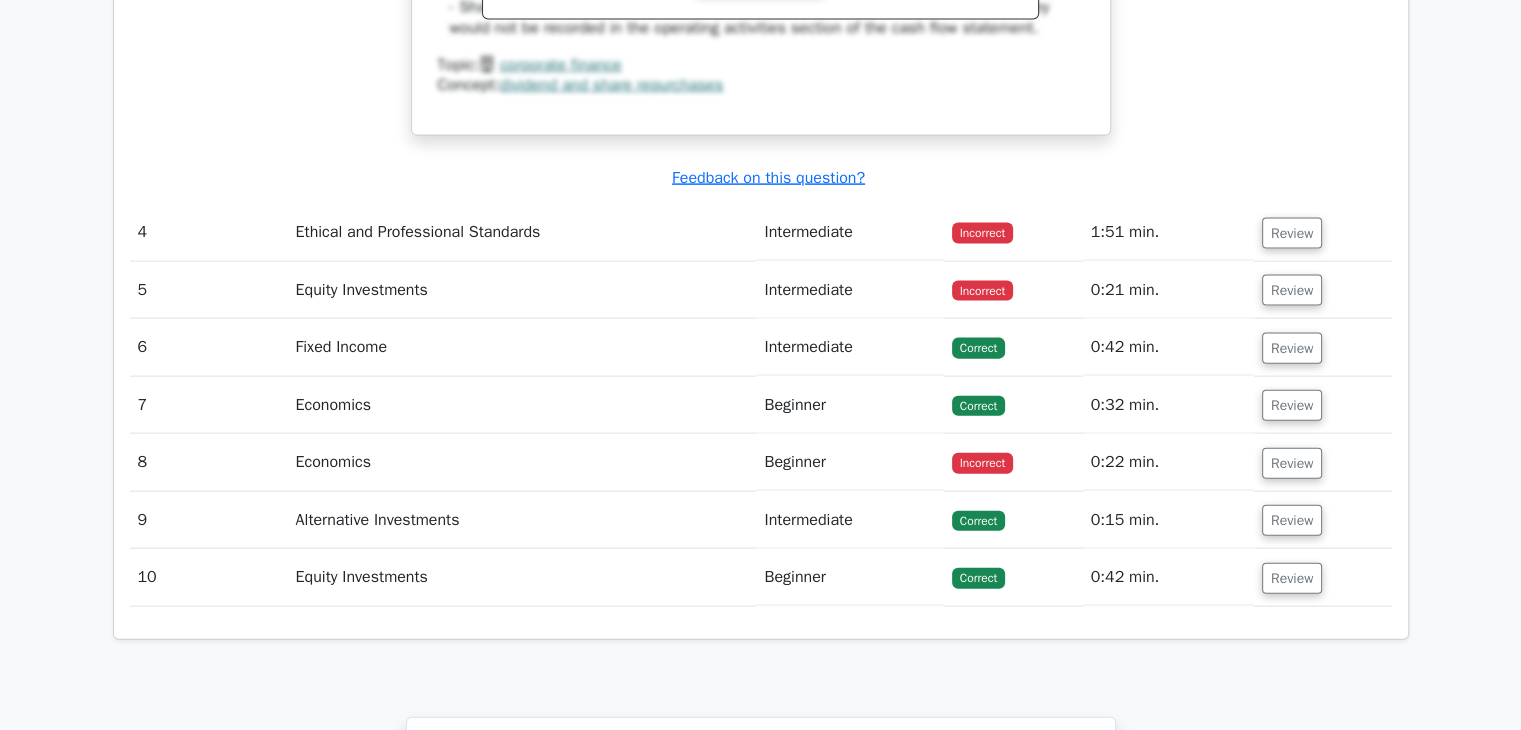 click on "Review" at bounding box center [1323, 232] 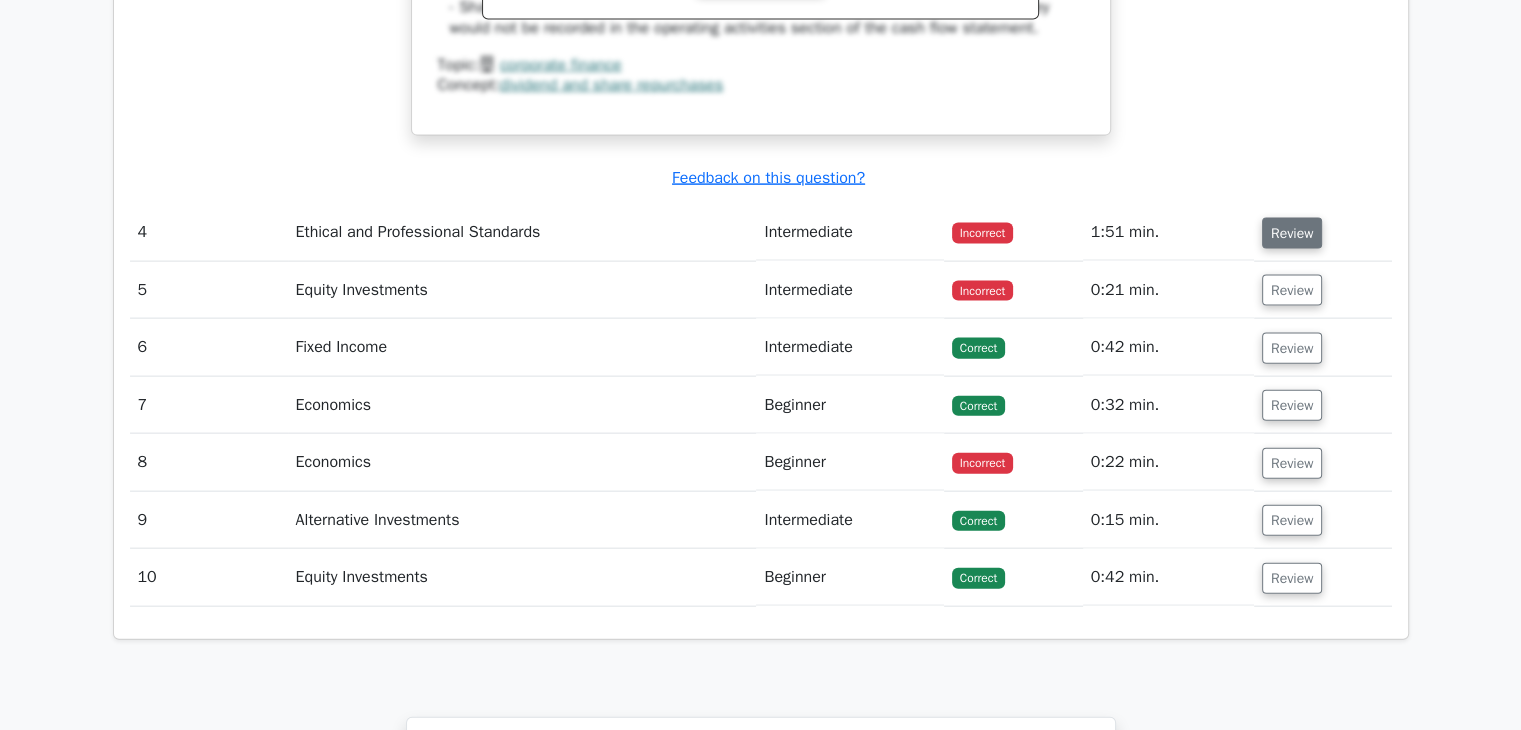 click on "Review" at bounding box center [1292, 233] 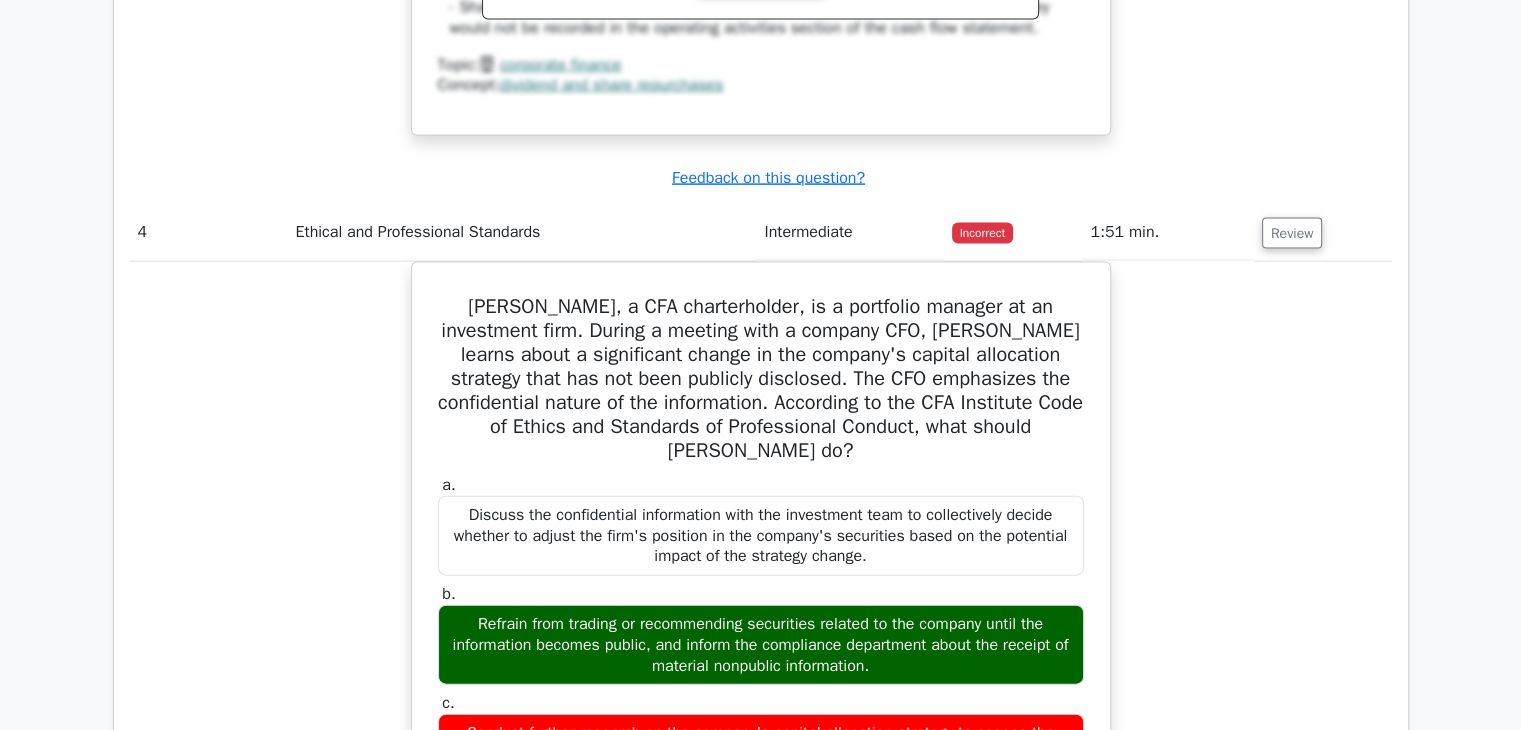scroll, scrollTop: 4600, scrollLeft: 0, axis: vertical 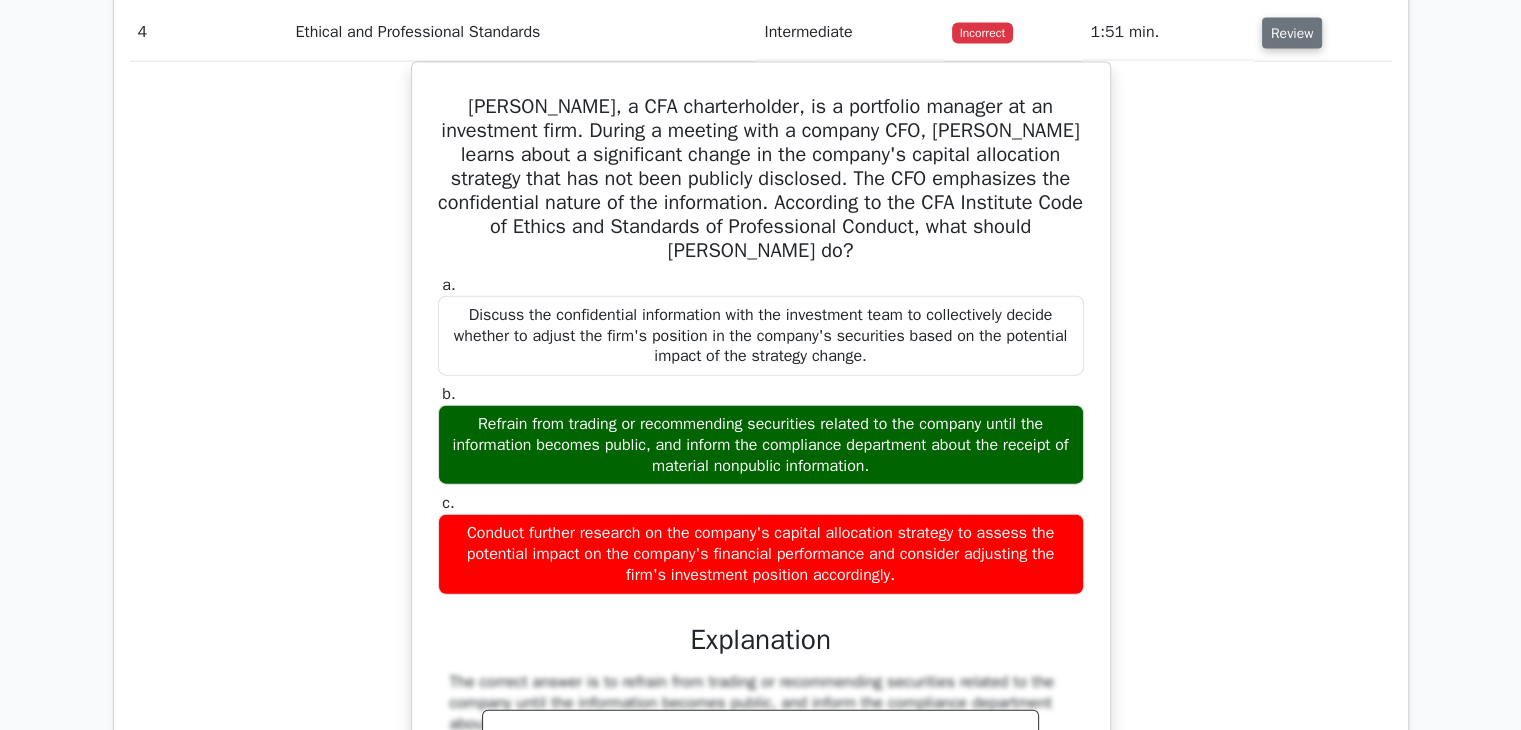 click on "Review" at bounding box center (1292, 33) 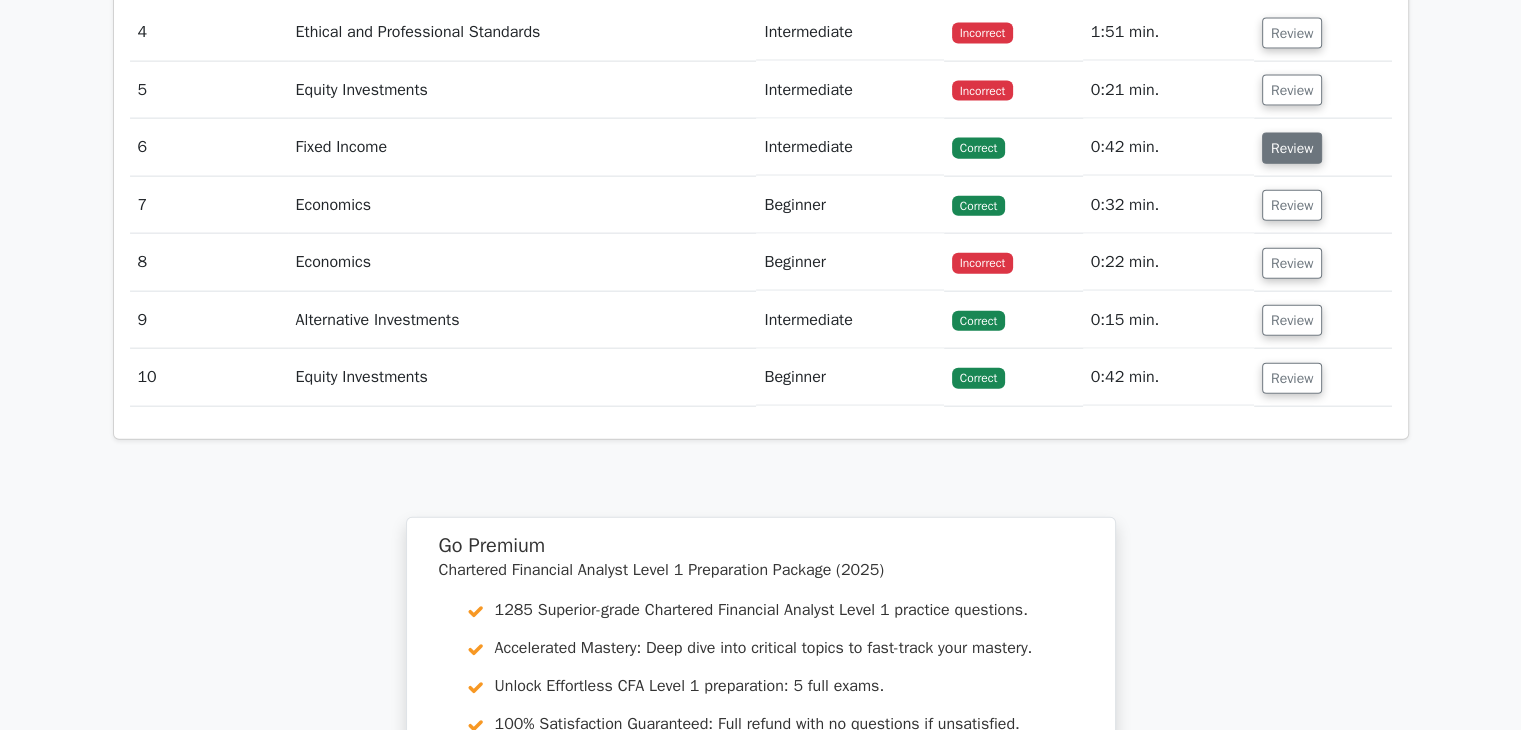 drag, startPoint x: 1284, startPoint y: 216, endPoint x: 1272, endPoint y: 175, distance: 42.72002 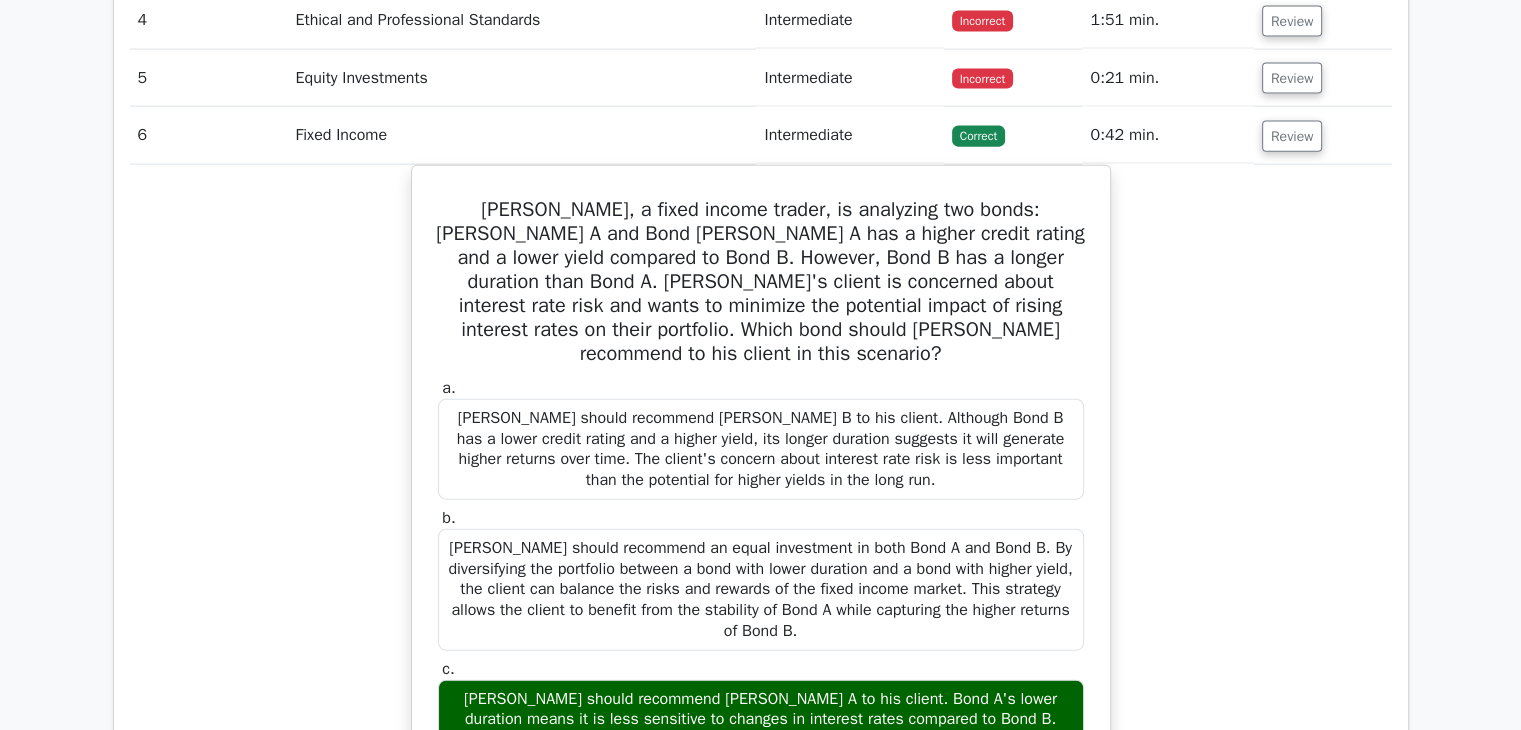 scroll, scrollTop: 4600, scrollLeft: 0, axis: vertical 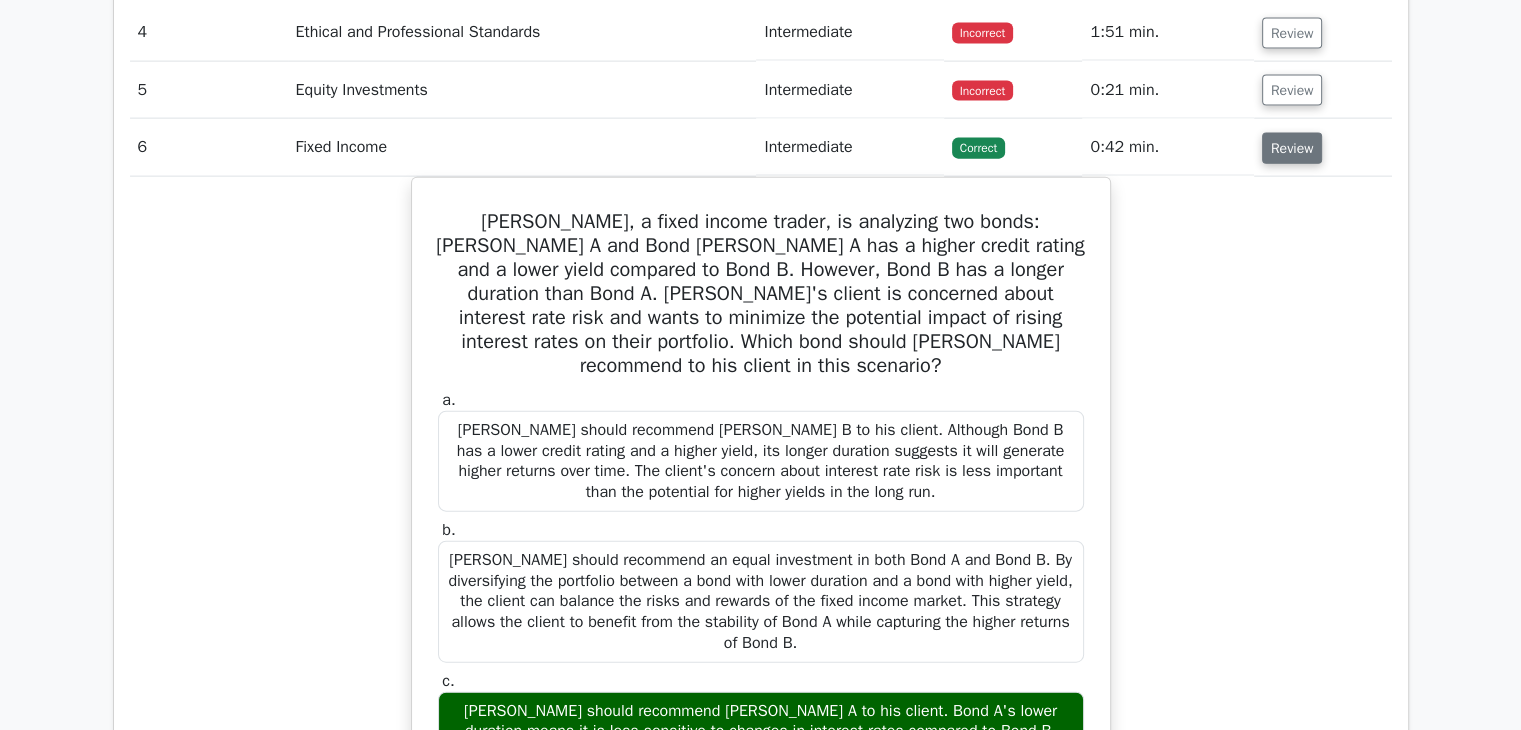 click on "Review" at bounding box center (1292, 148) 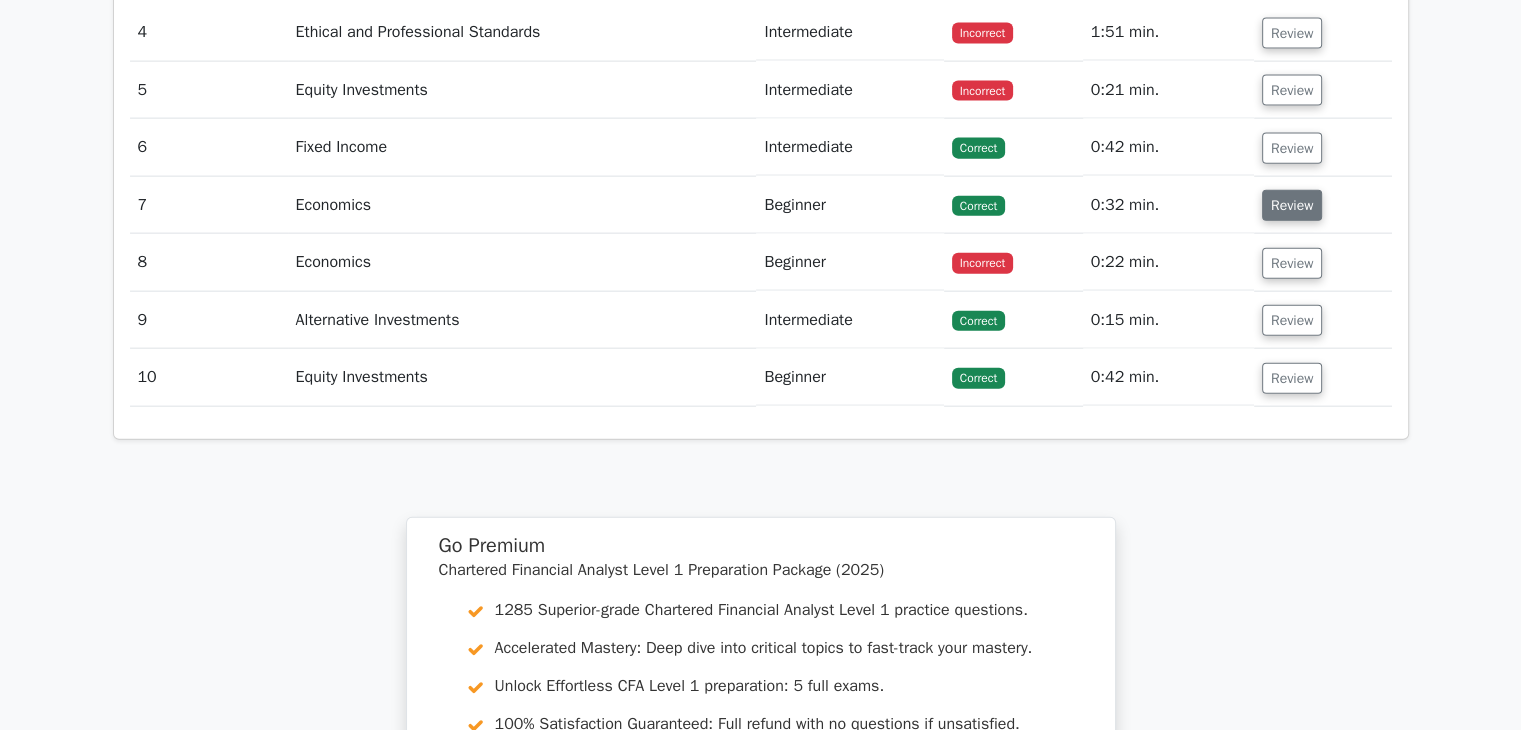 click on "Review" at bounding box center [1292, 205] 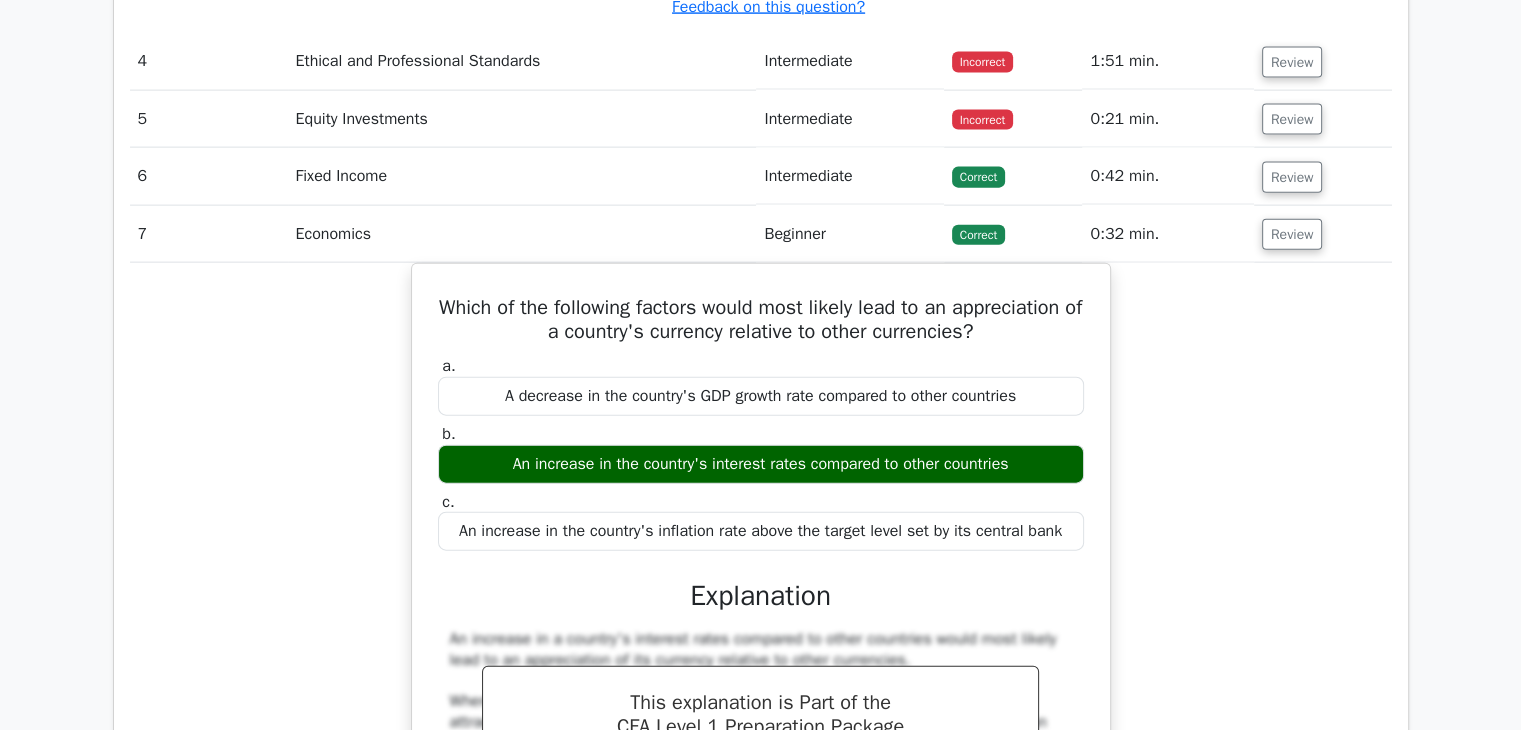 scroll, scrollTop: 4600, scrollLeft: 0, axis: vertical 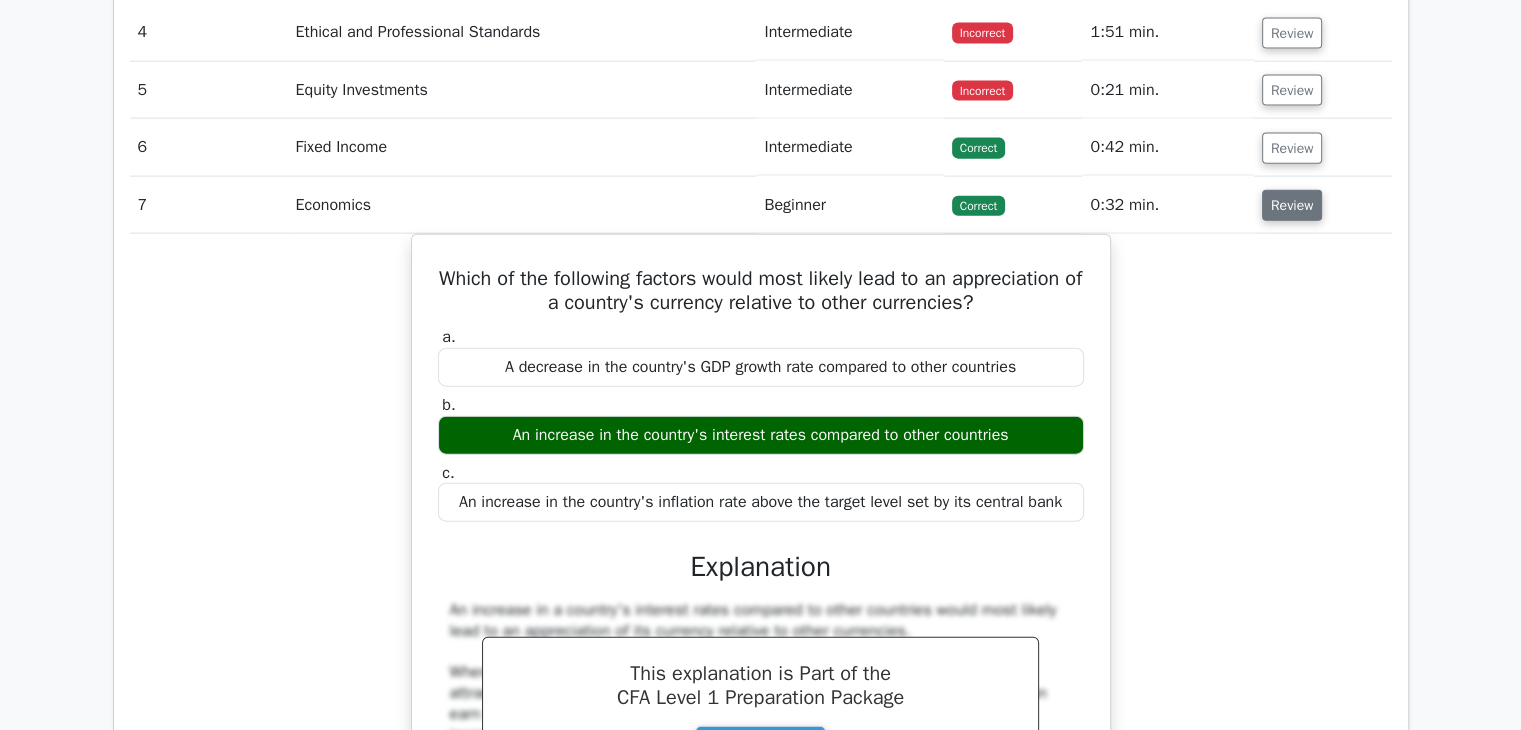 click on "Review" at bounding box center (1292, 205) 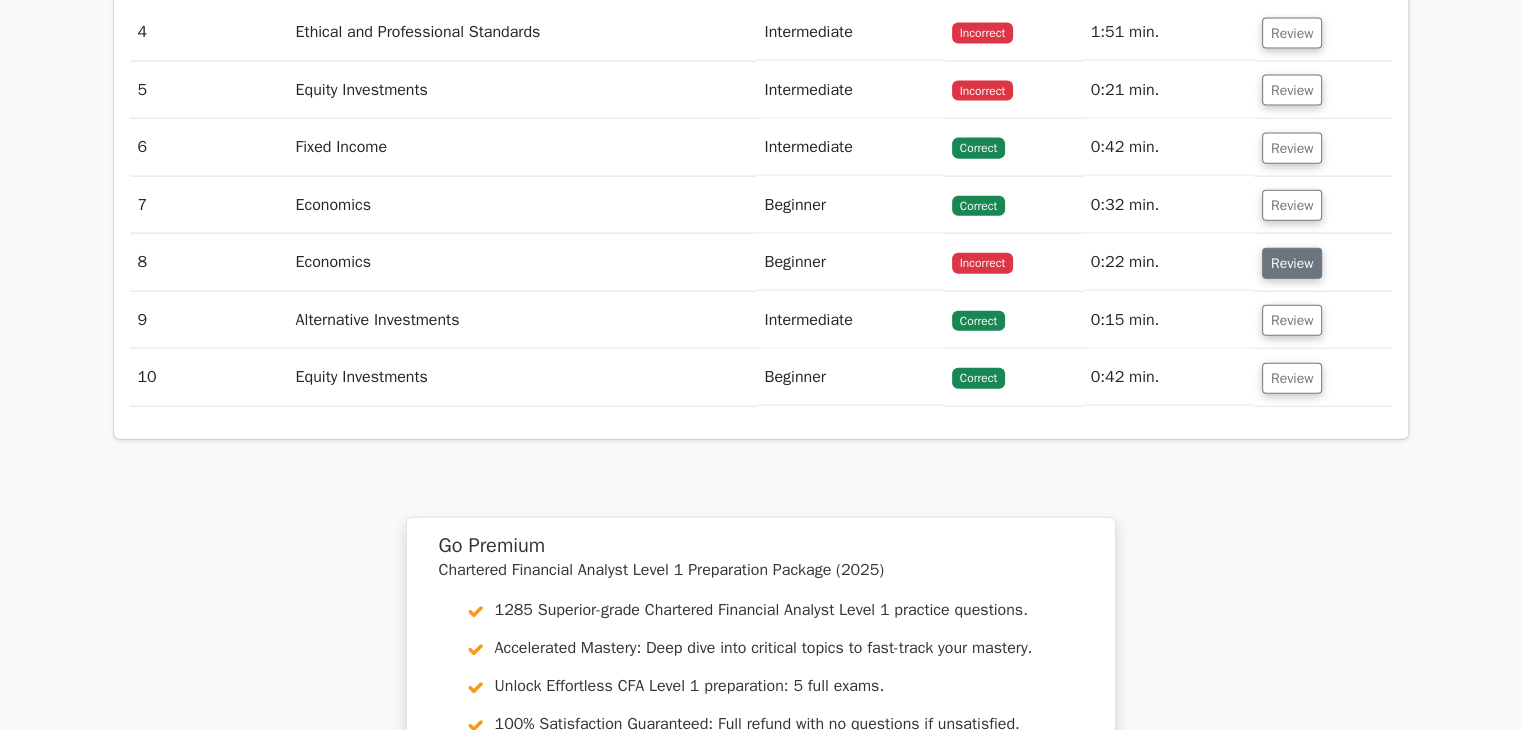 click on "Review" at bounding box center [1292, 263] 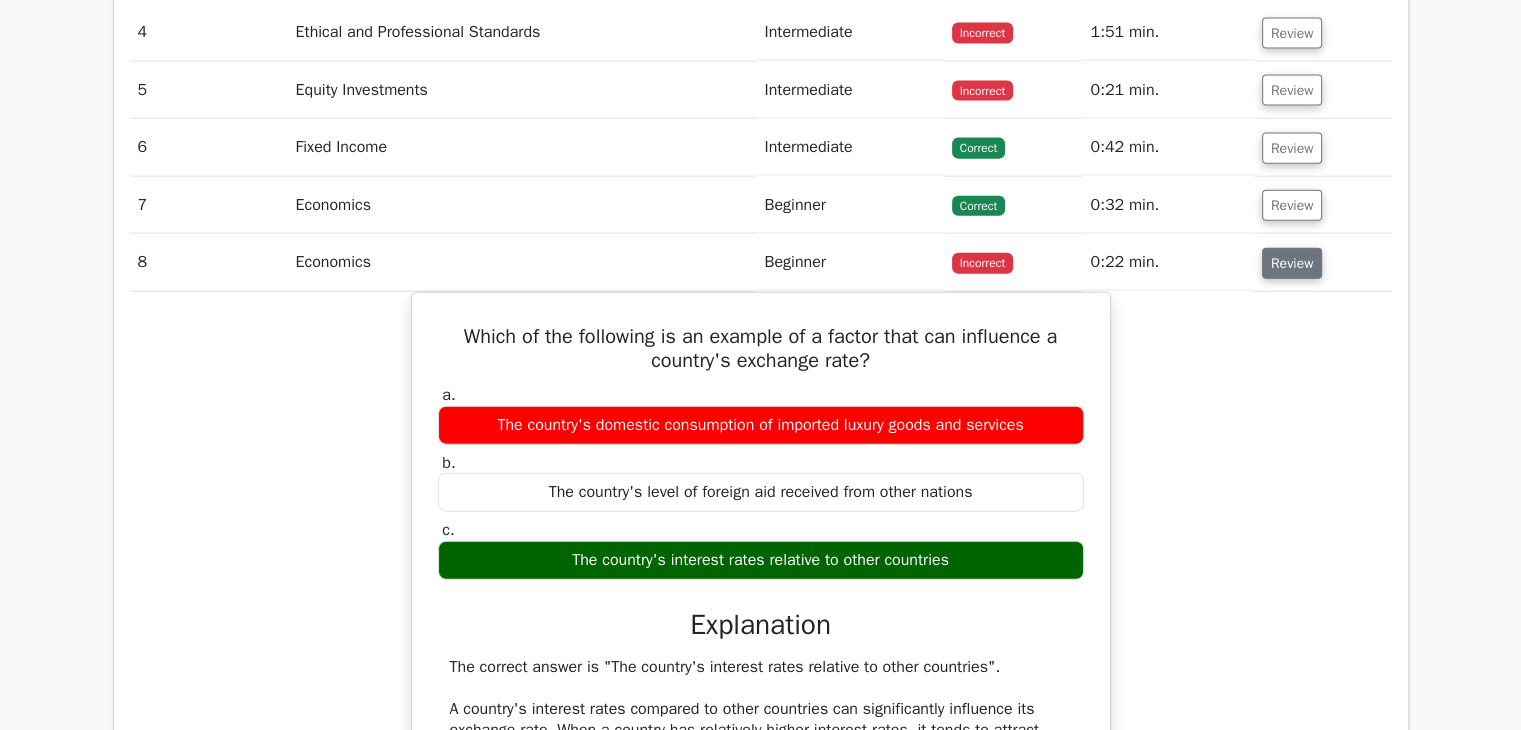 click on "Review" at bounding box center (1292, 263) 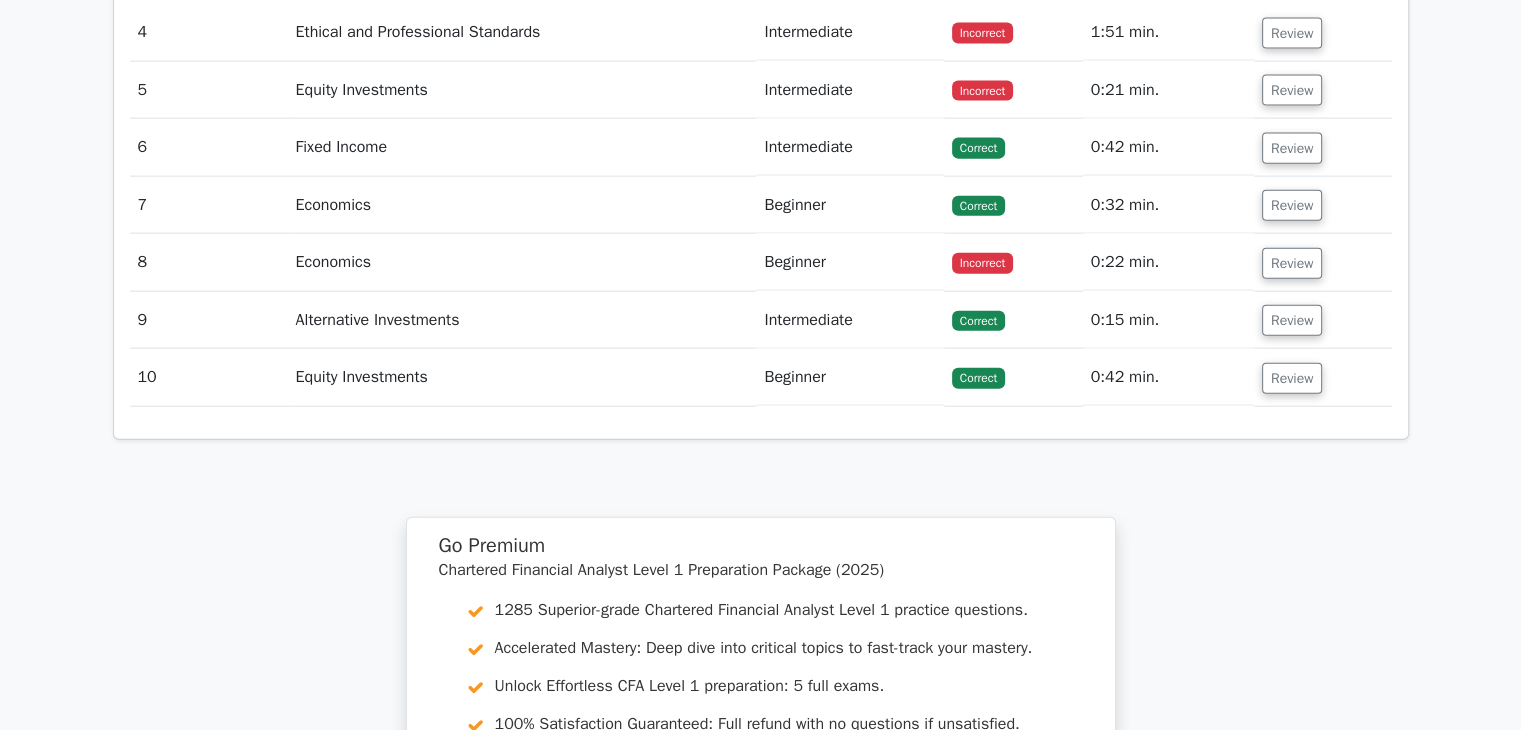 click on "Review" at bounding box center (1323, 262) 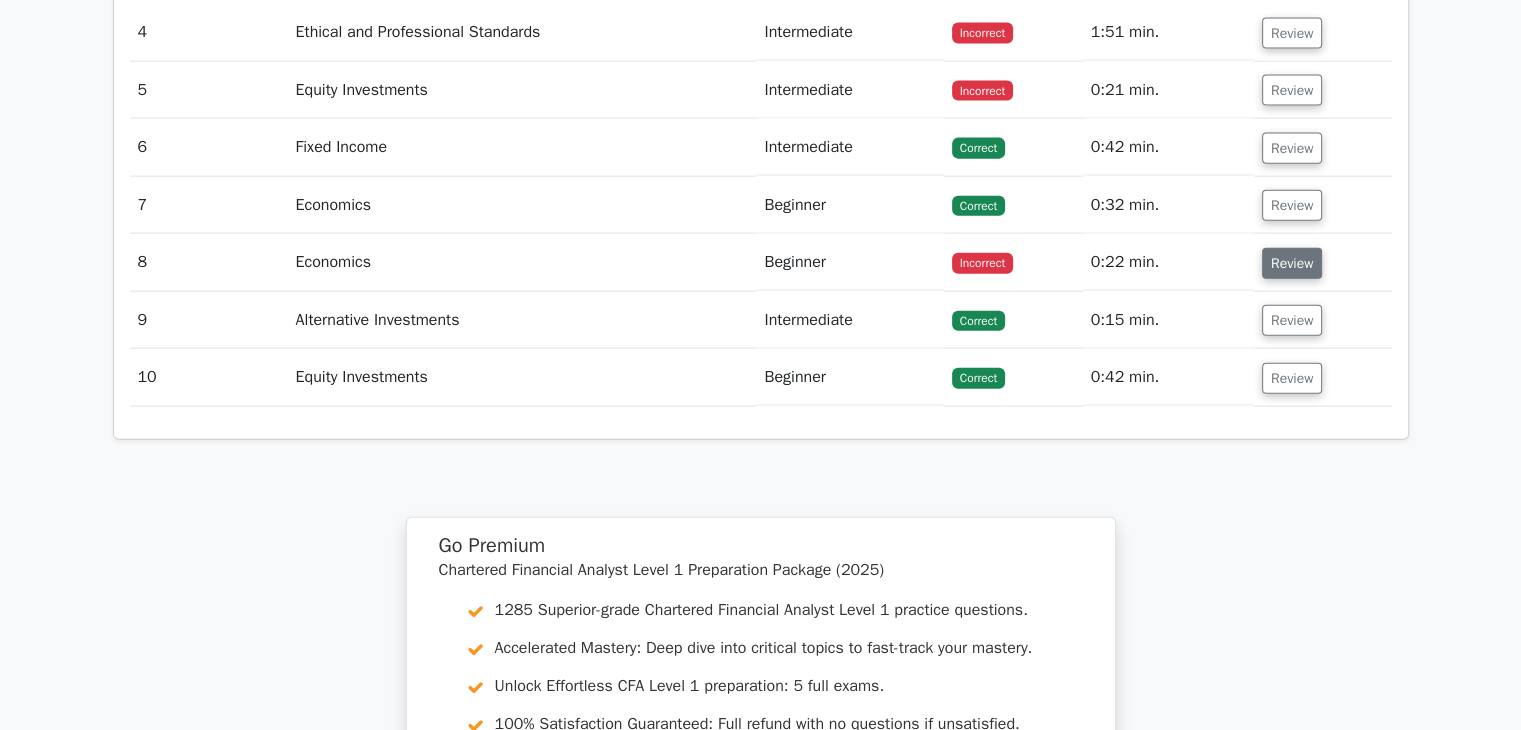 click on "Review" at bounding box center [1292, 263] 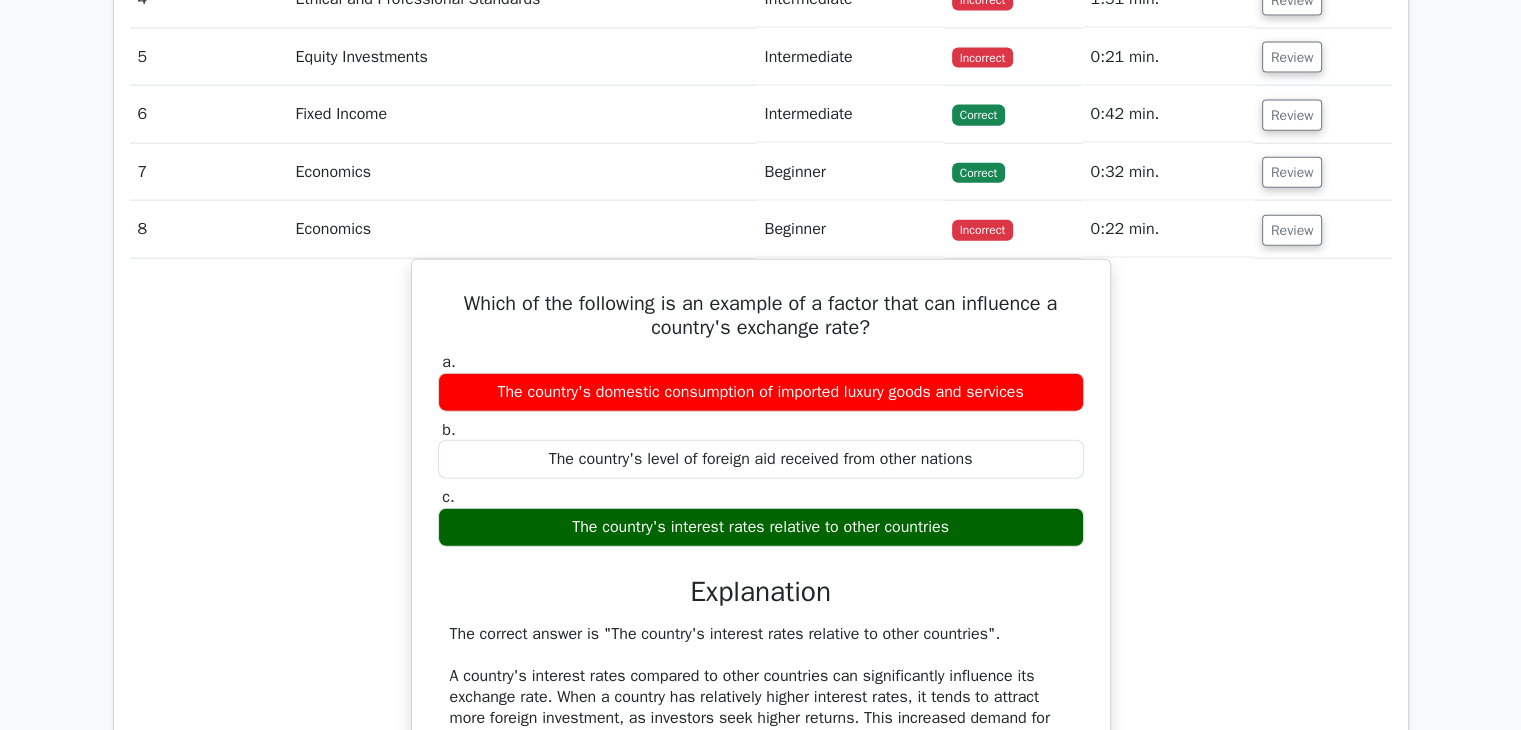 scroll, scrollTop: 4600, scrollLeft: 0, axis: vertical 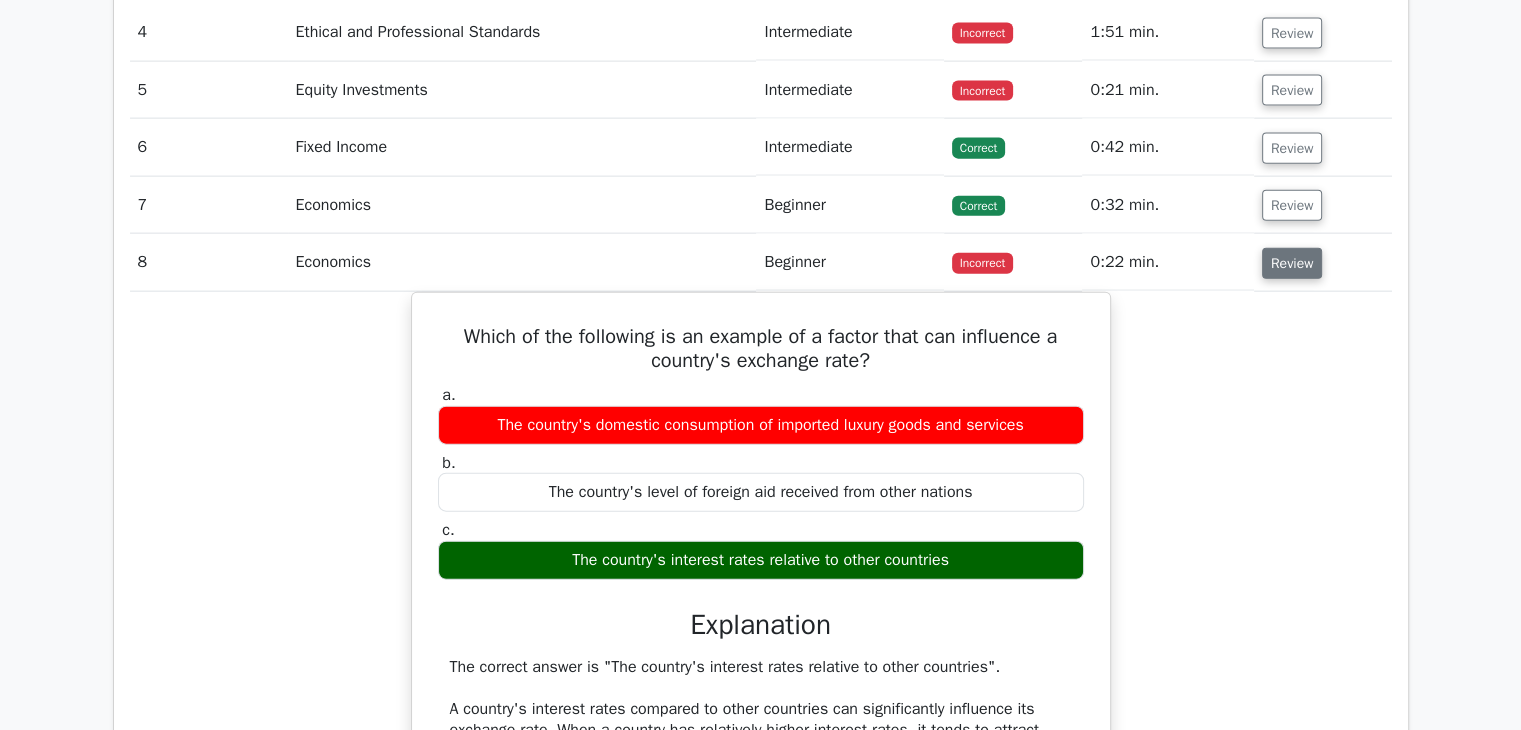 click on "Review" at bounding box center (1292, 263) 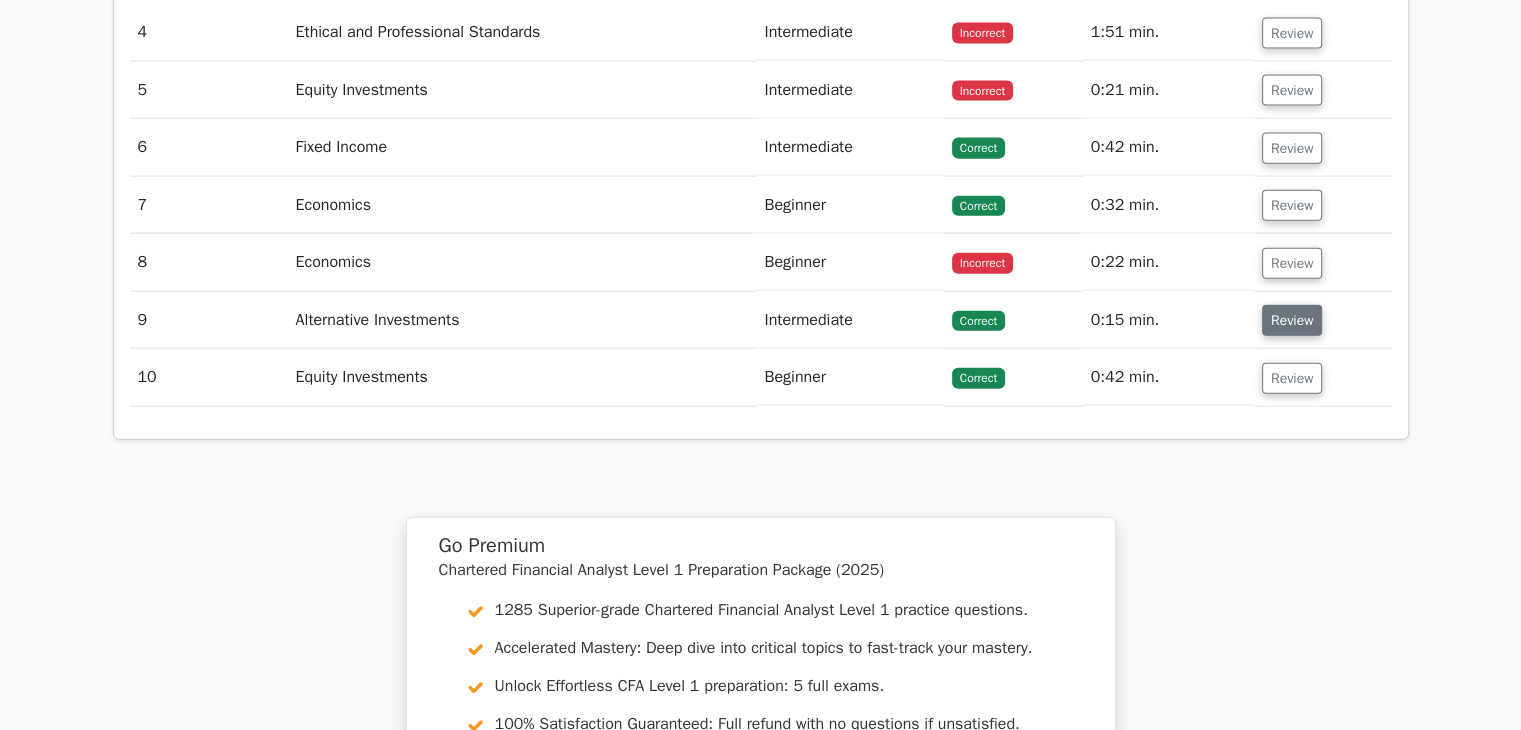 click on "Review" at bounding box center [1292, 320] 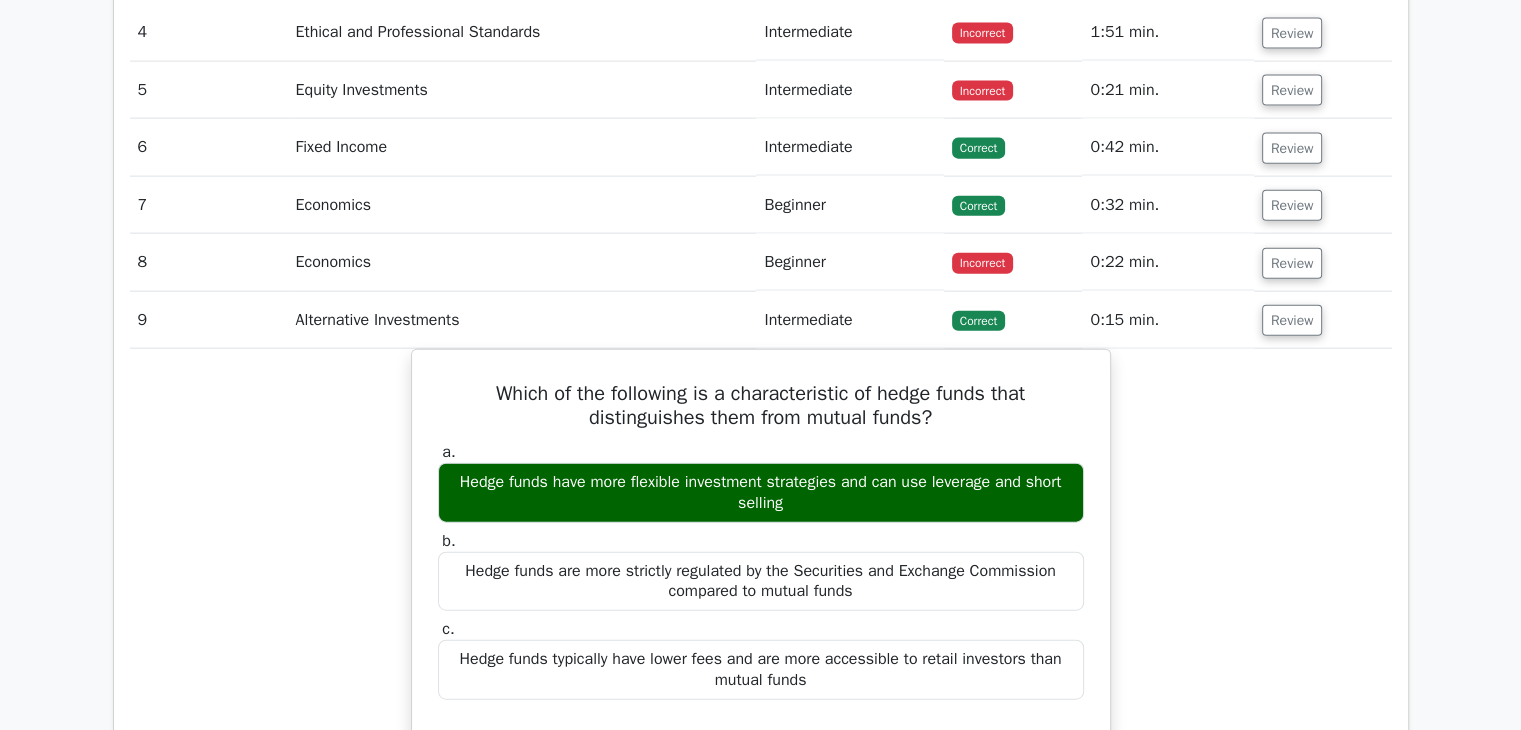 scroll, scrollTop: 4800, scrollLeft: 0, axis: vertical 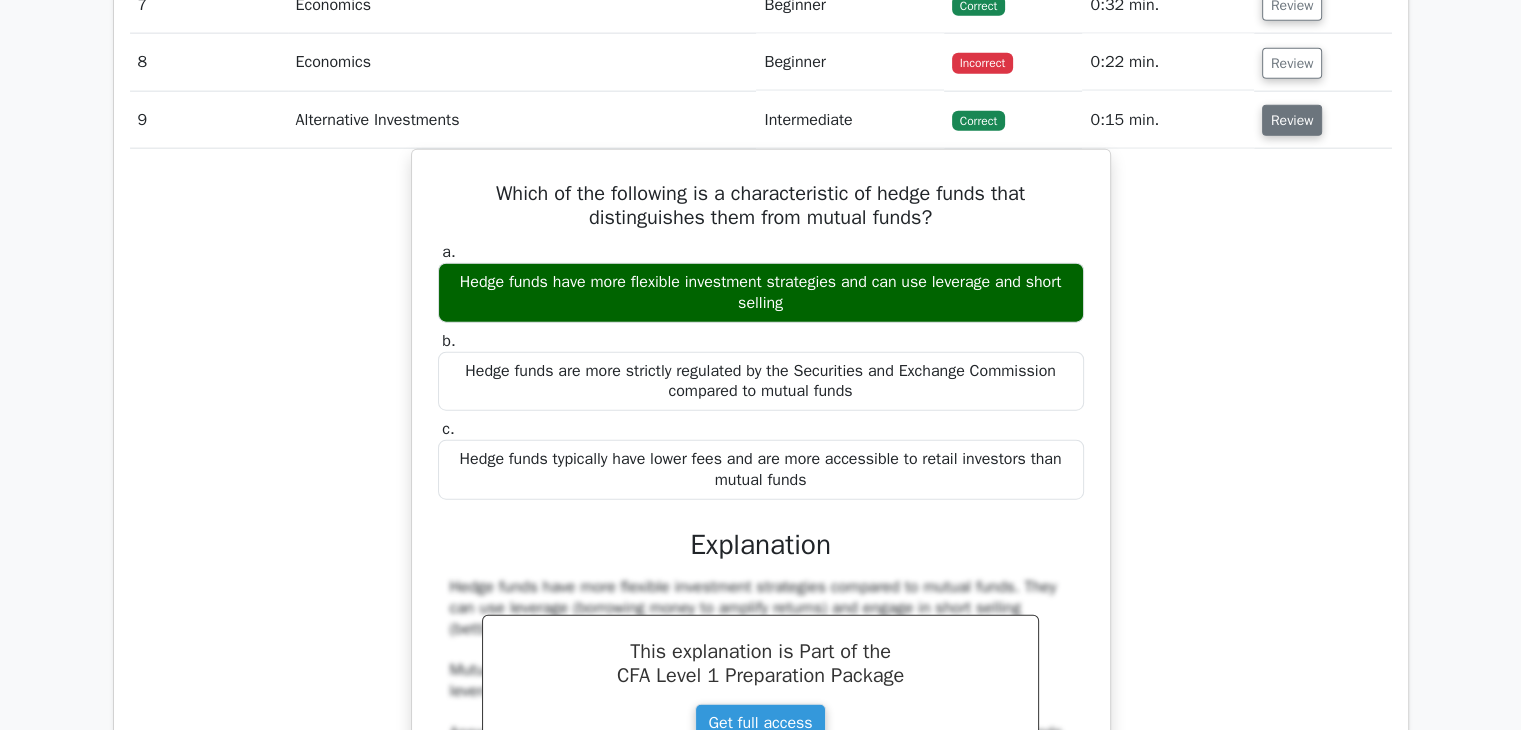 click on "Review" at bounding box center (1292, 120) 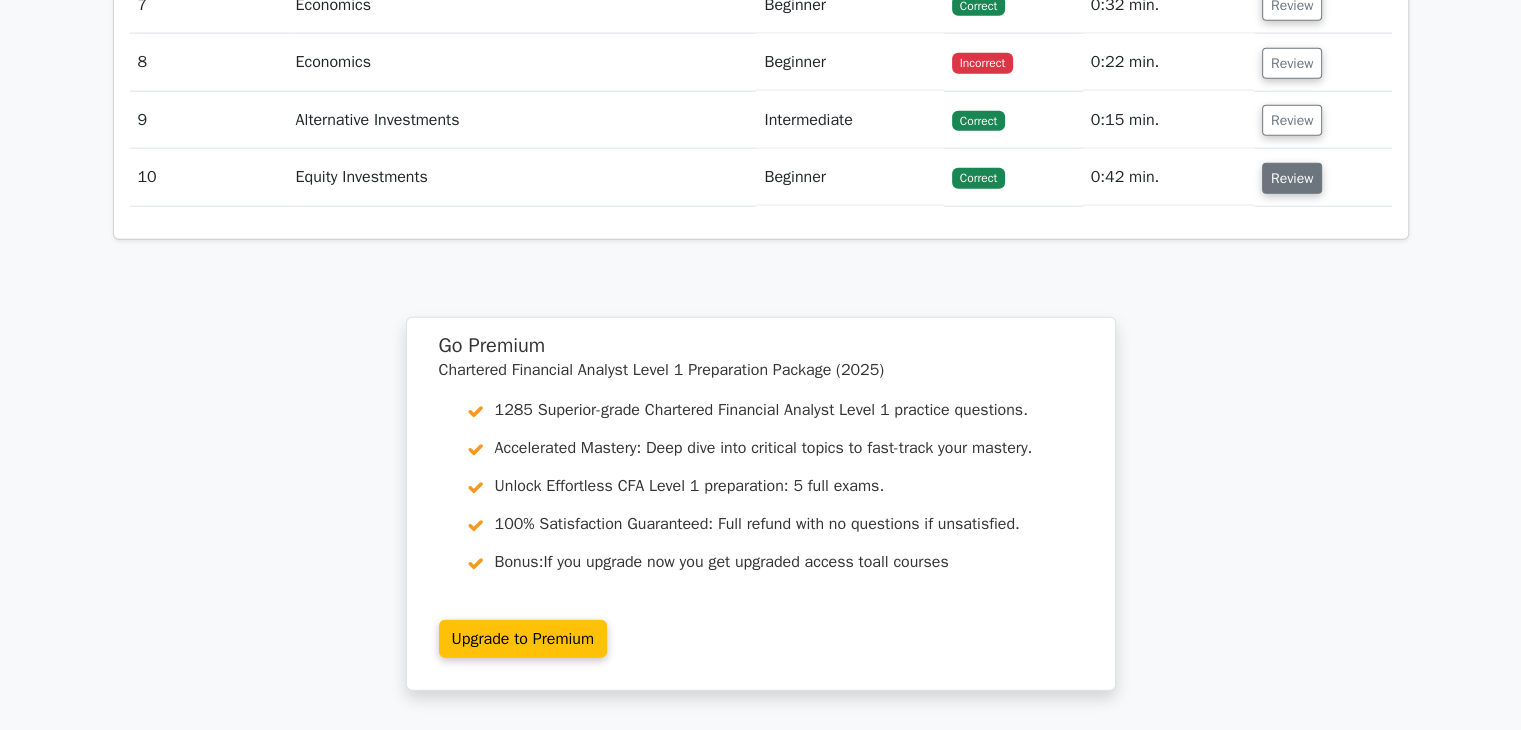 click on "Review" at bounding box center [1292, 178] 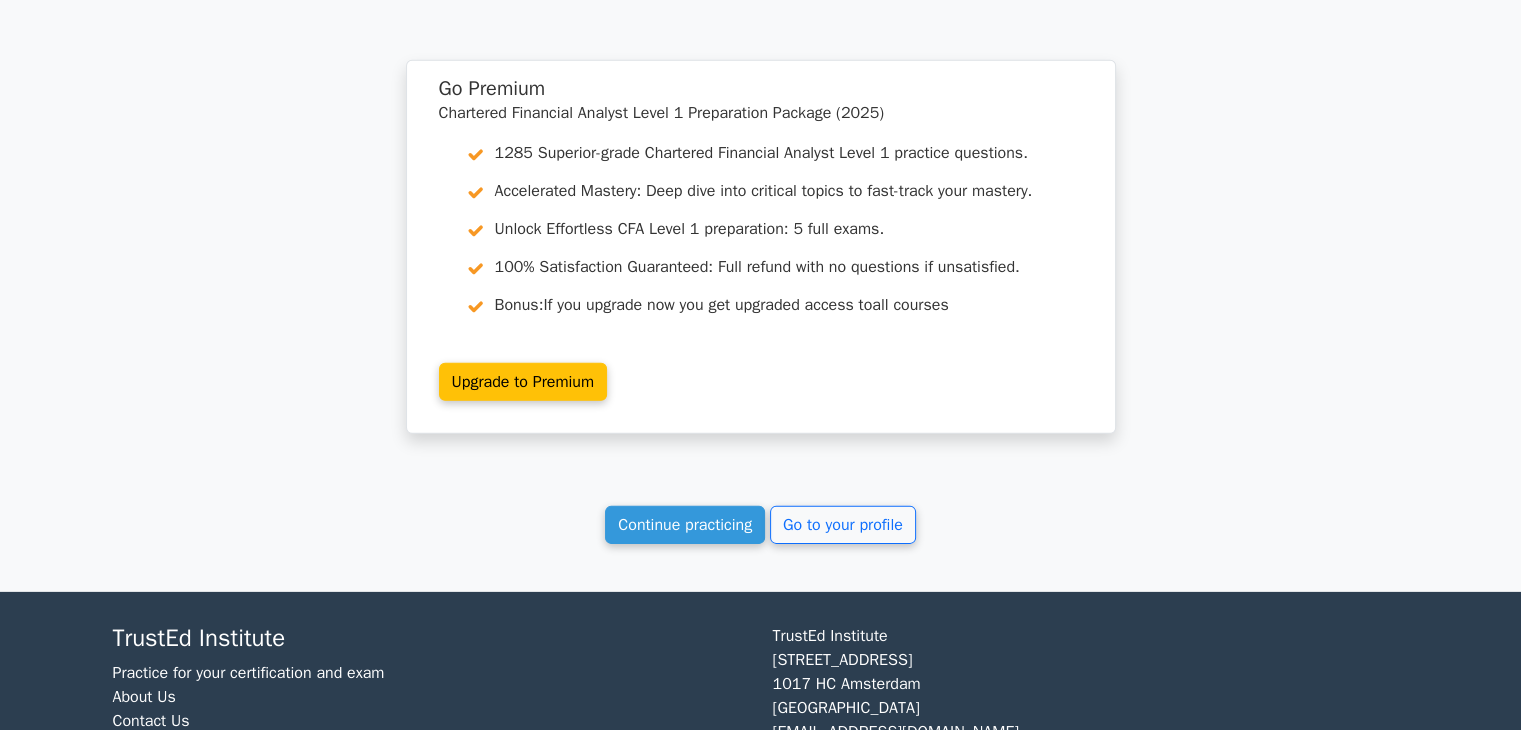scroll, scrollTop: 6256, scrollLeft: 0, axis: vertical 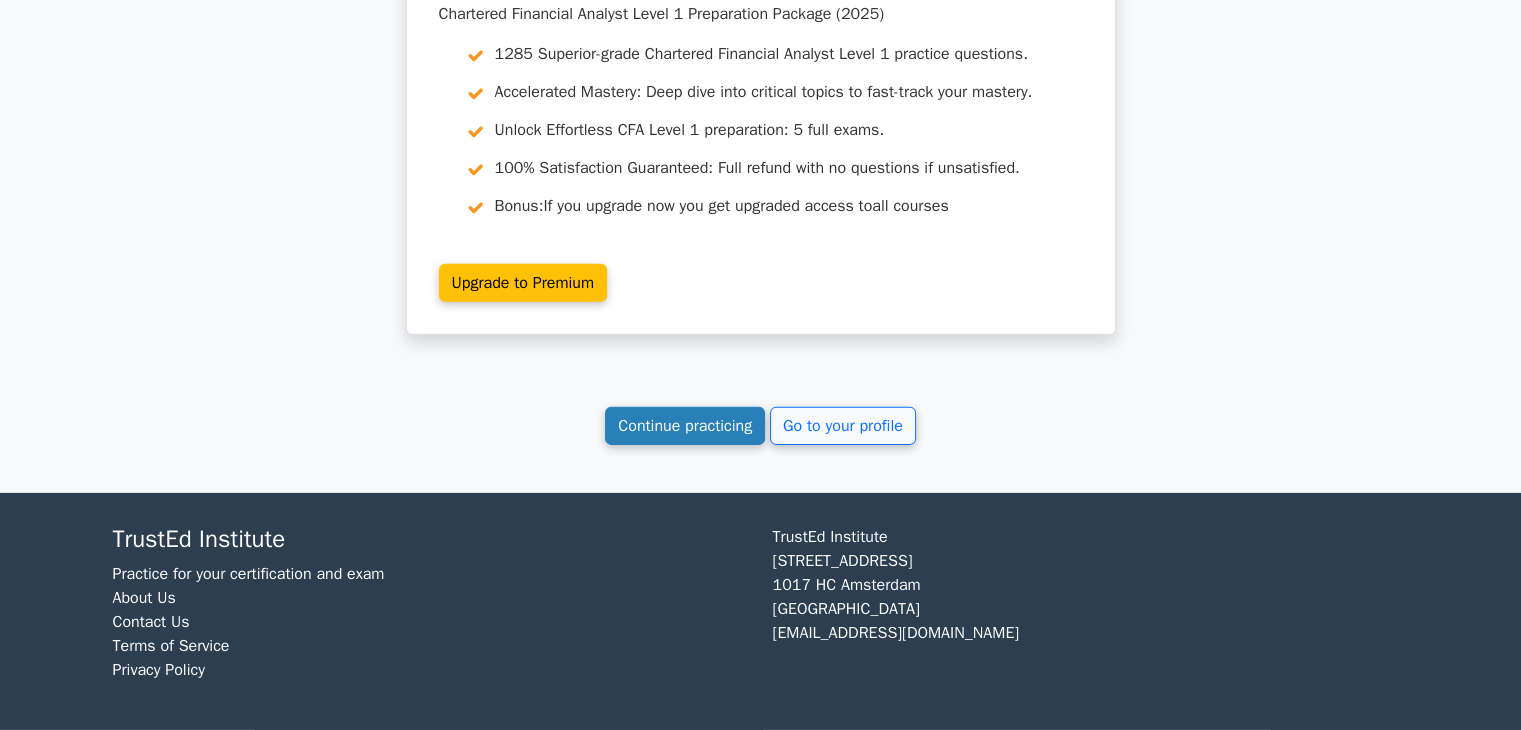 click on "Continue practicing" at bounding box center (685, 426) 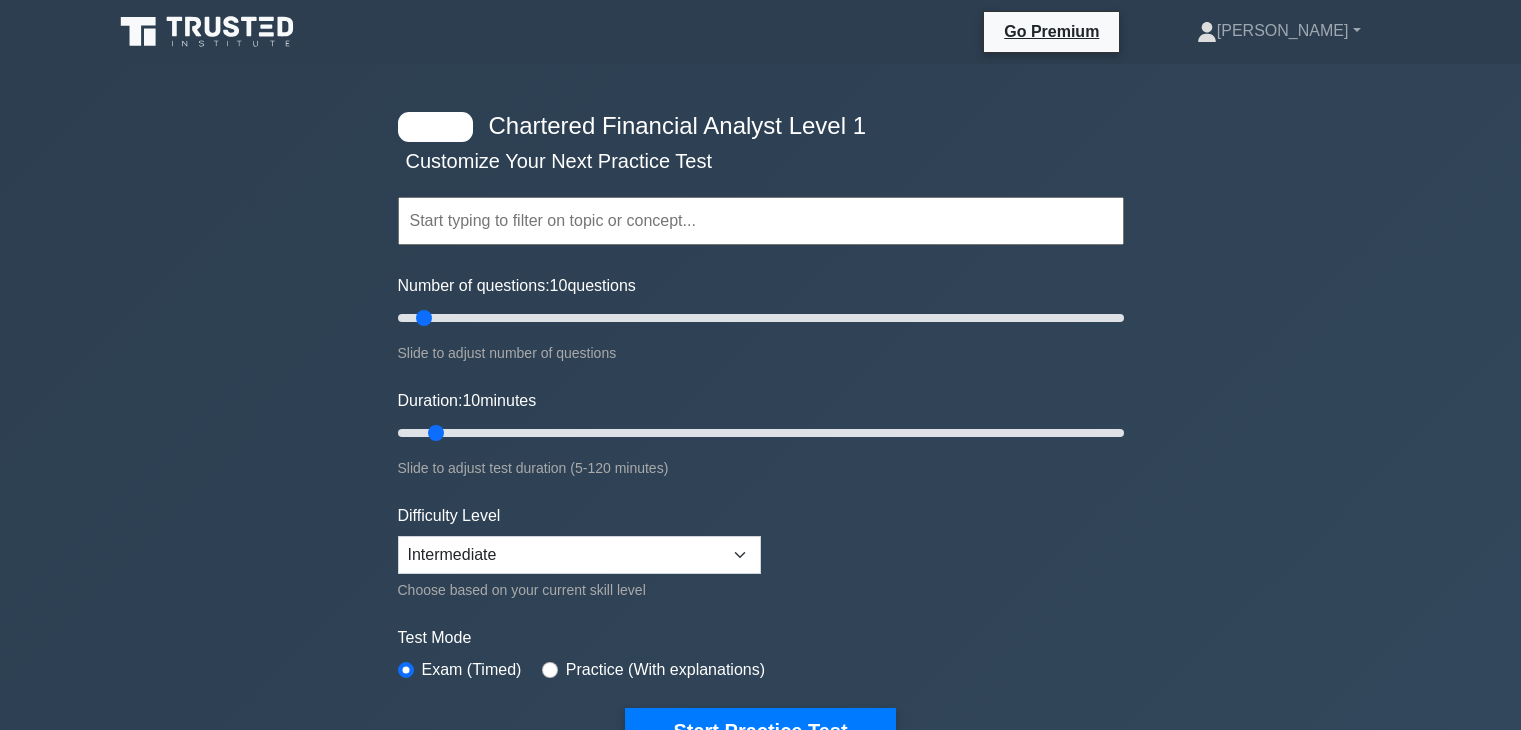 scroll, scrollTop: 0, scrollLeft: 0, axis: both 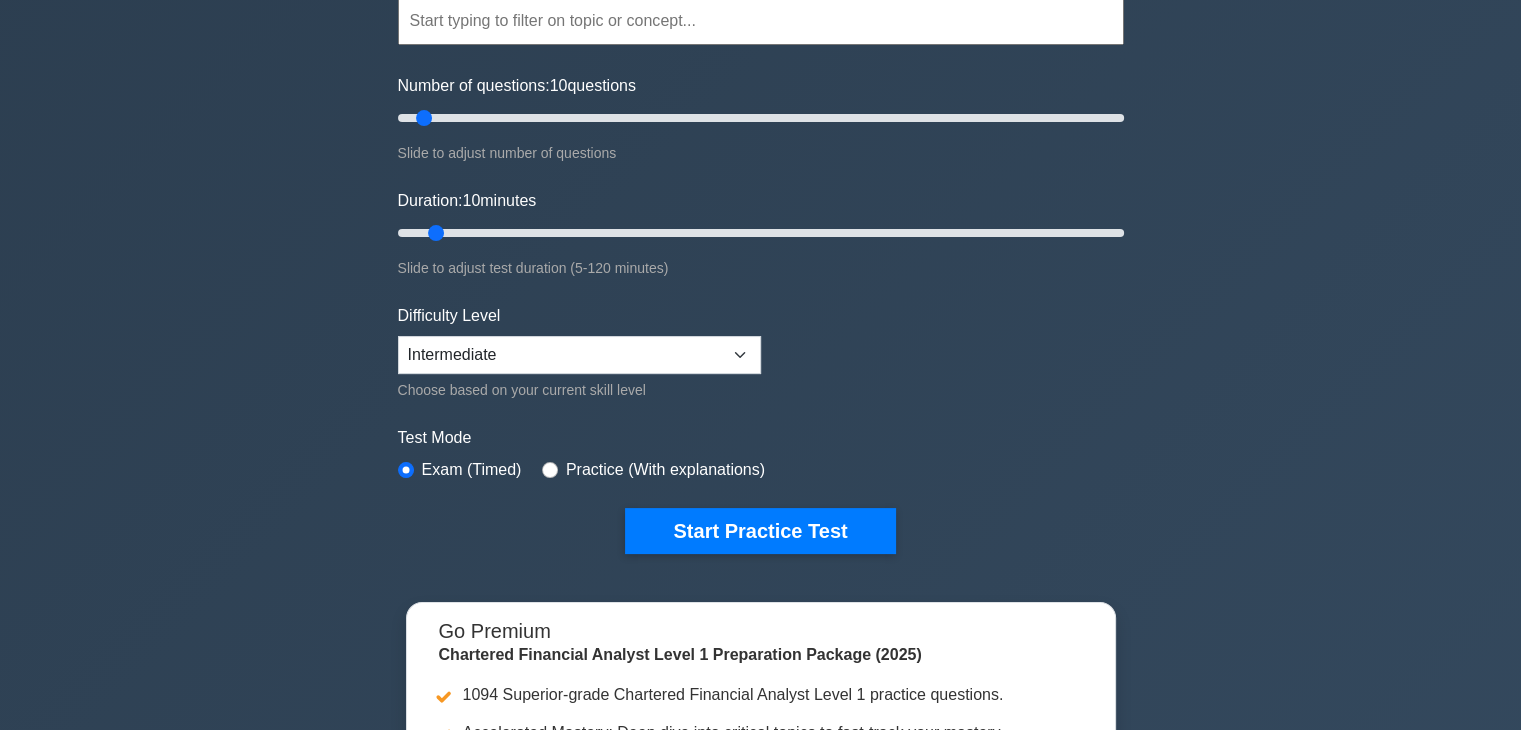 click on "Difficulty Level
Beginner
Intermediate
Expert
Choose based on your current skill level" at bounding box center [579, 353] 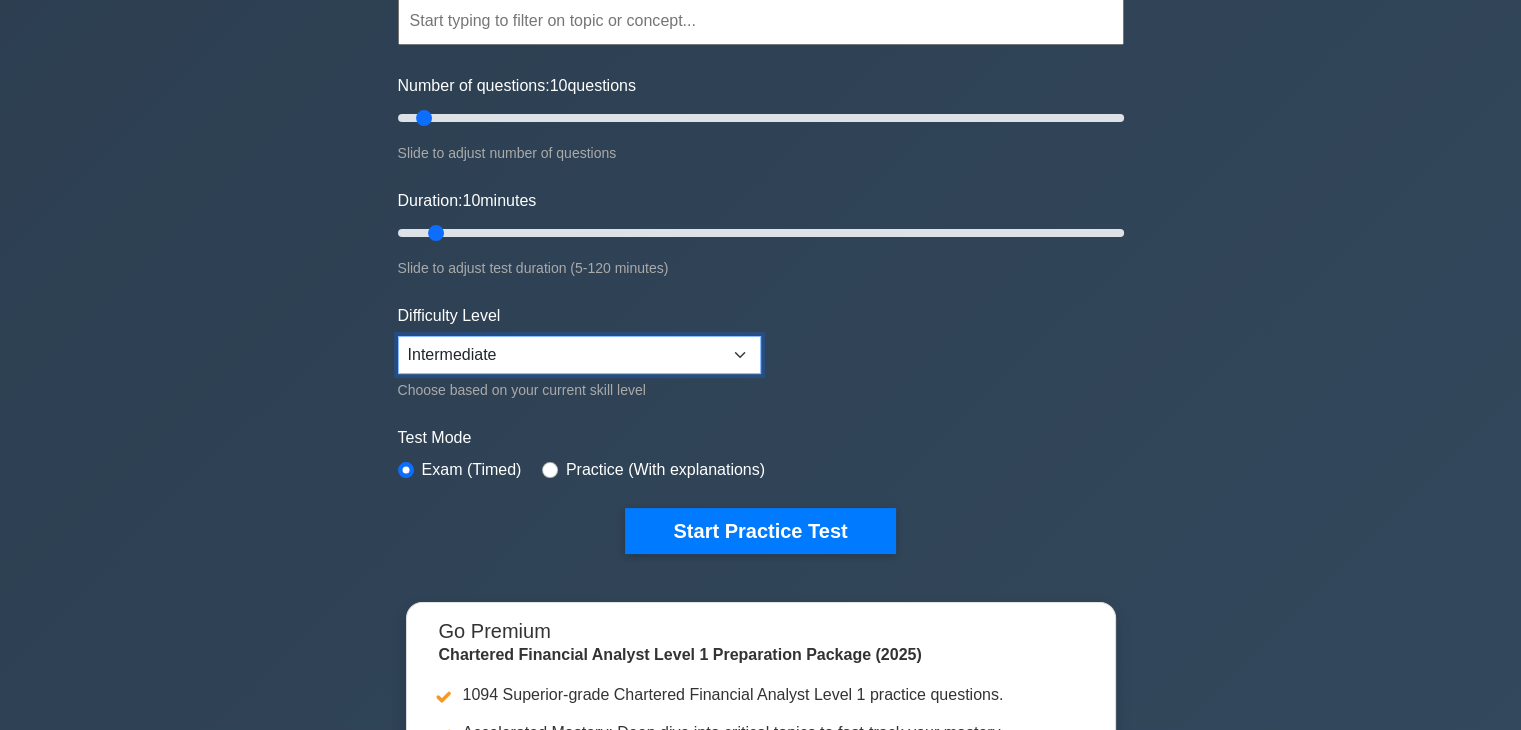 click on "Beginner
Intermediate
Expert" at bounding box center (579, 355) 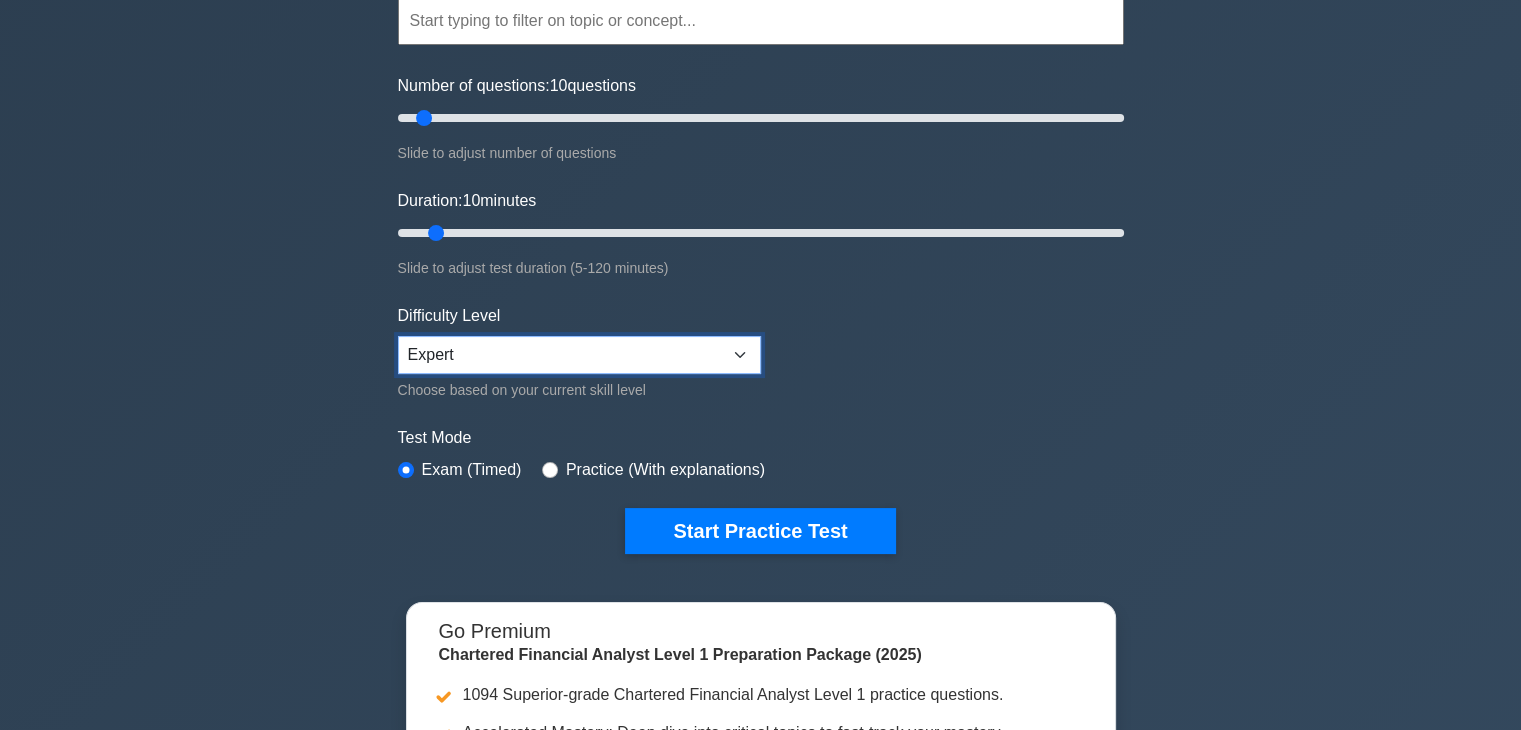 click on "Beginner
Intermediate
Expert" at bounding box center [579, 355] 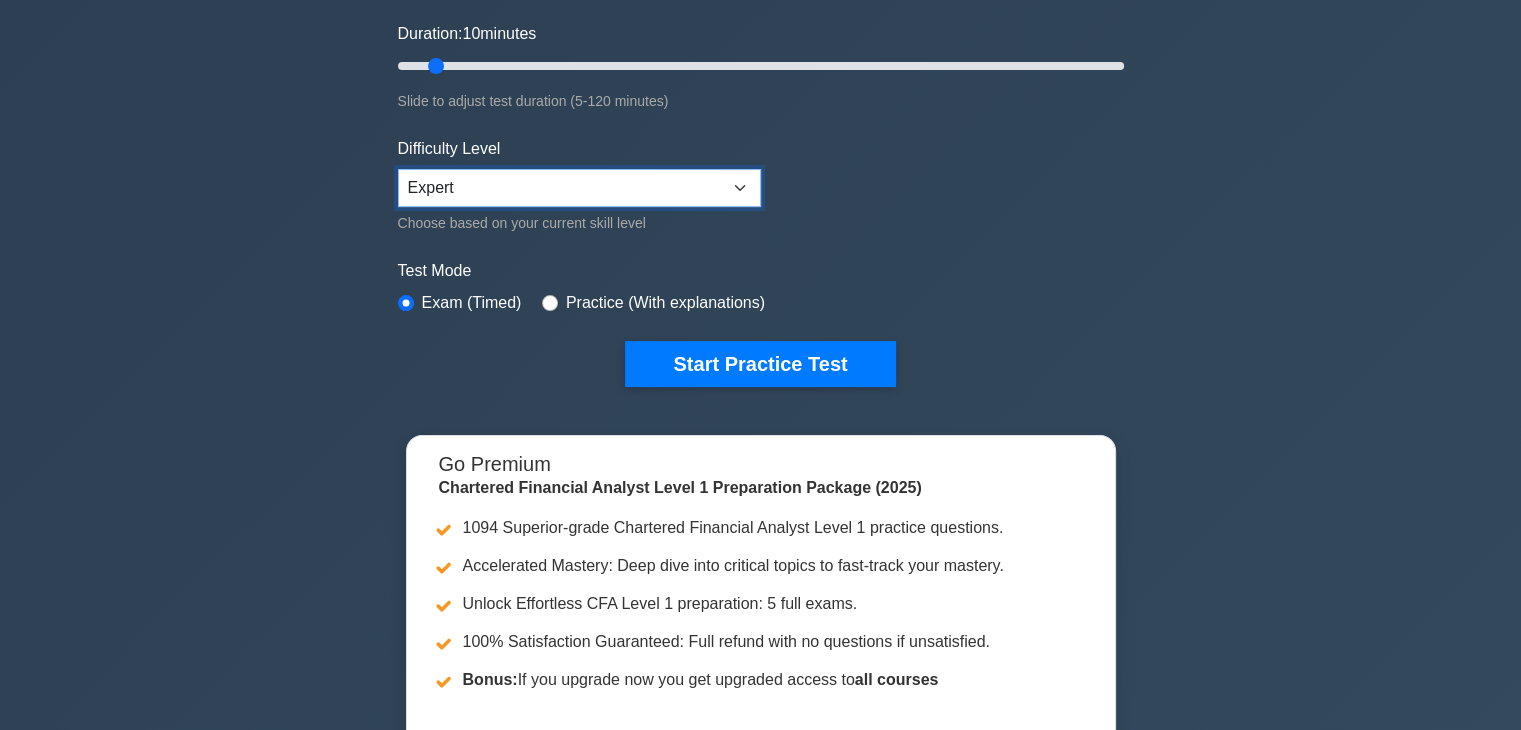 scroll, scrollTop: 400, scrollLeft: 0, axis: vertical 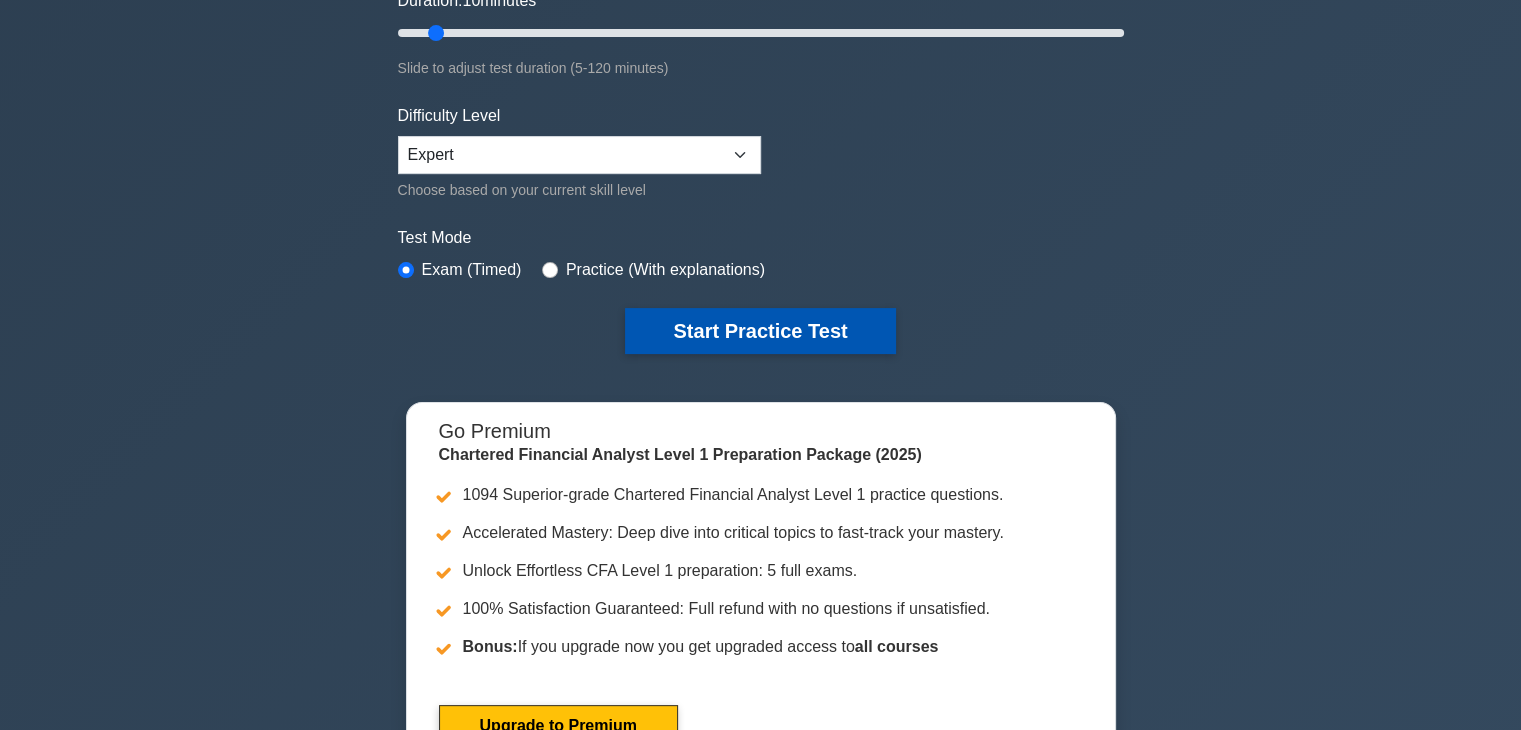 click on "Start Practice Test" at bounding box center (760, 331) 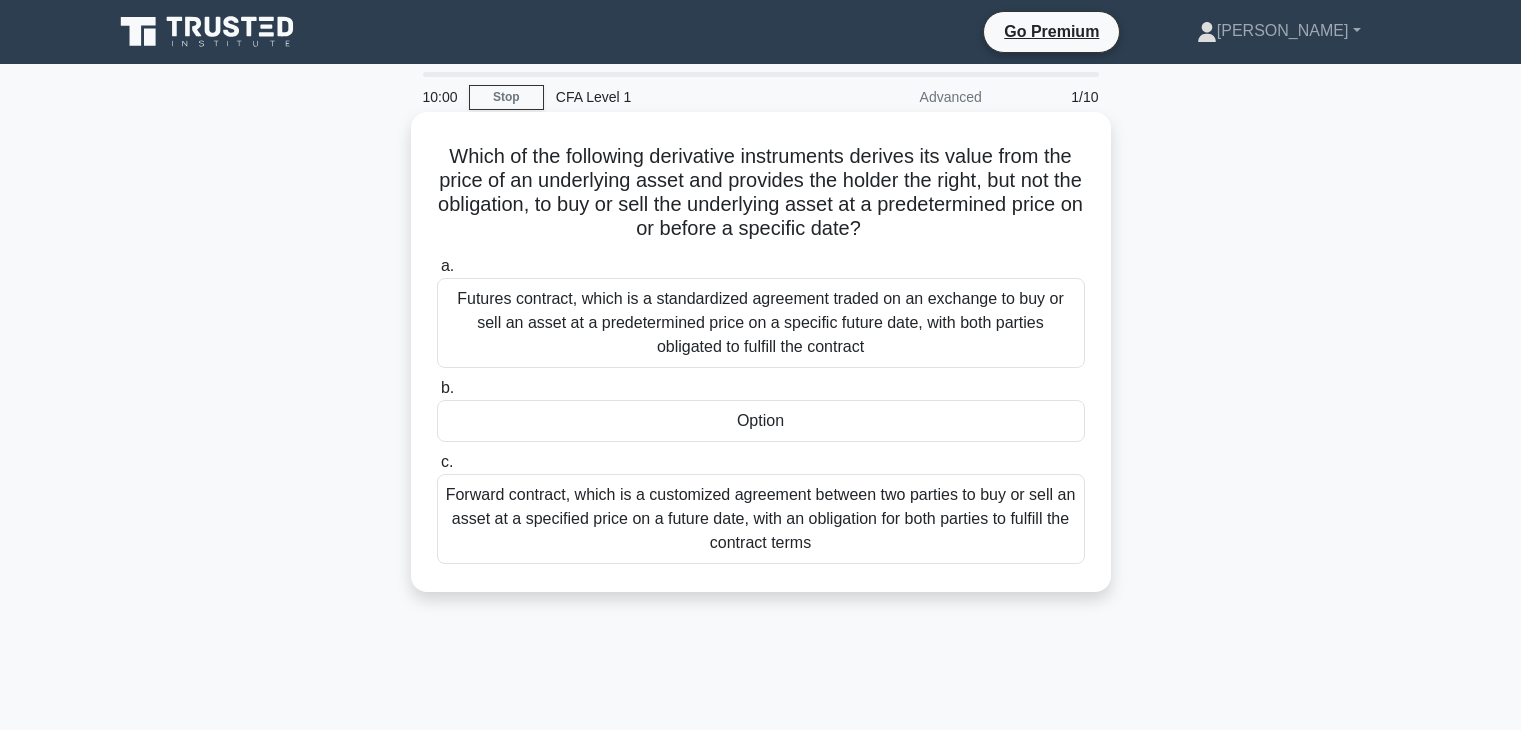 scroll, scrollTop: 0, scrollLeft: 0, axis: both 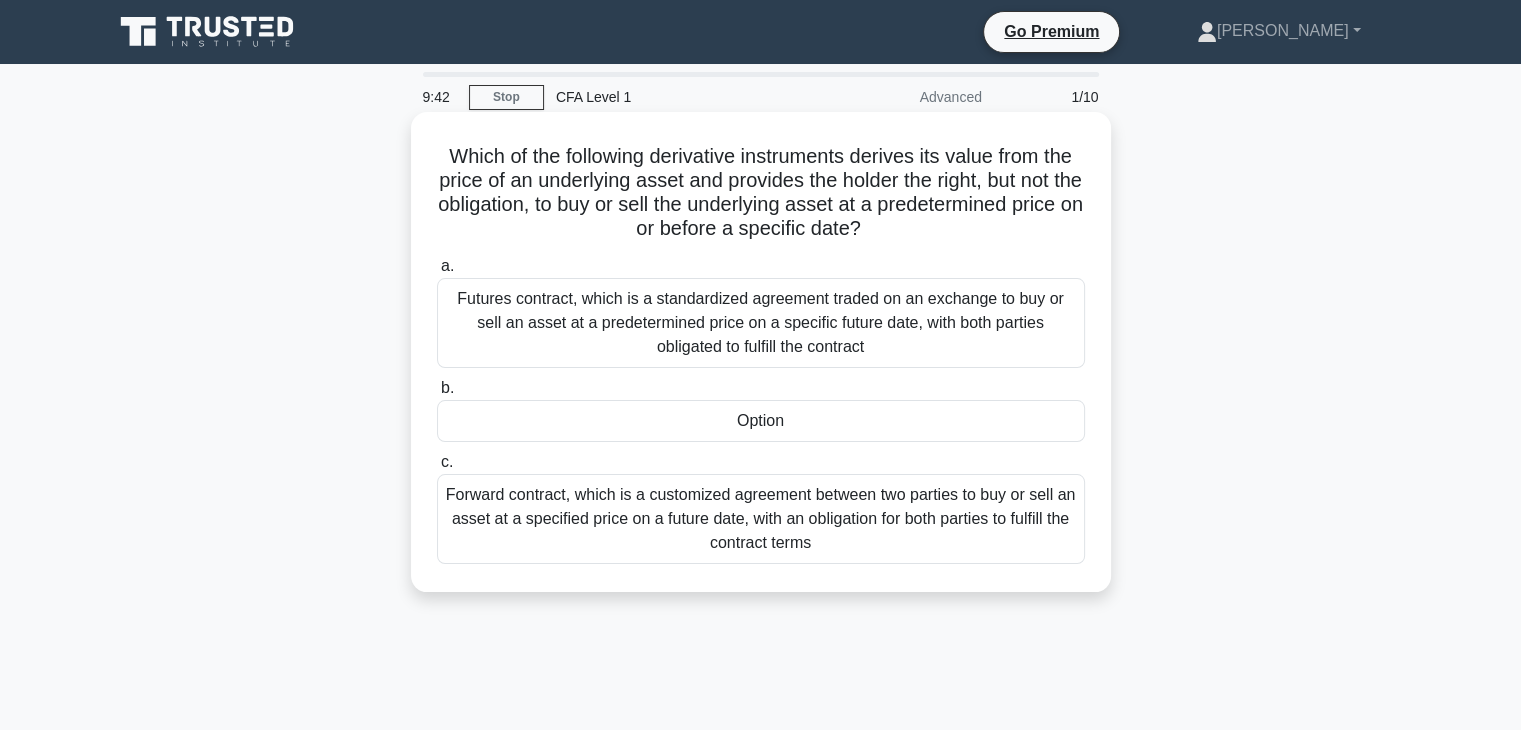 click on "Option" at bounding box center (761, 421) 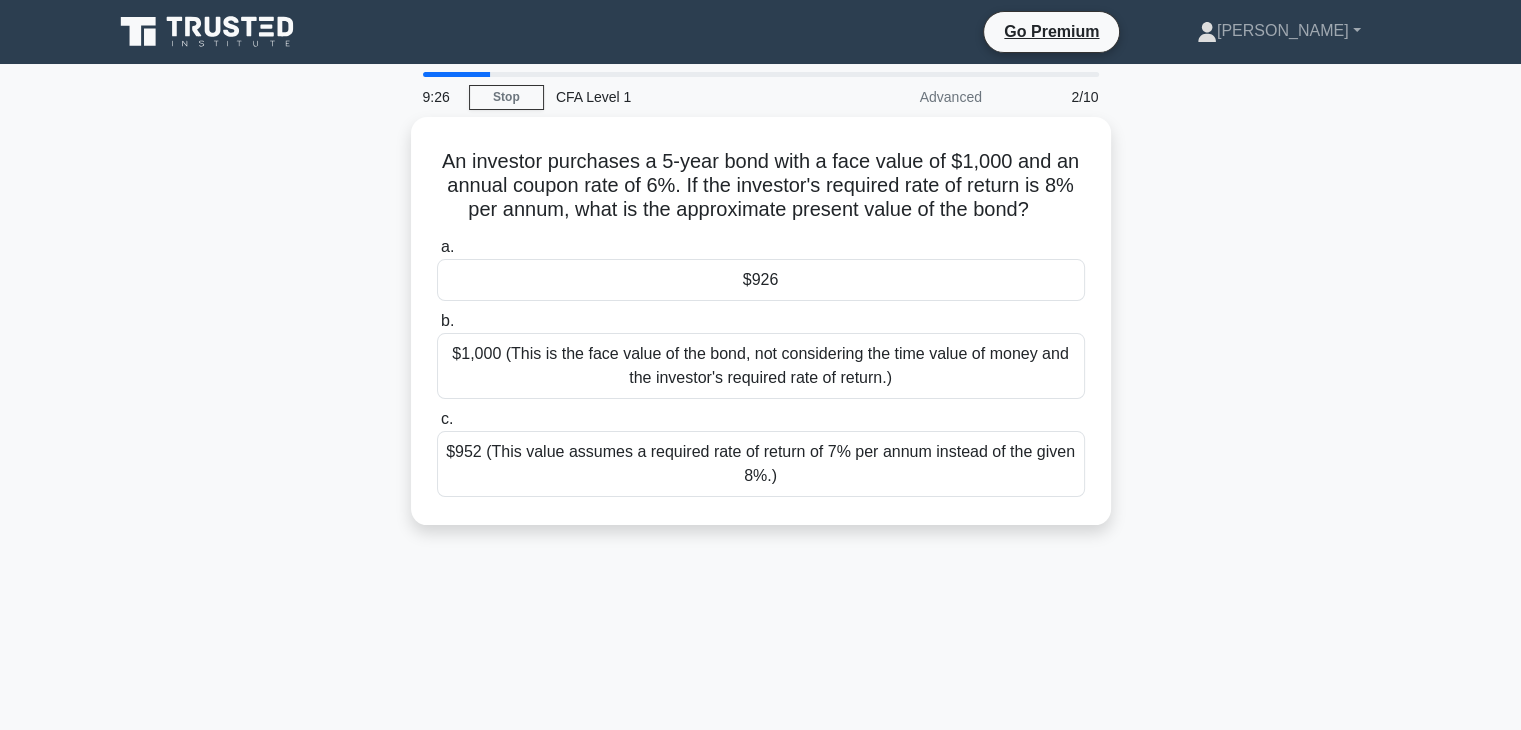 drag, startPoint x: 922, startPoint y: 358, endPoint x: 1242, endPoint y: 352, distance: 320.05624 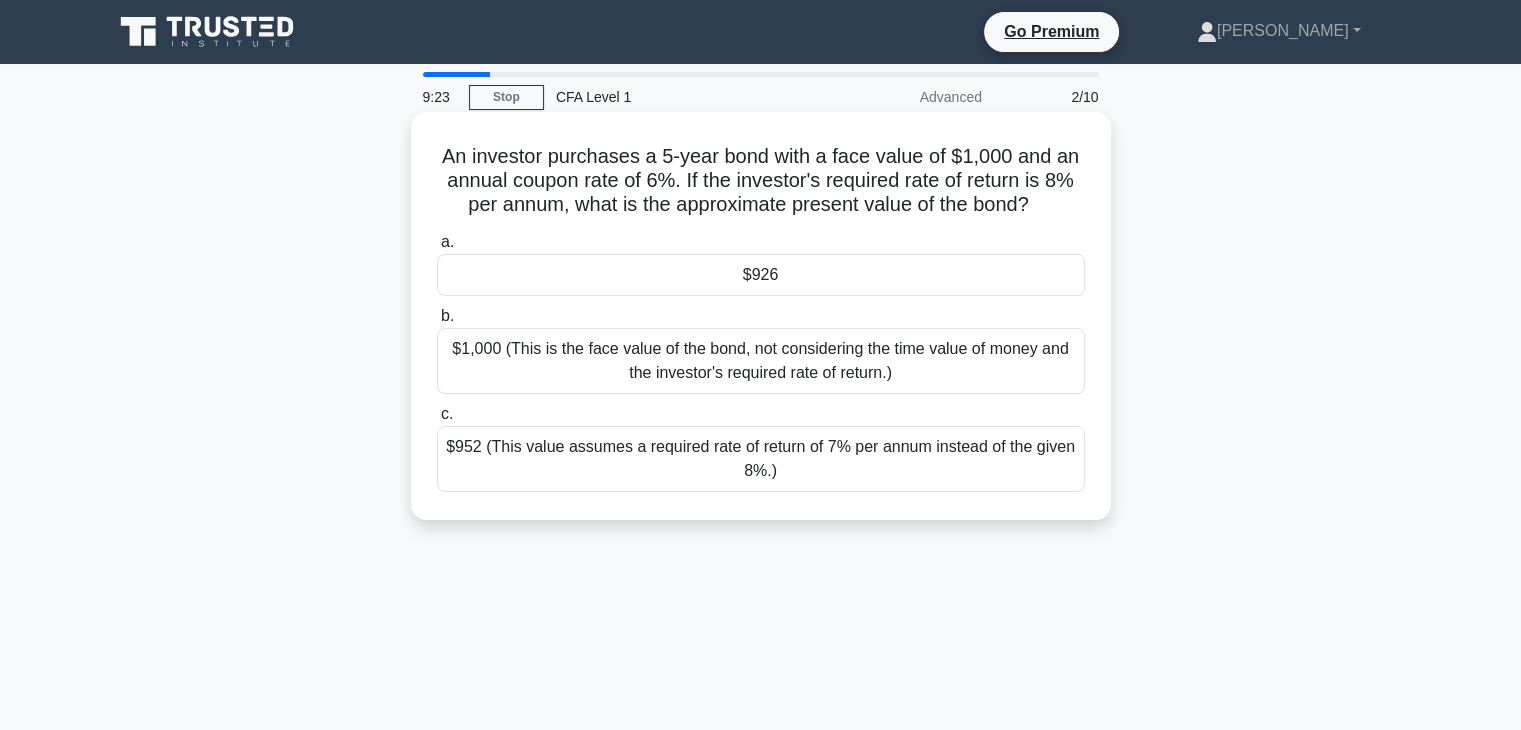 click on "$952 (This value assumes a required rate of return of 7% per annum instead of the given 8%.)" at bounding box center [761, 459] 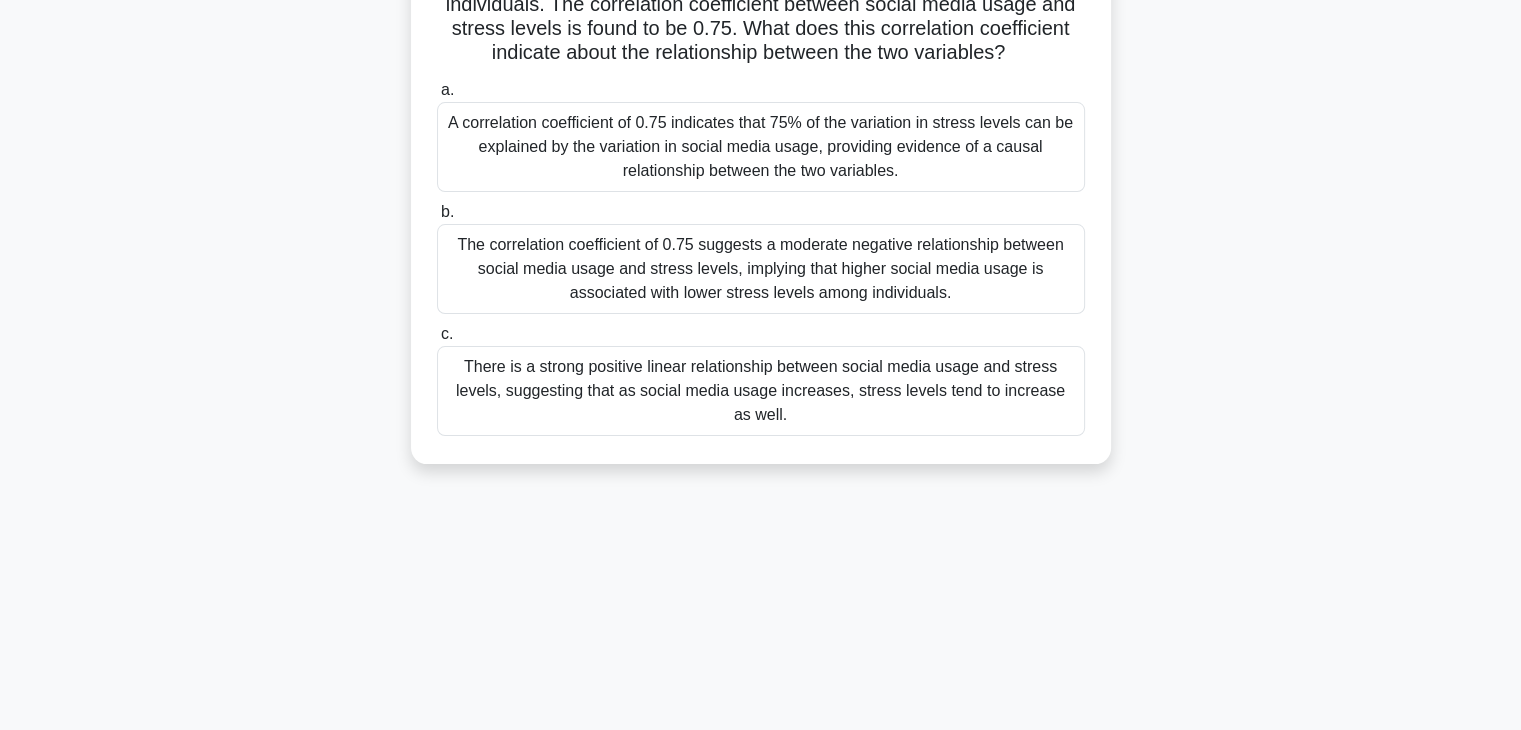 click on "There is a strong positive linear relationship between social media usage and stress levels, suggesting that as social media usage increases, stress levels tend to increase as well." at bounding box center (761, 391) 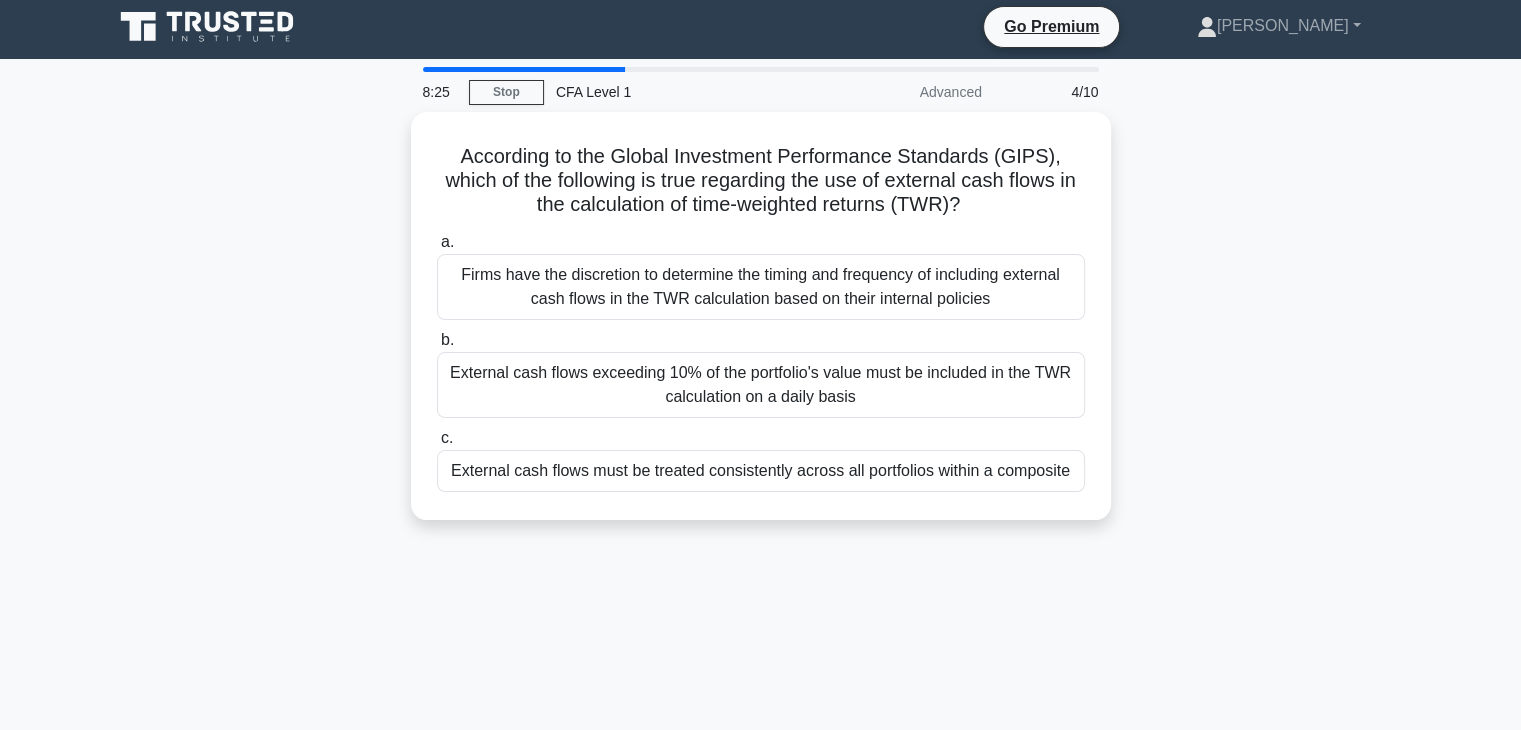 scroll, scrollTop: 0, scrollLeft: 0, axis: both 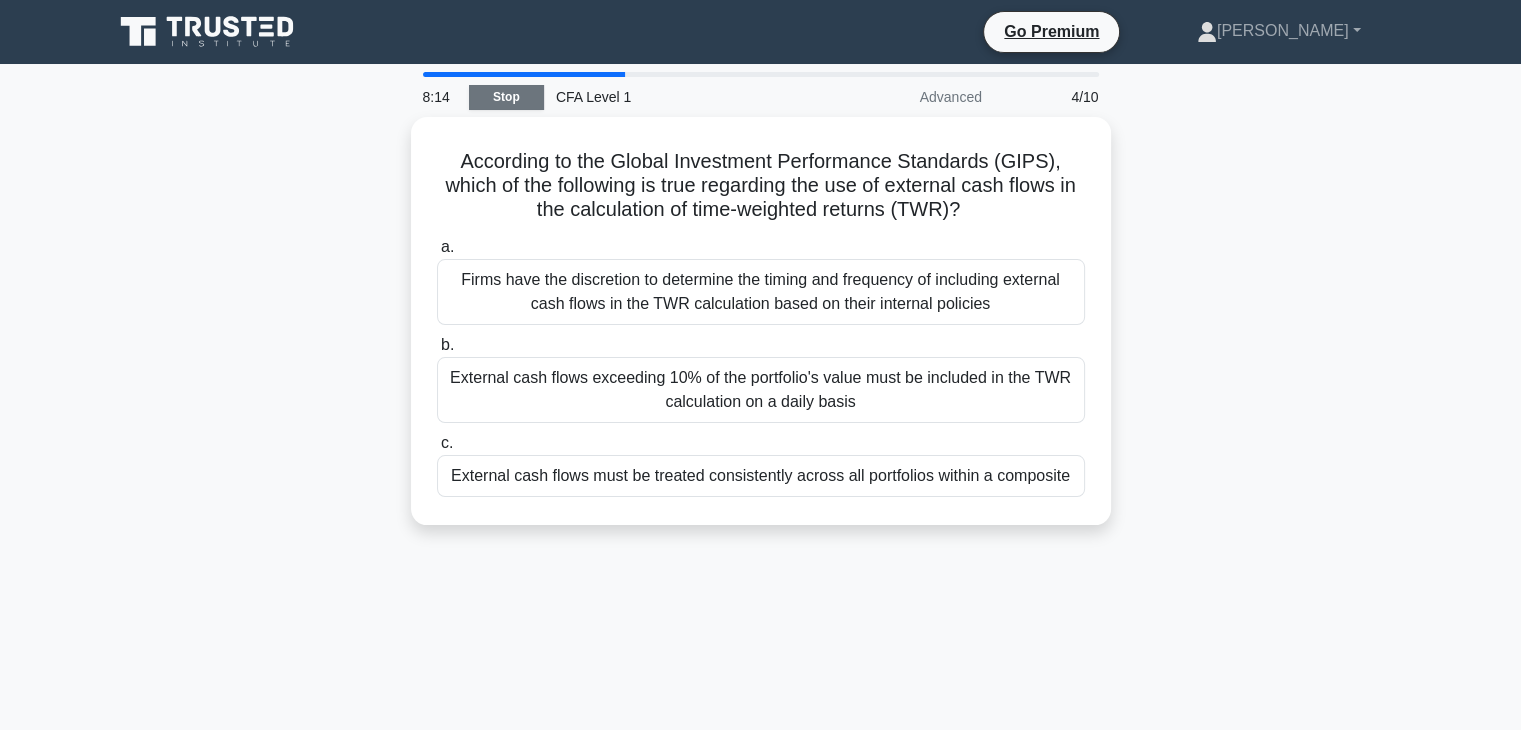 click on "Stop" at bounding box center (506, 97) 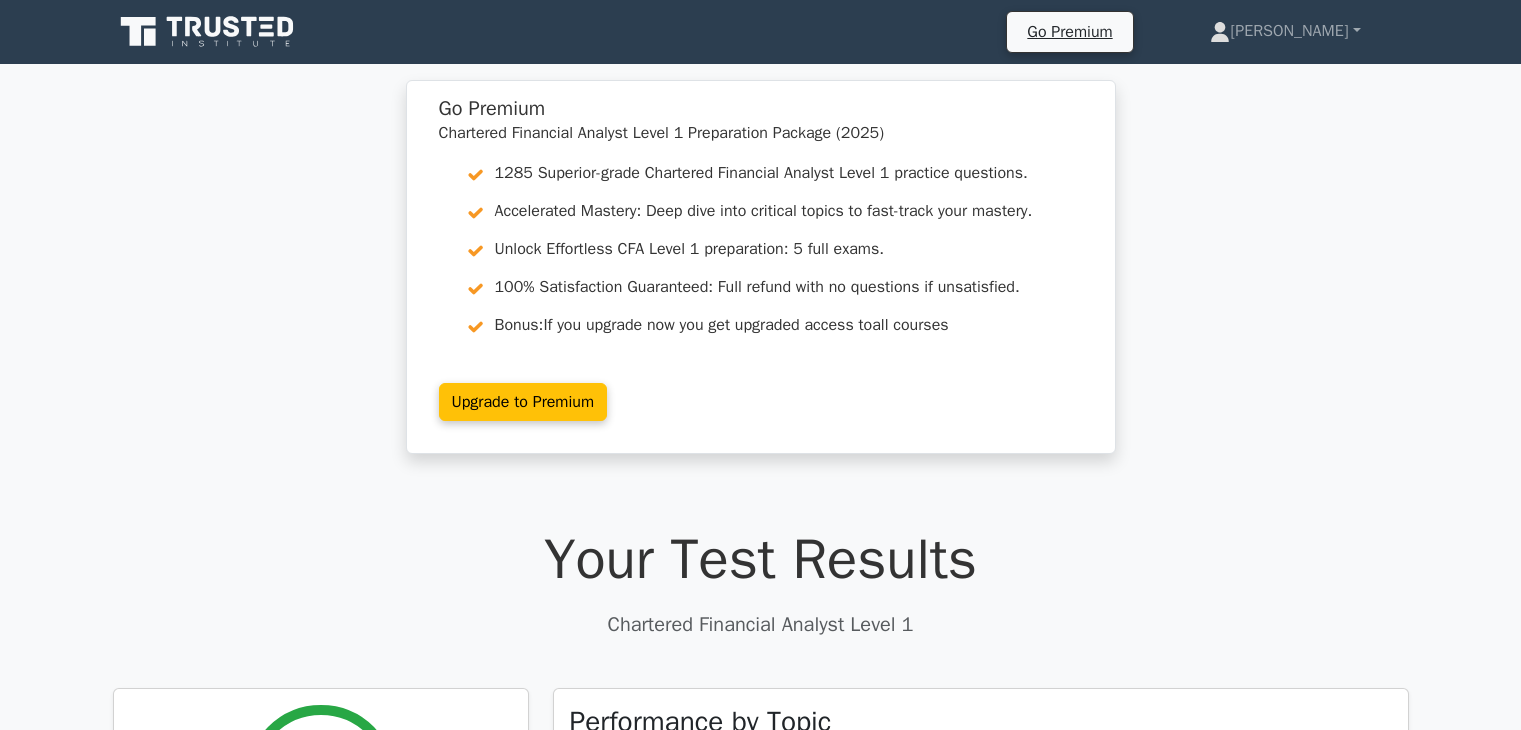 scroll, scrollTop: 0, scrollLeft: 0, axis: both 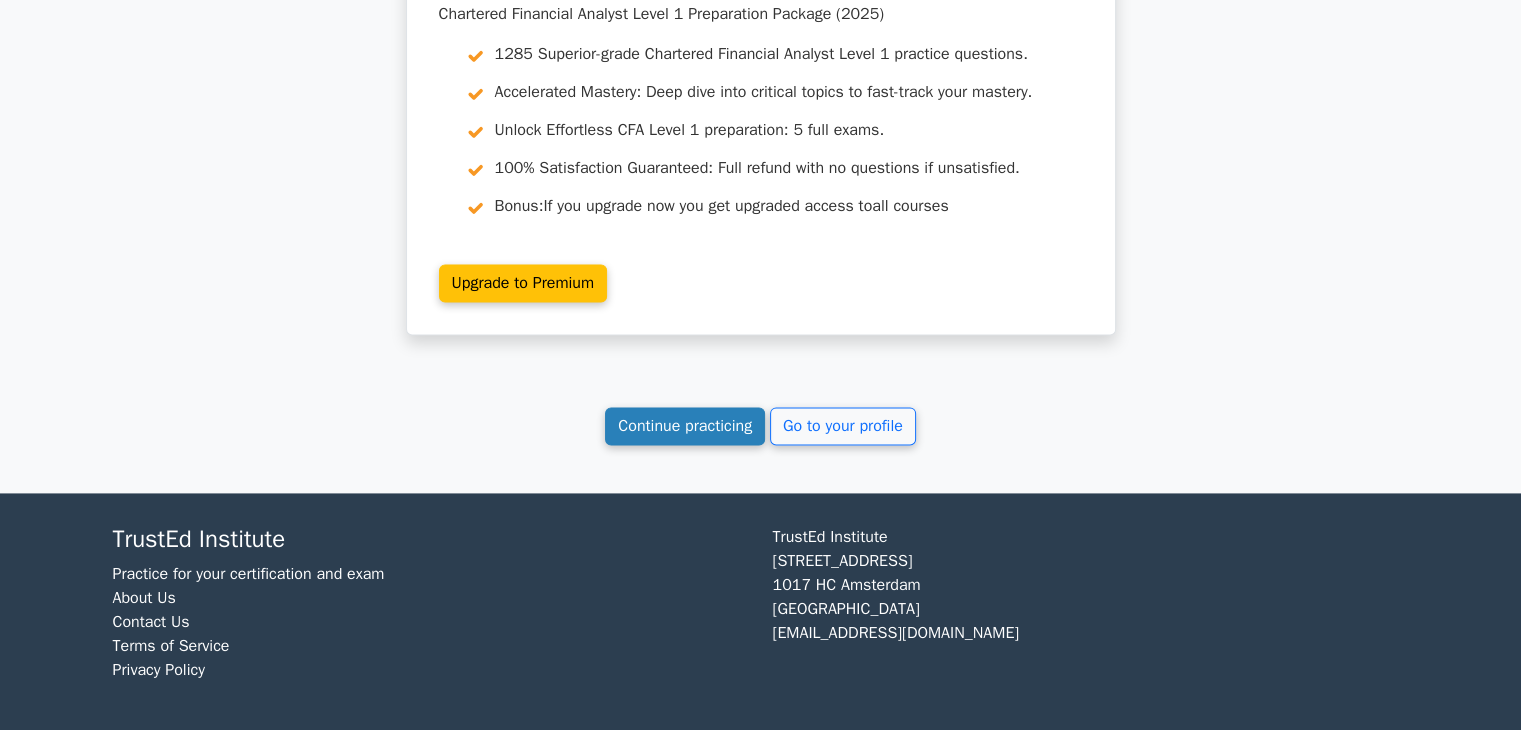 click on "Continue practicing" at bounding box center [685, 426] 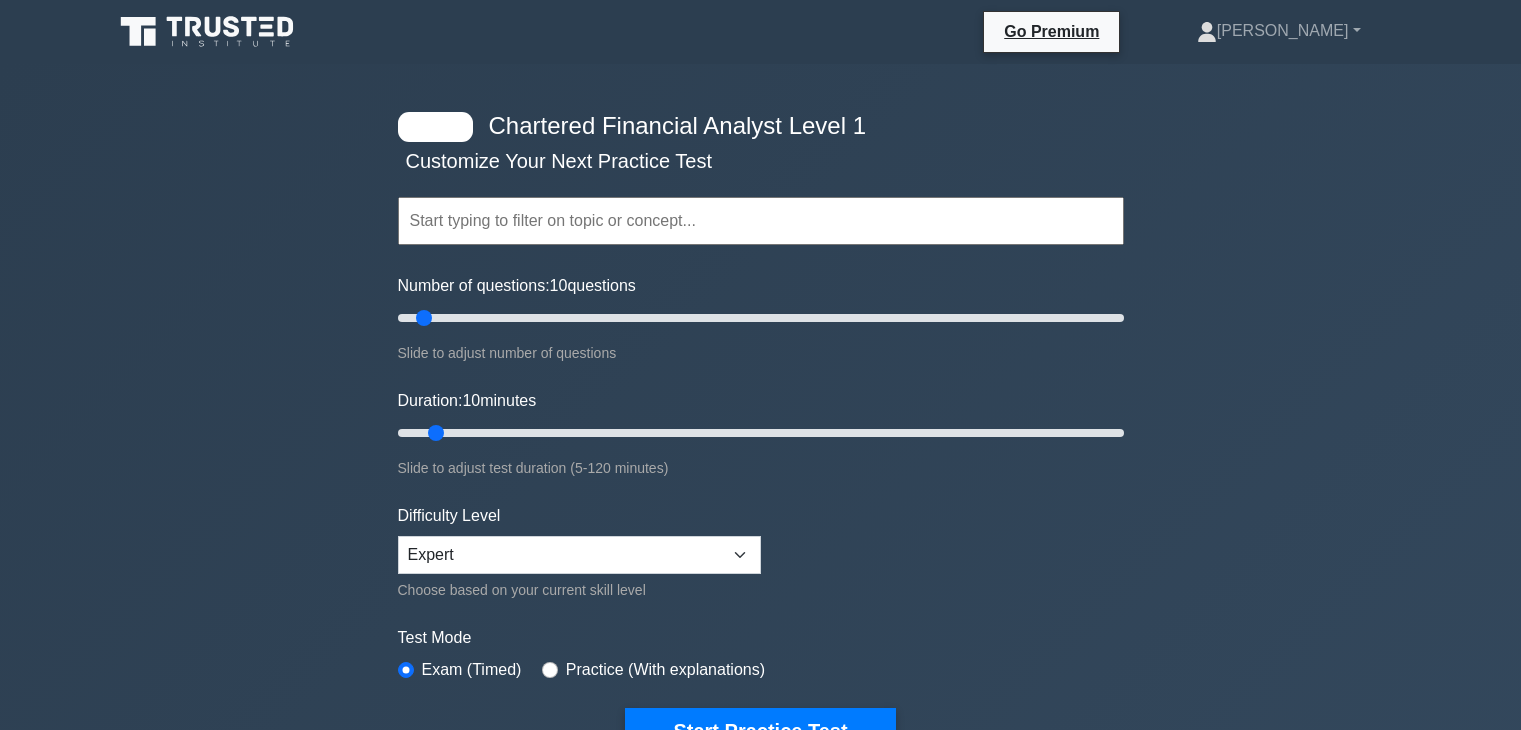 scroll, scrollTop: 0, scrollLeft: 0, axis: both 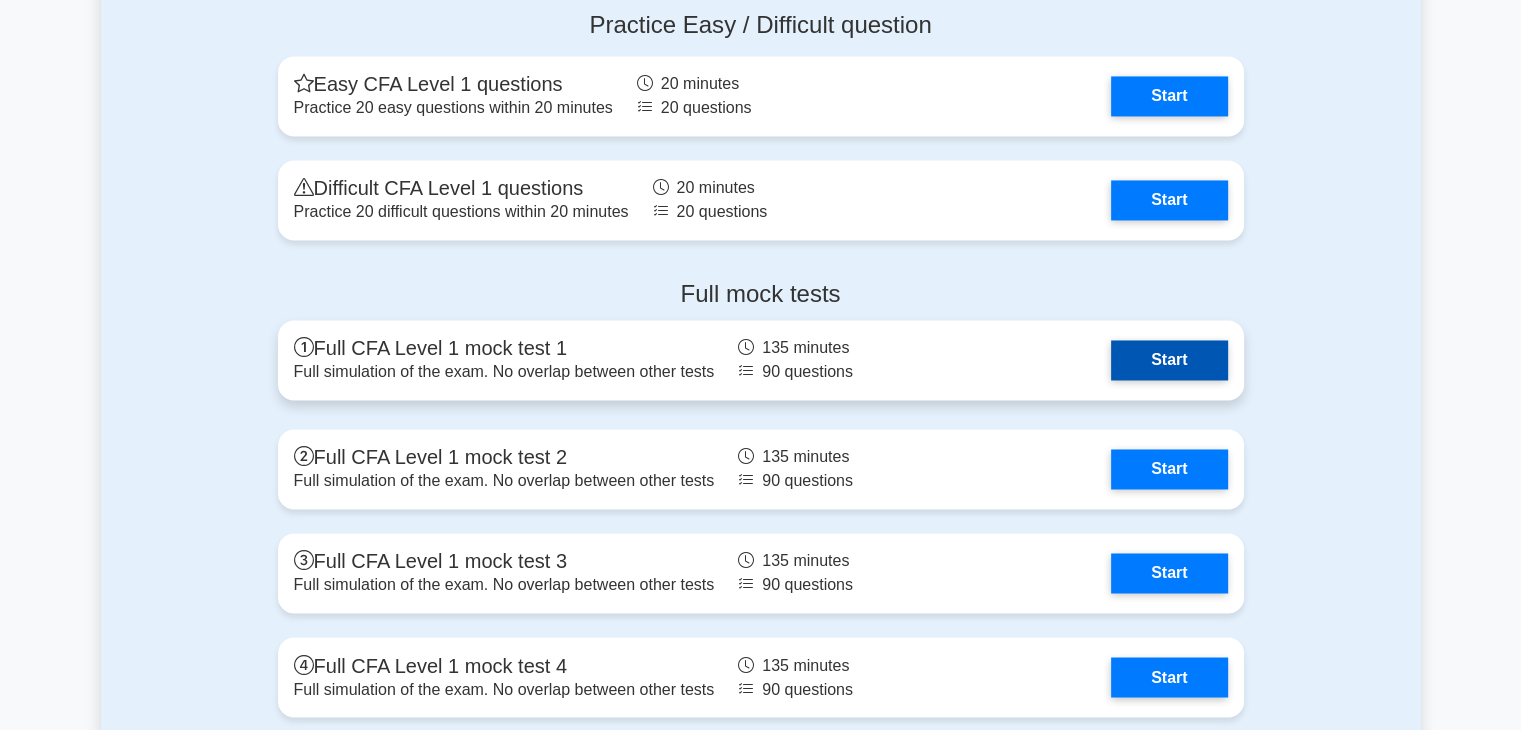 click on "Start" at bounding box center [1169, 360] 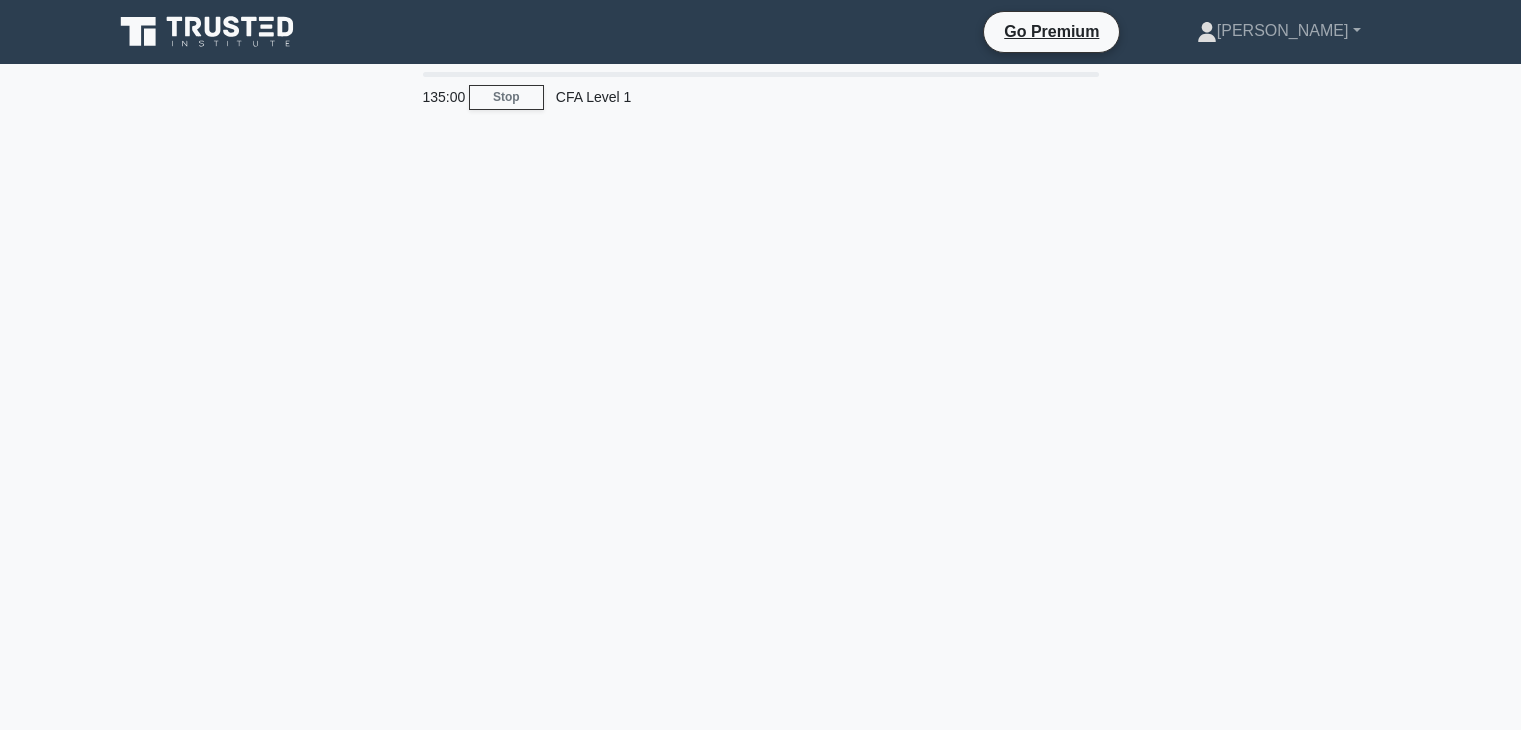 scroll, scrollTop: 0, scrollLeft: 0, axis: both 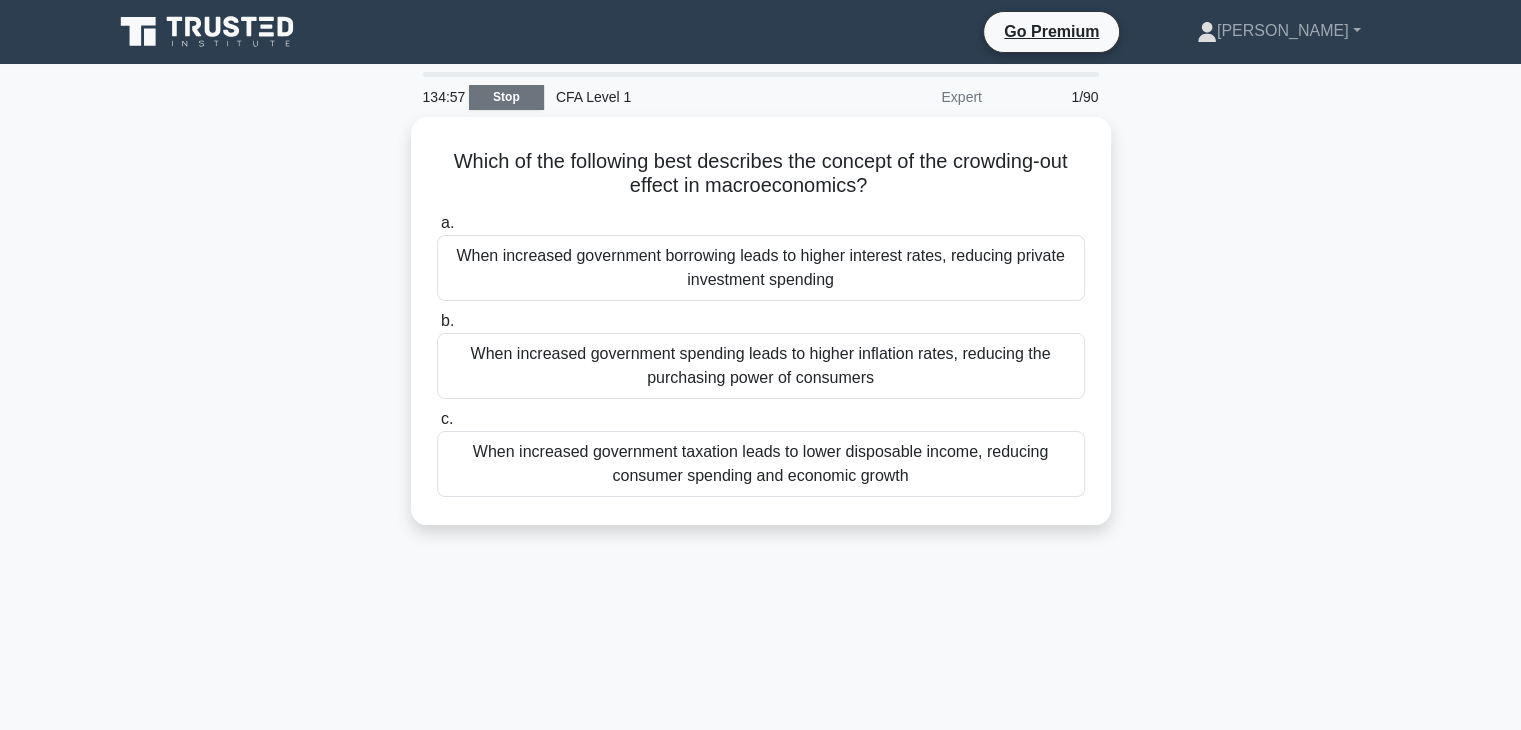 click on "Stop" at bounding box center (506, 97) 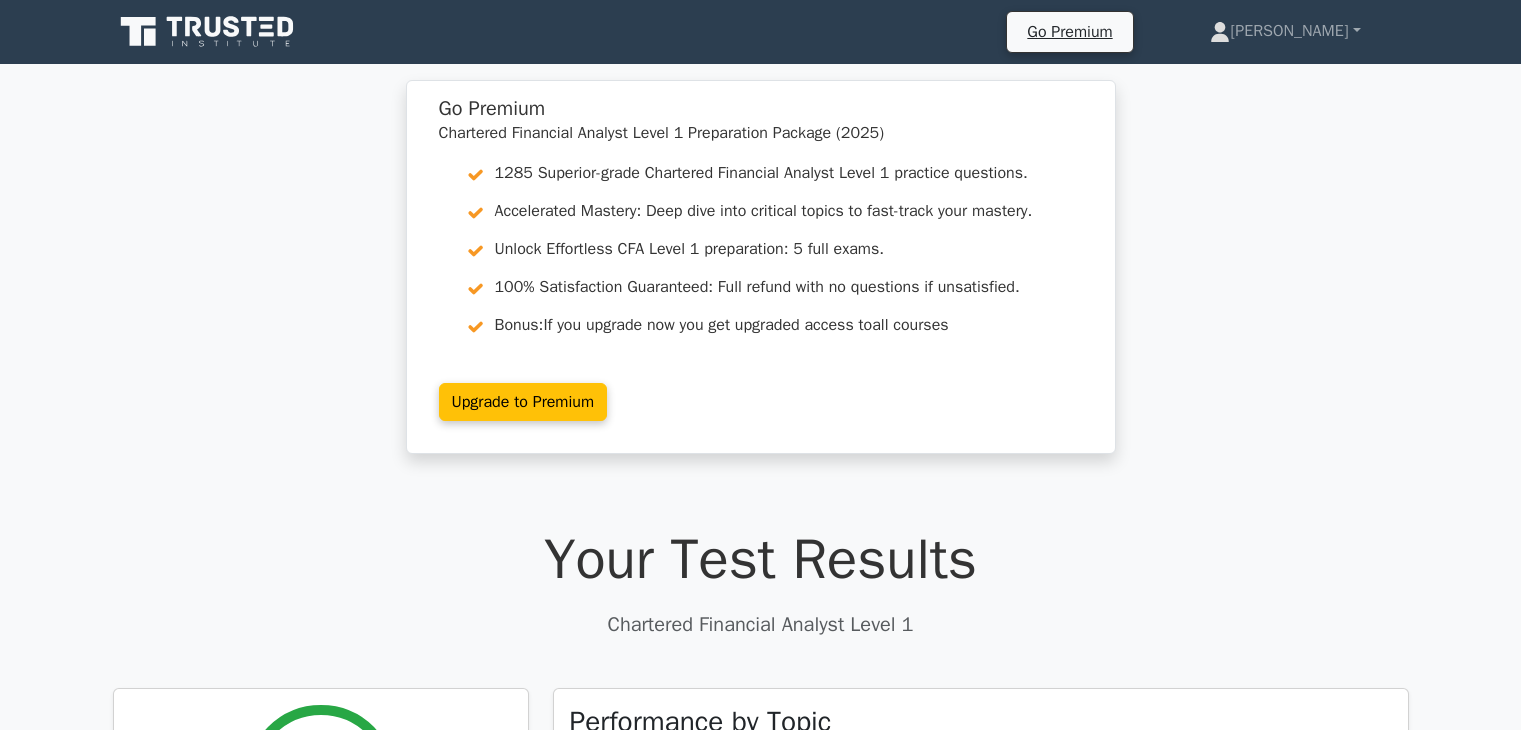 scroll, scrollTop: 0, scrollLeft: 0, axis: both 